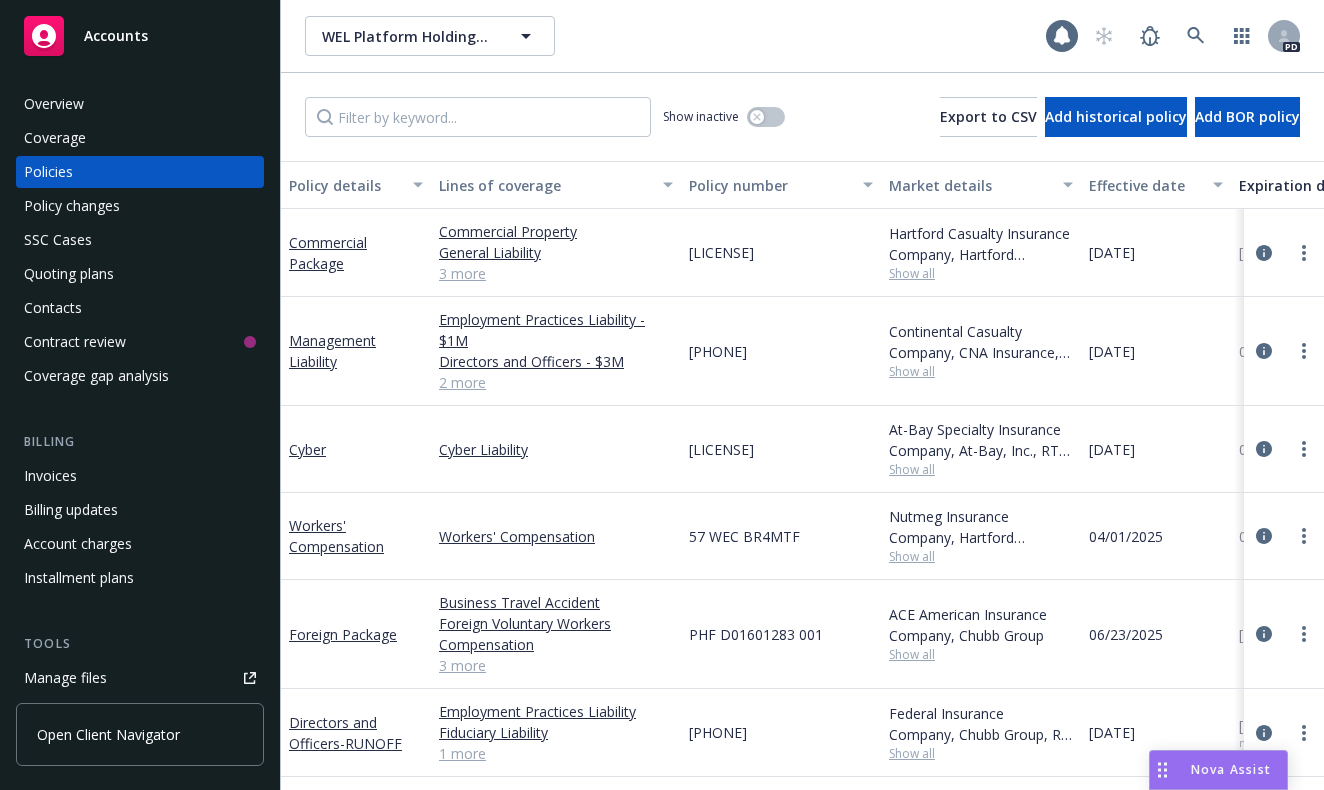 scroll, scrollTop: 0, scrollLeft: 0, axis: both 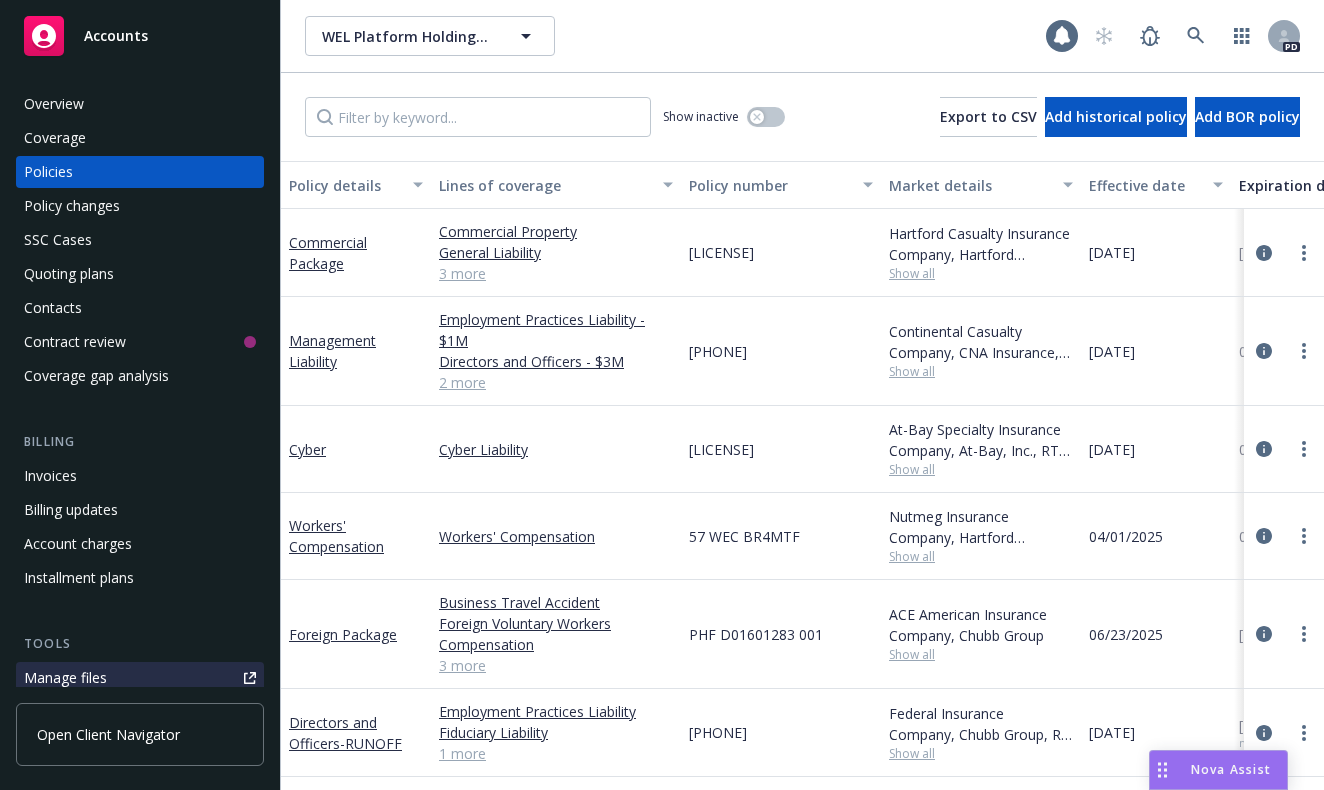 click on "Manage files" at bounding box center (65, 678) 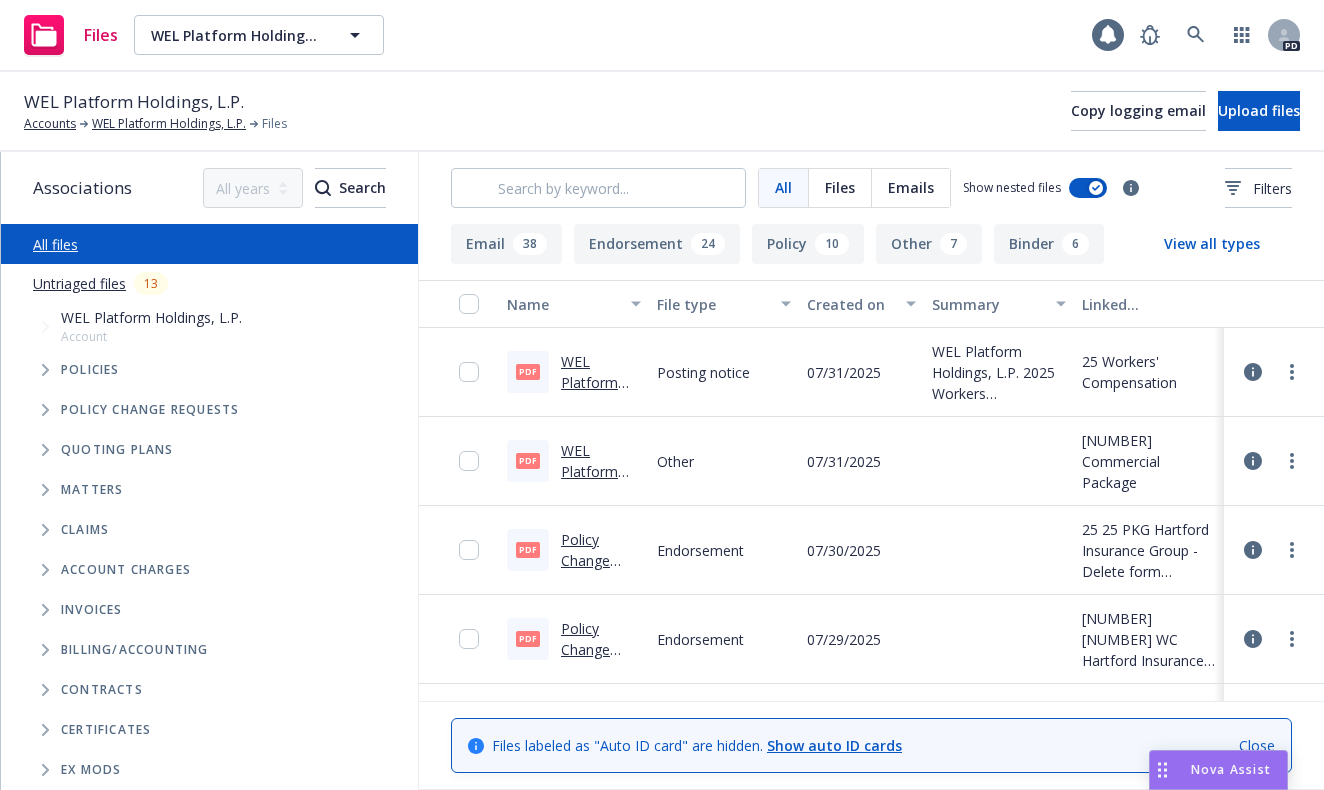 scroll, scrollTop: 0, scrollLeft: 0, axis: both 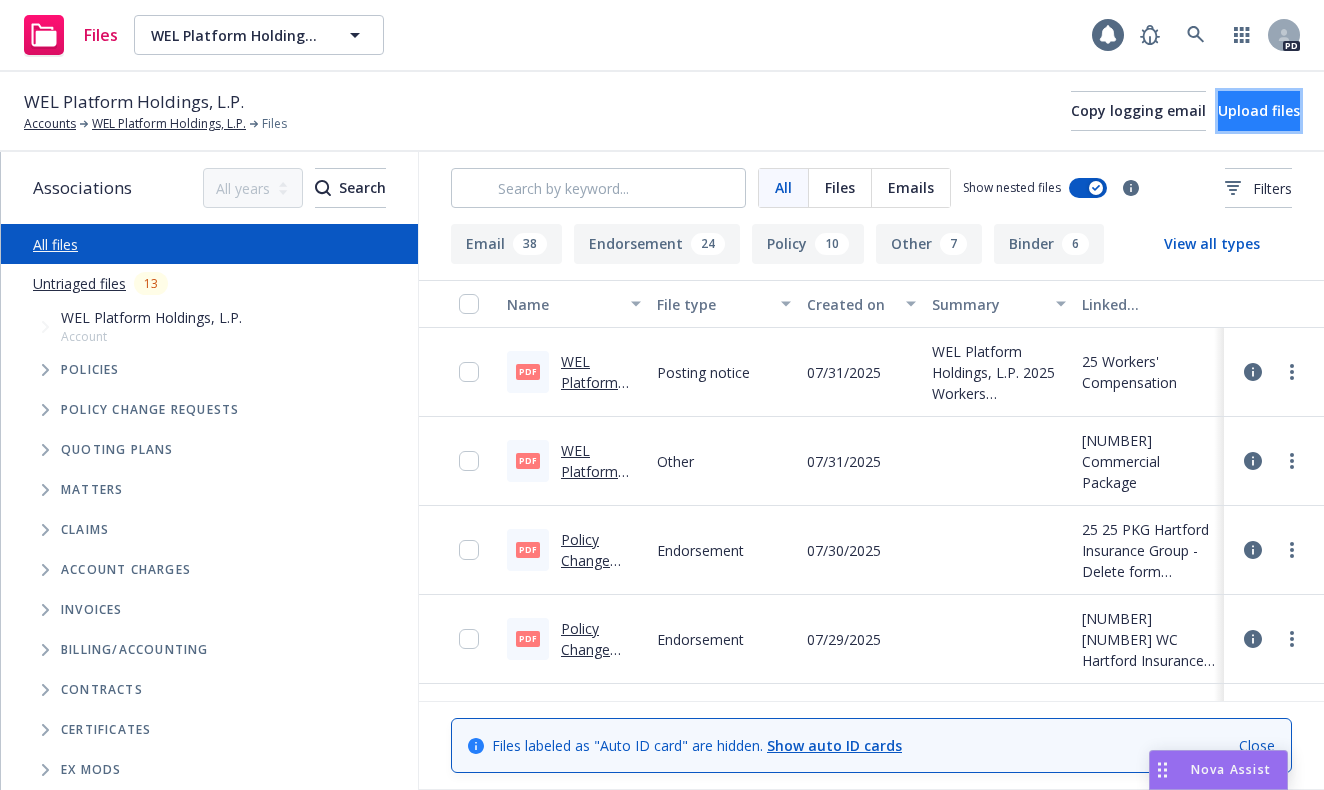 click on "Upload files" at bounding box center [1259, 110] 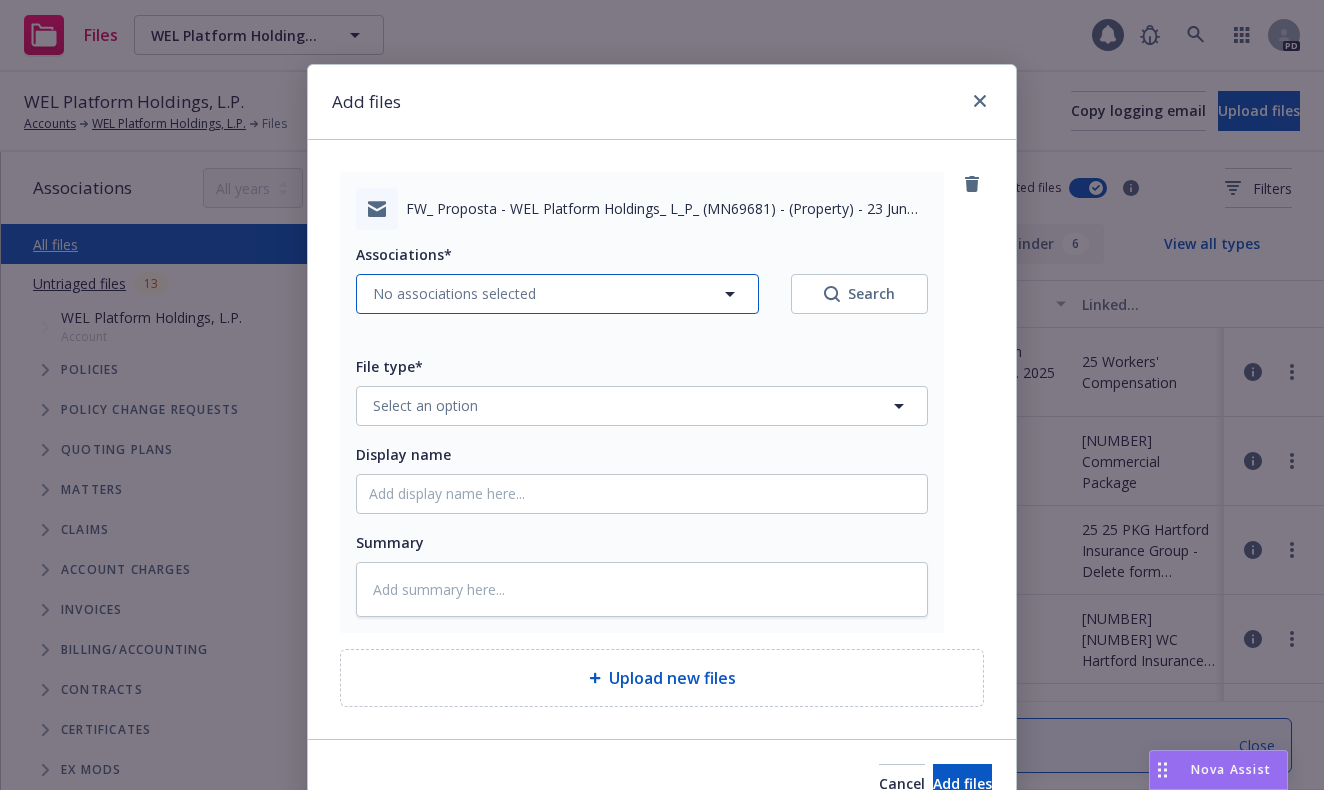 click on "No associations selected" at bounding box center [557, 294] 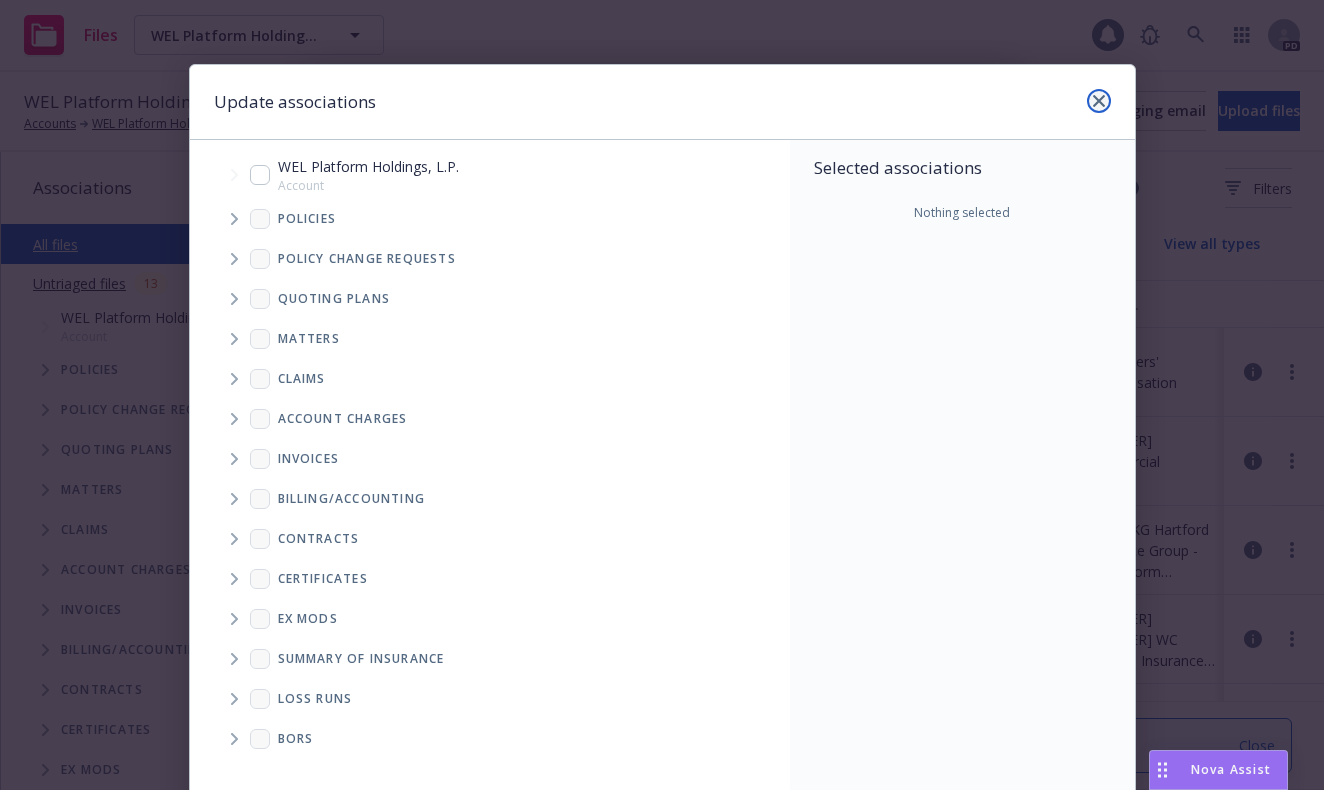 click 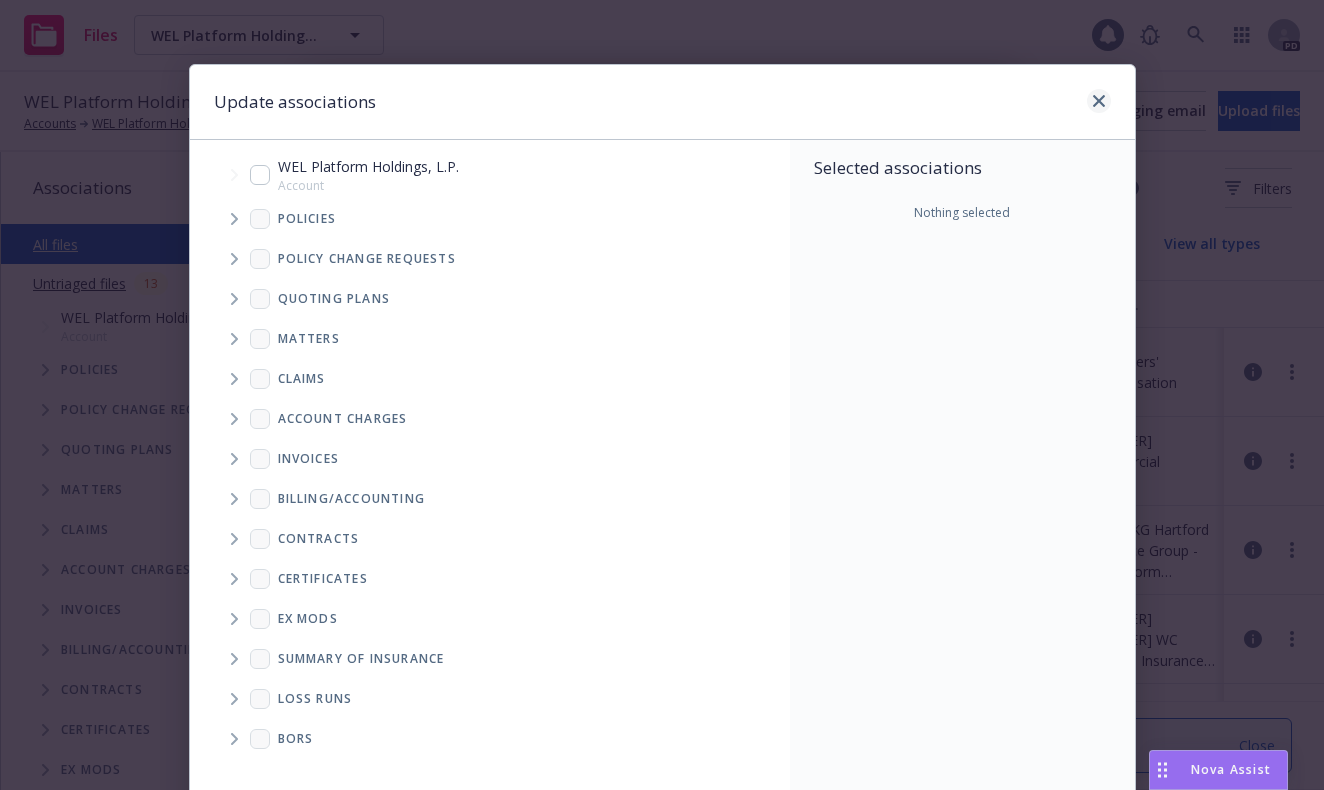 type on "x" 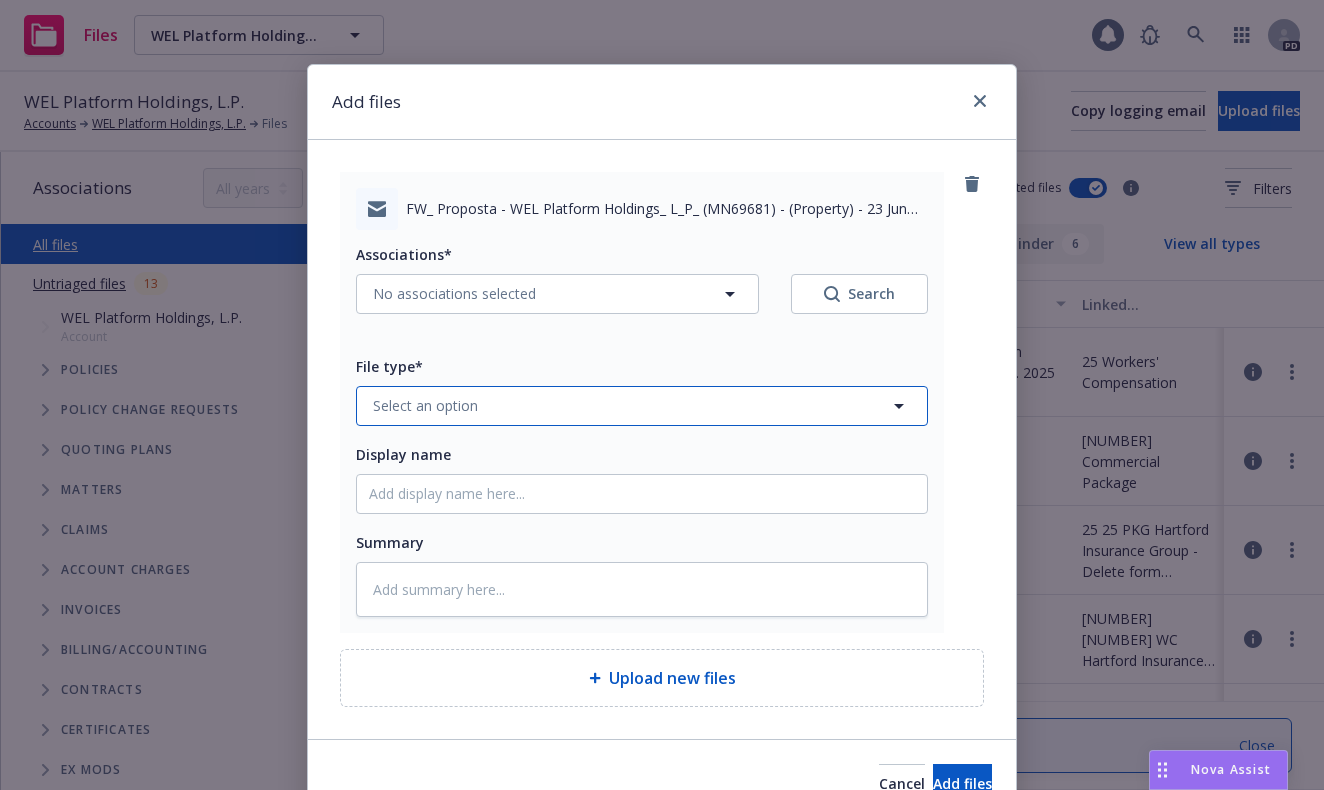 click on "Select an option" at bounding box center (425, 405) 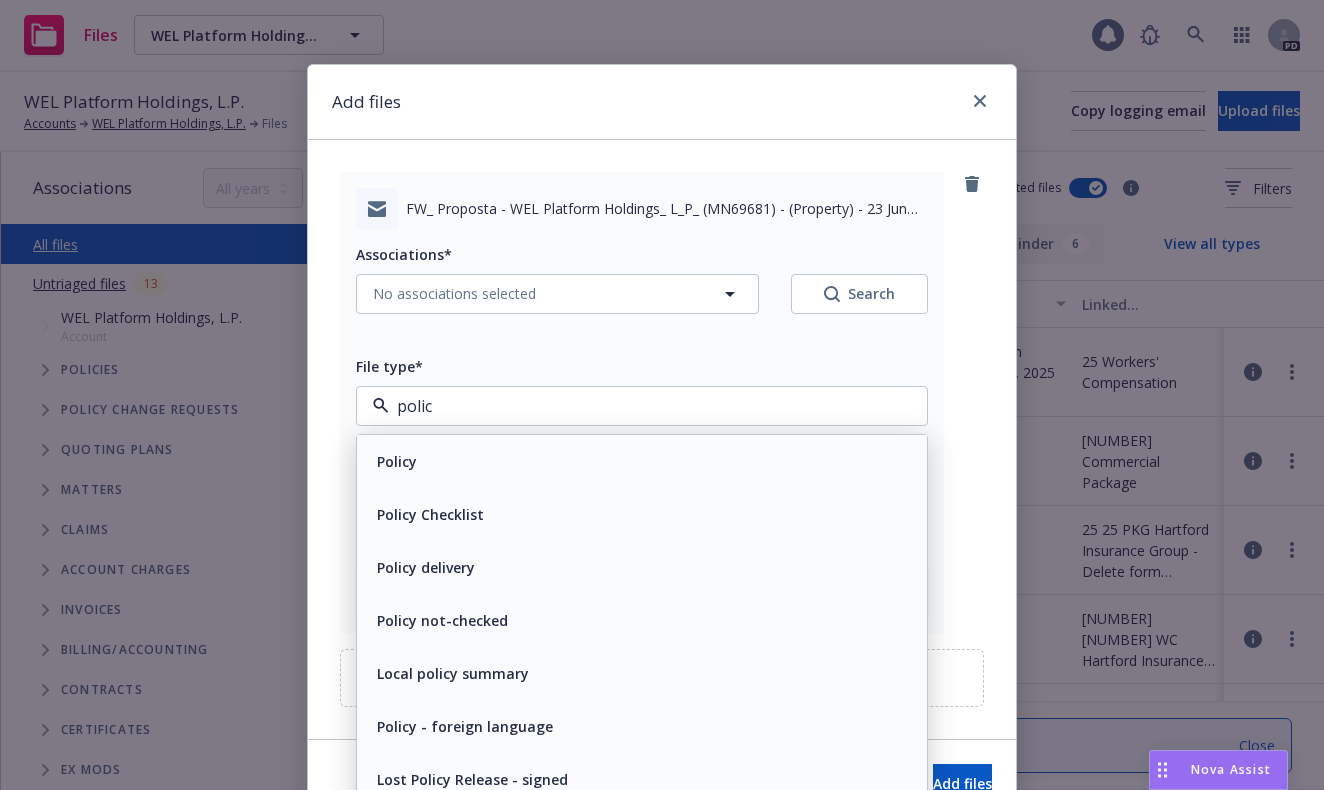 type on "policy" 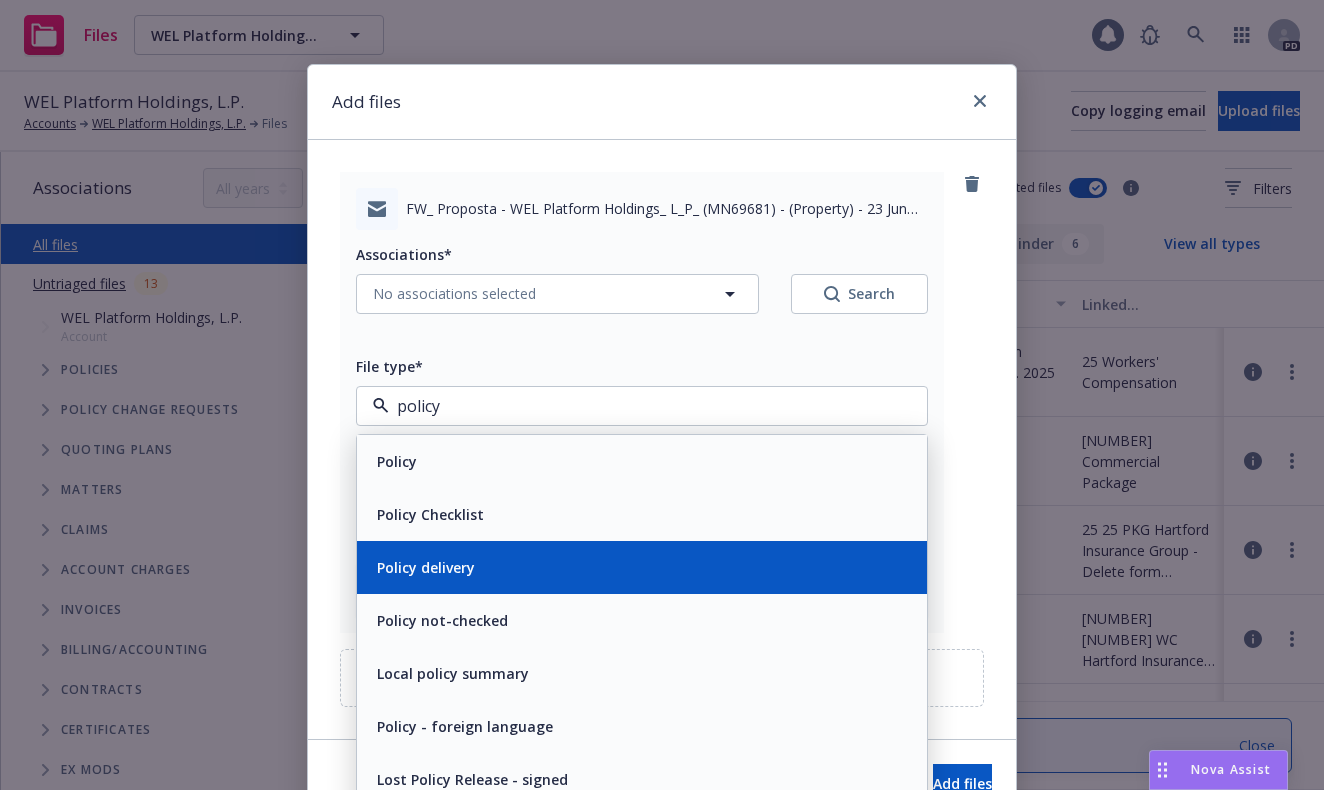 click on "Policy delivery" at bounding box center [426, 567] 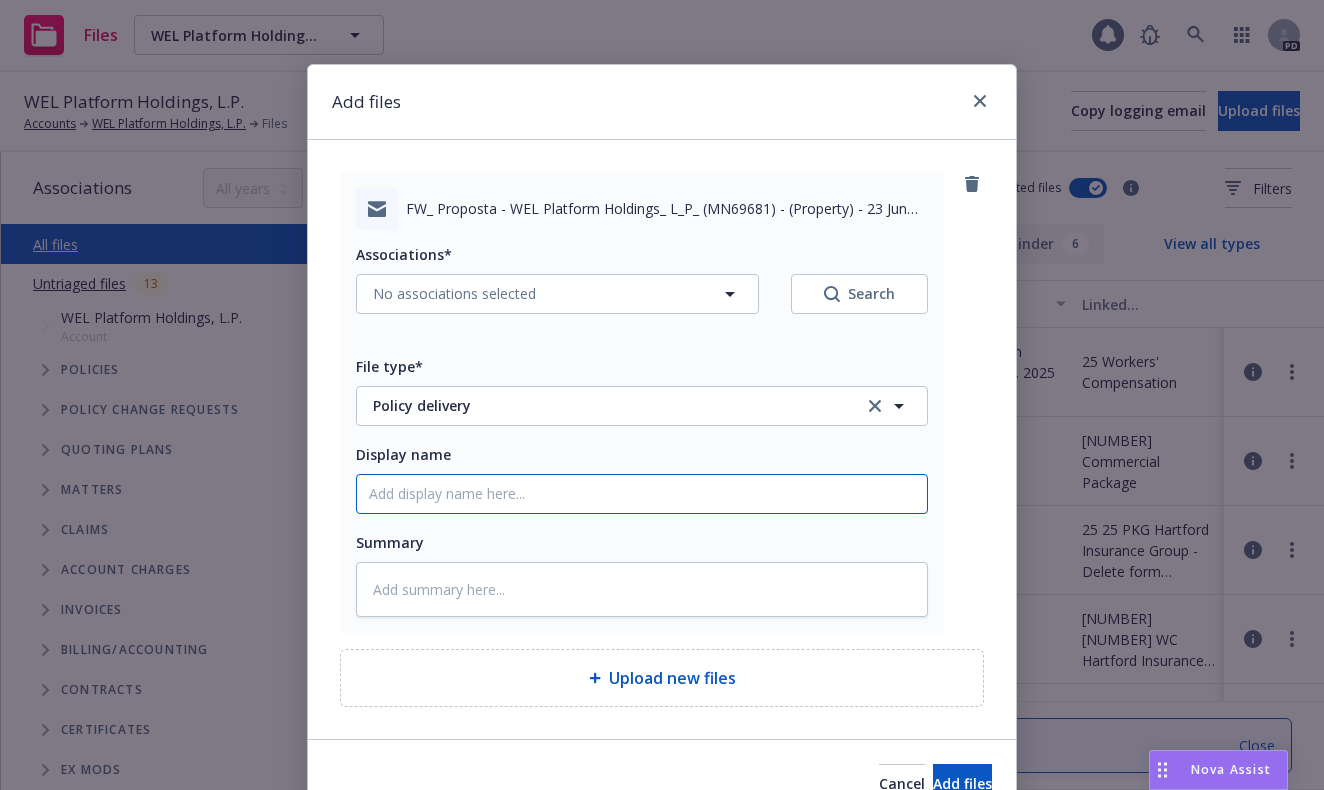 click on "Display name" at bounding box center [642, 494] 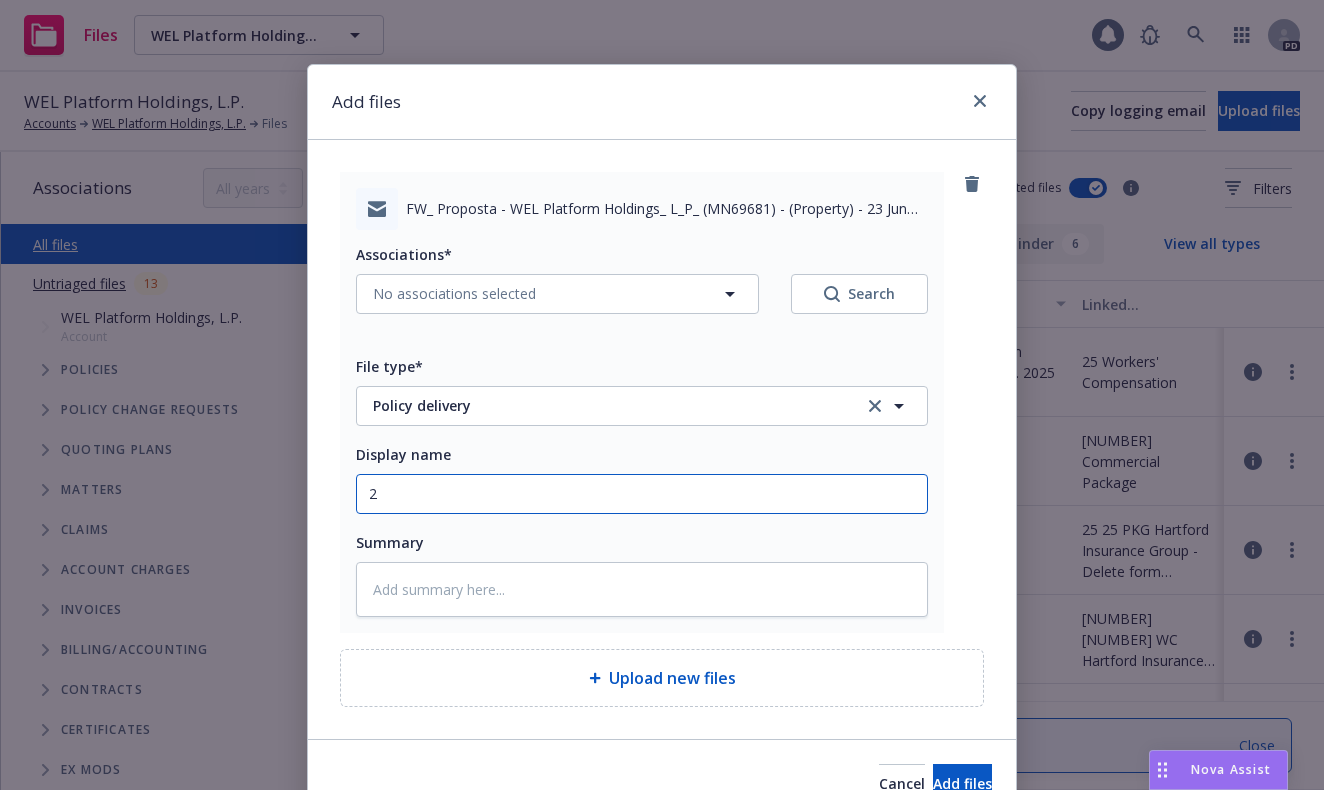 type on "x" 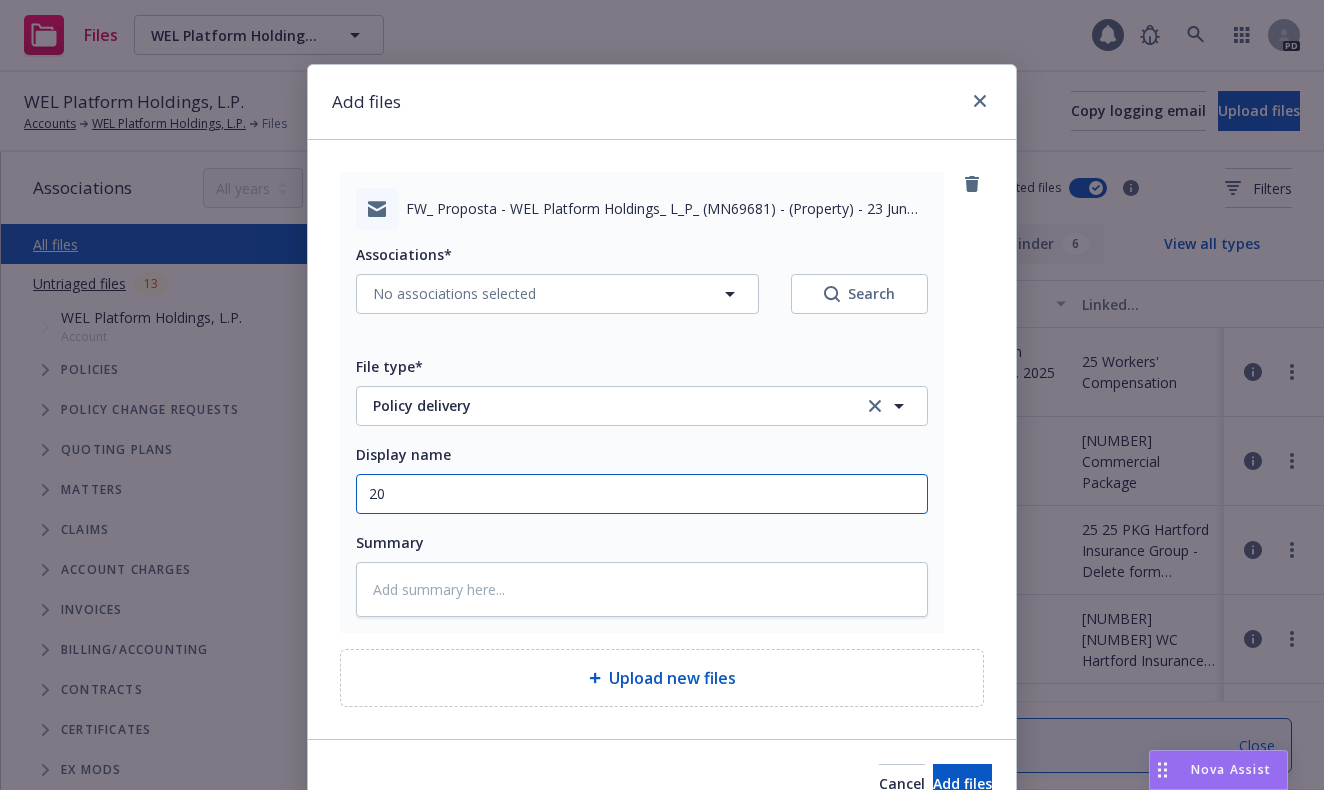 type on "x" 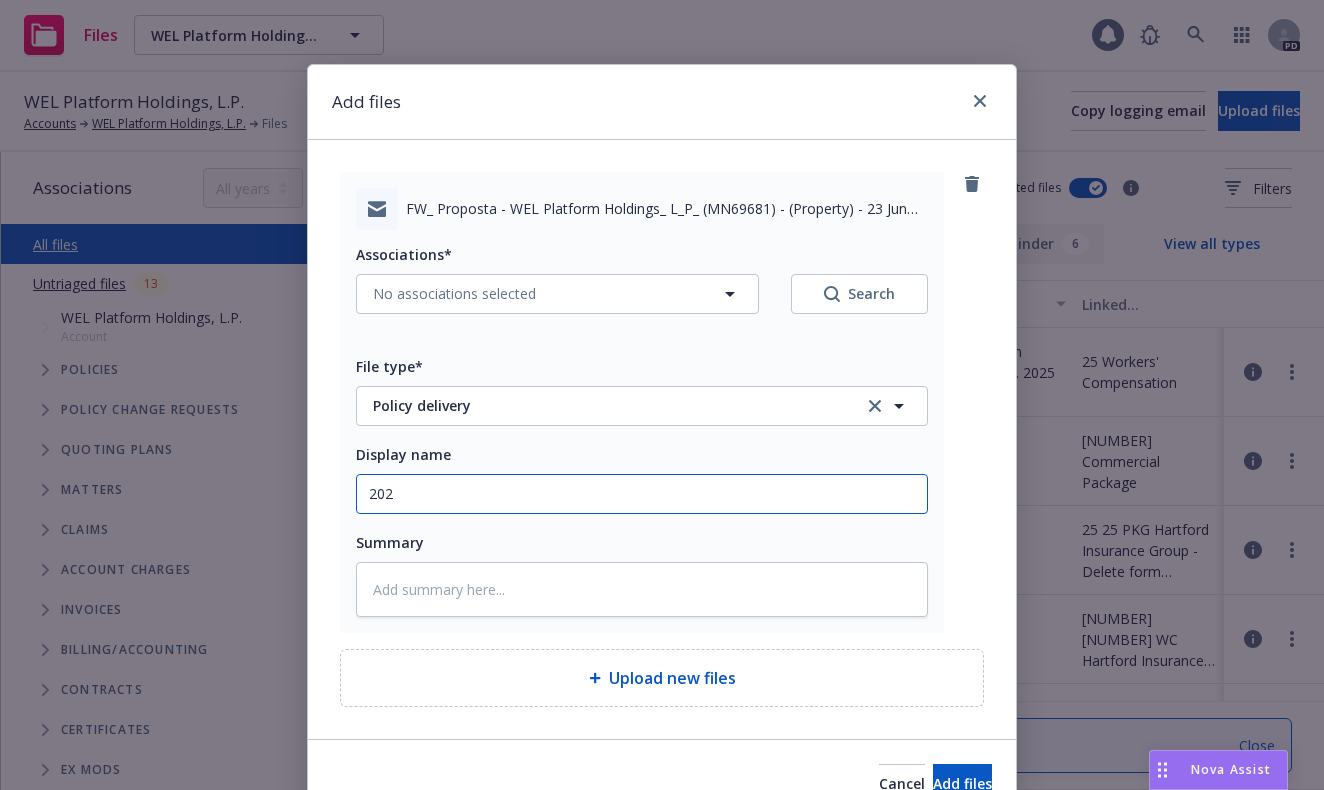 type on "x" 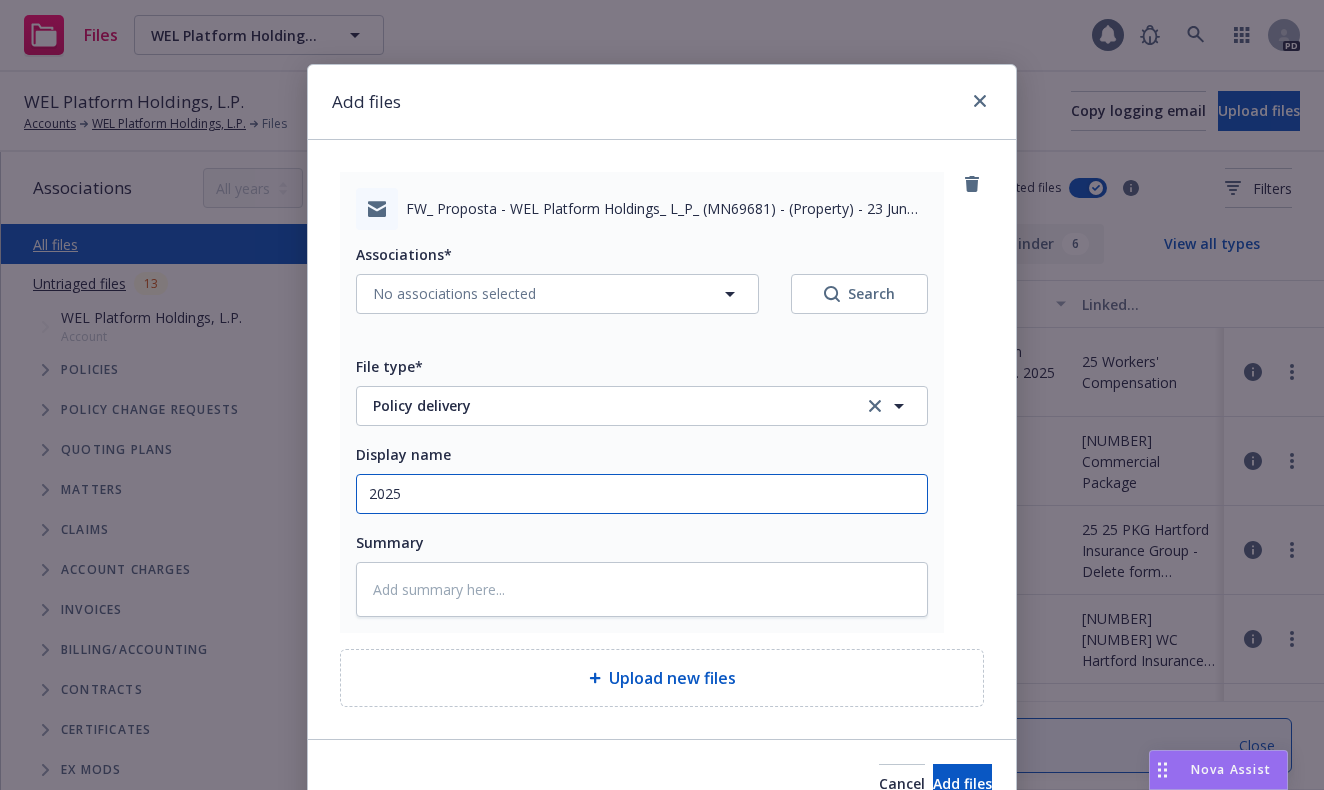 type on "x" 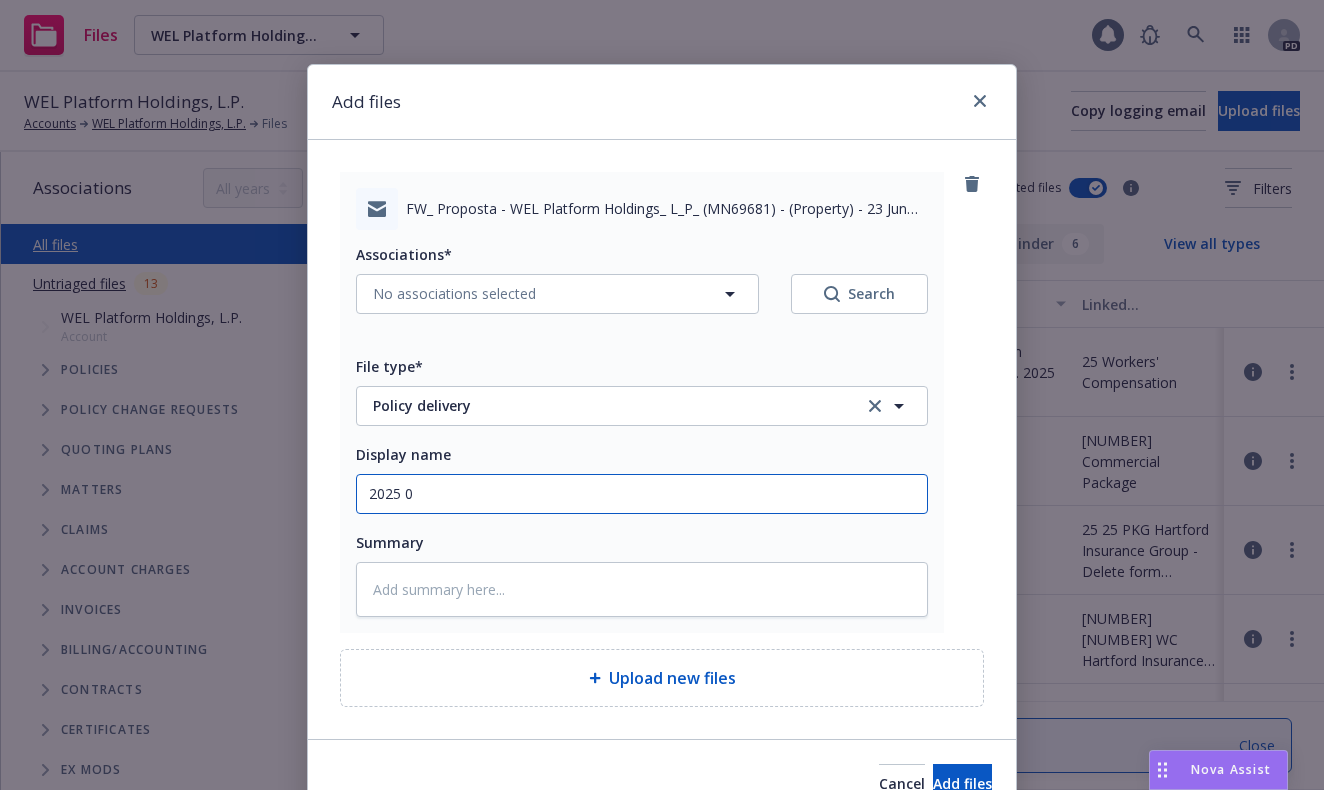 type on "x" 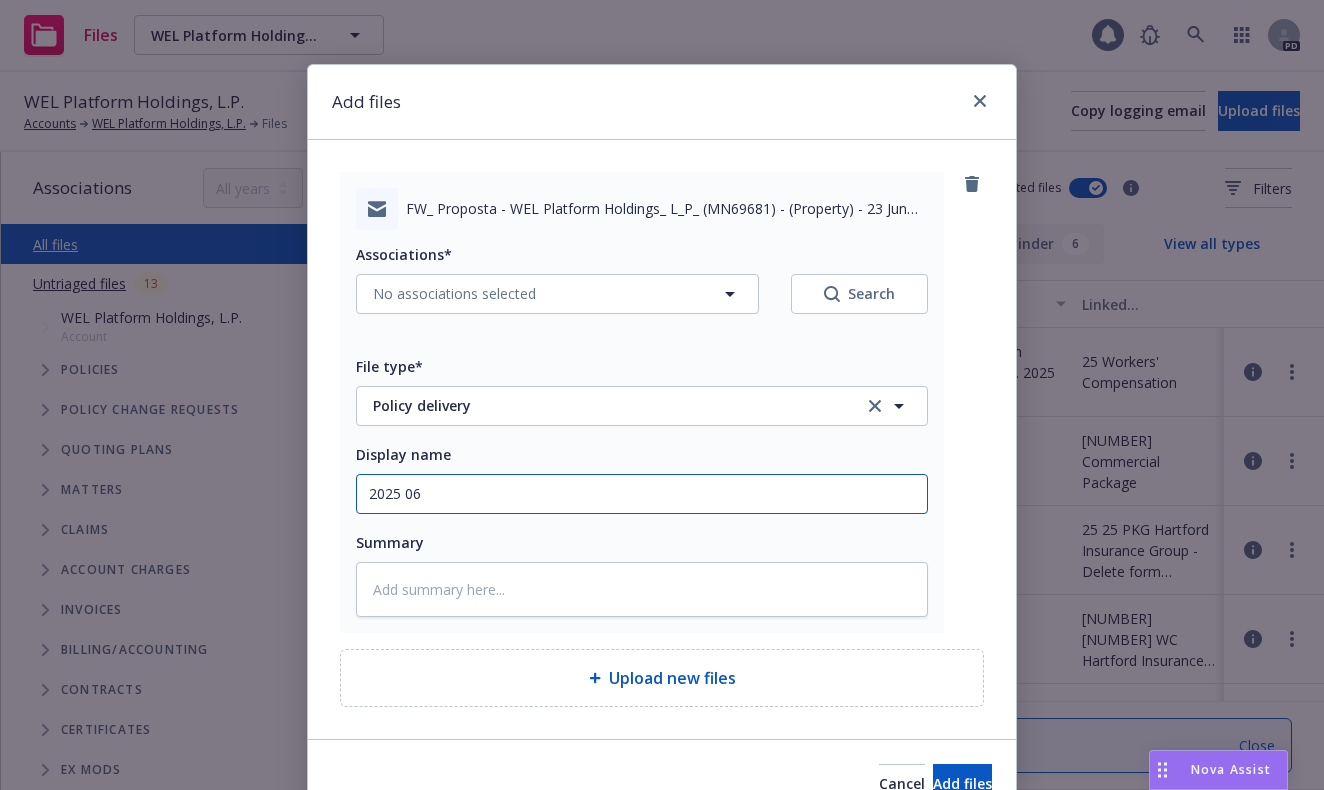 type on "x" 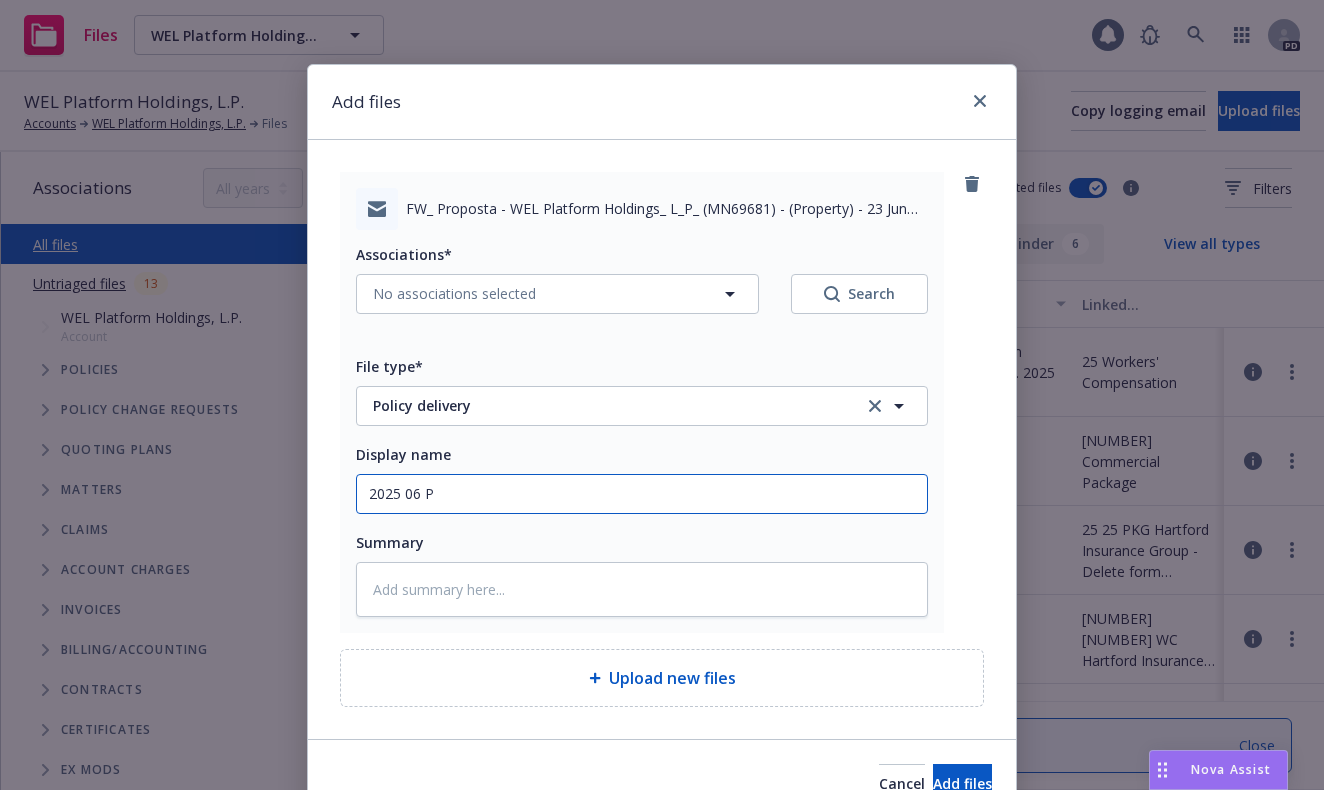 type on "x" 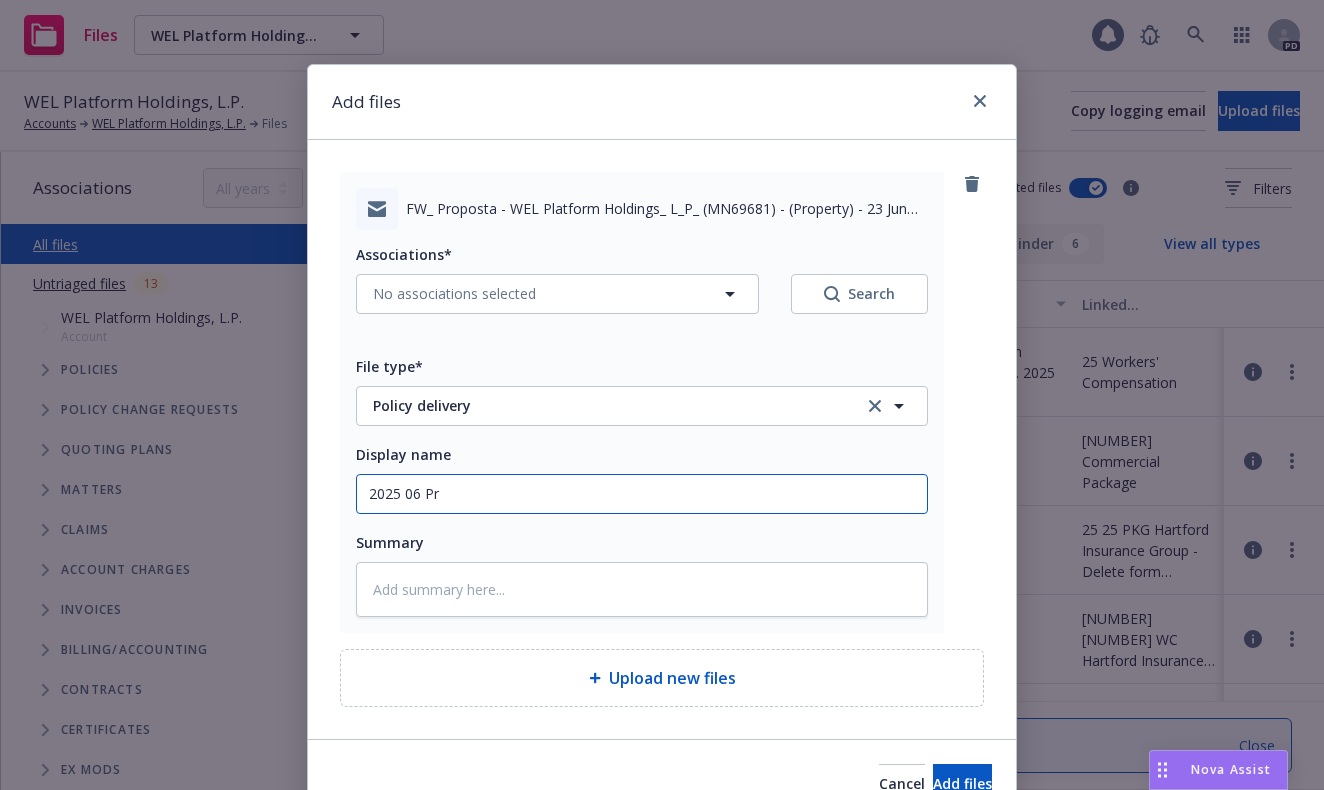 type on "x" 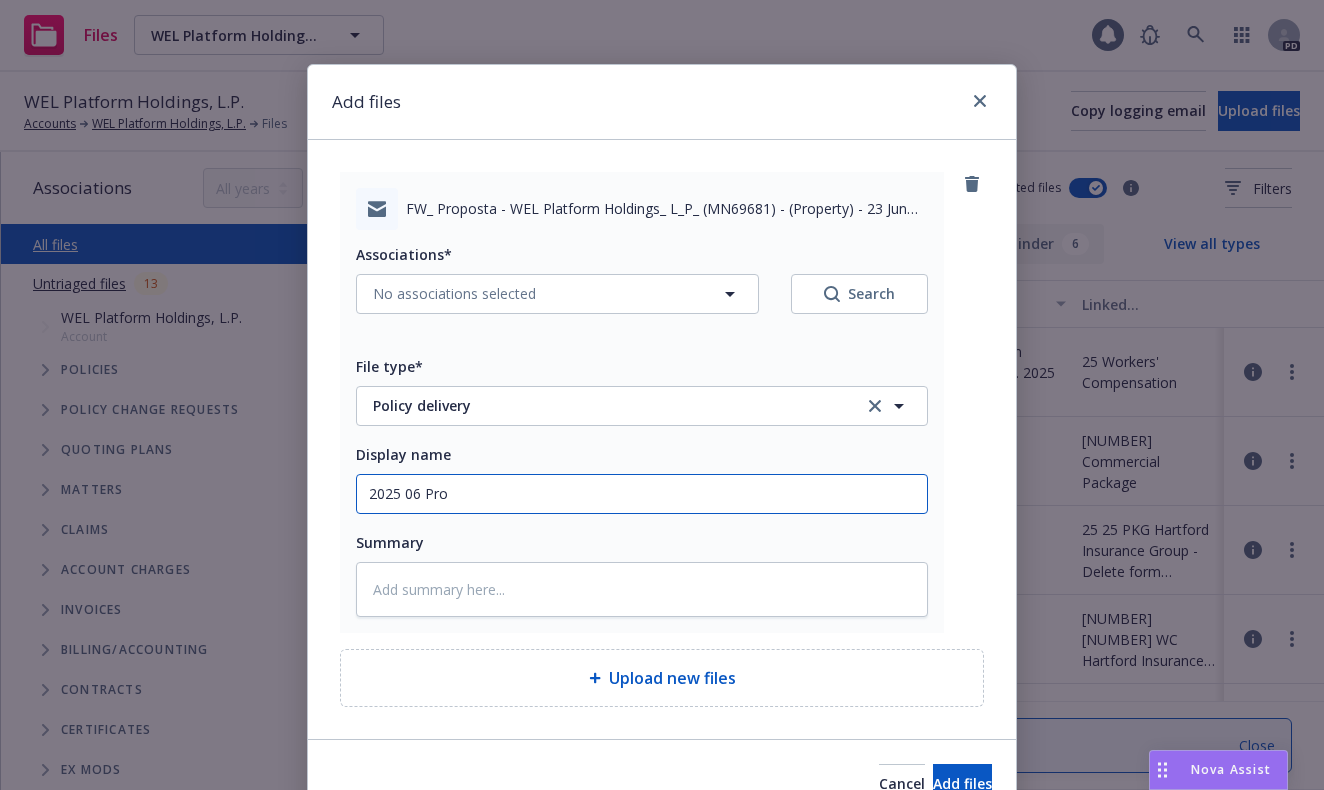 type on "x" 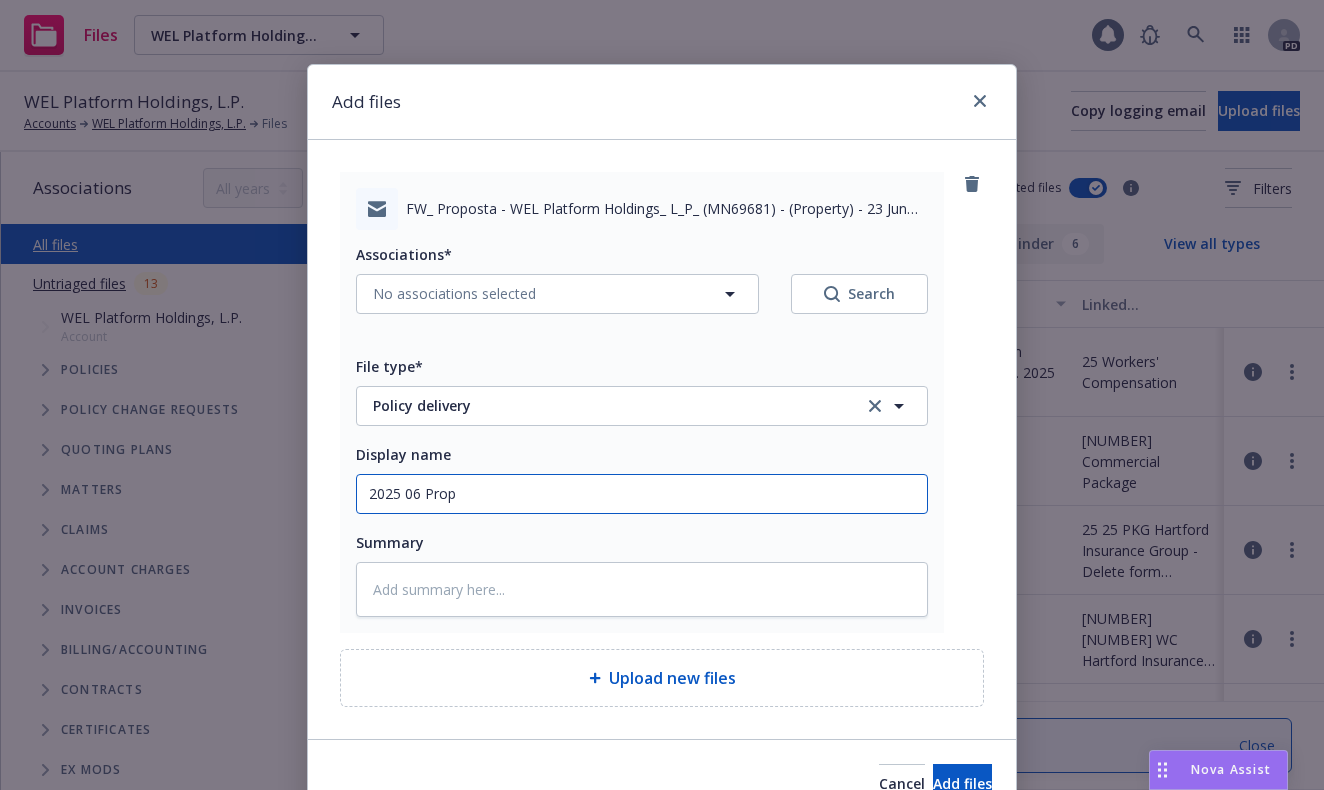 type on "x" 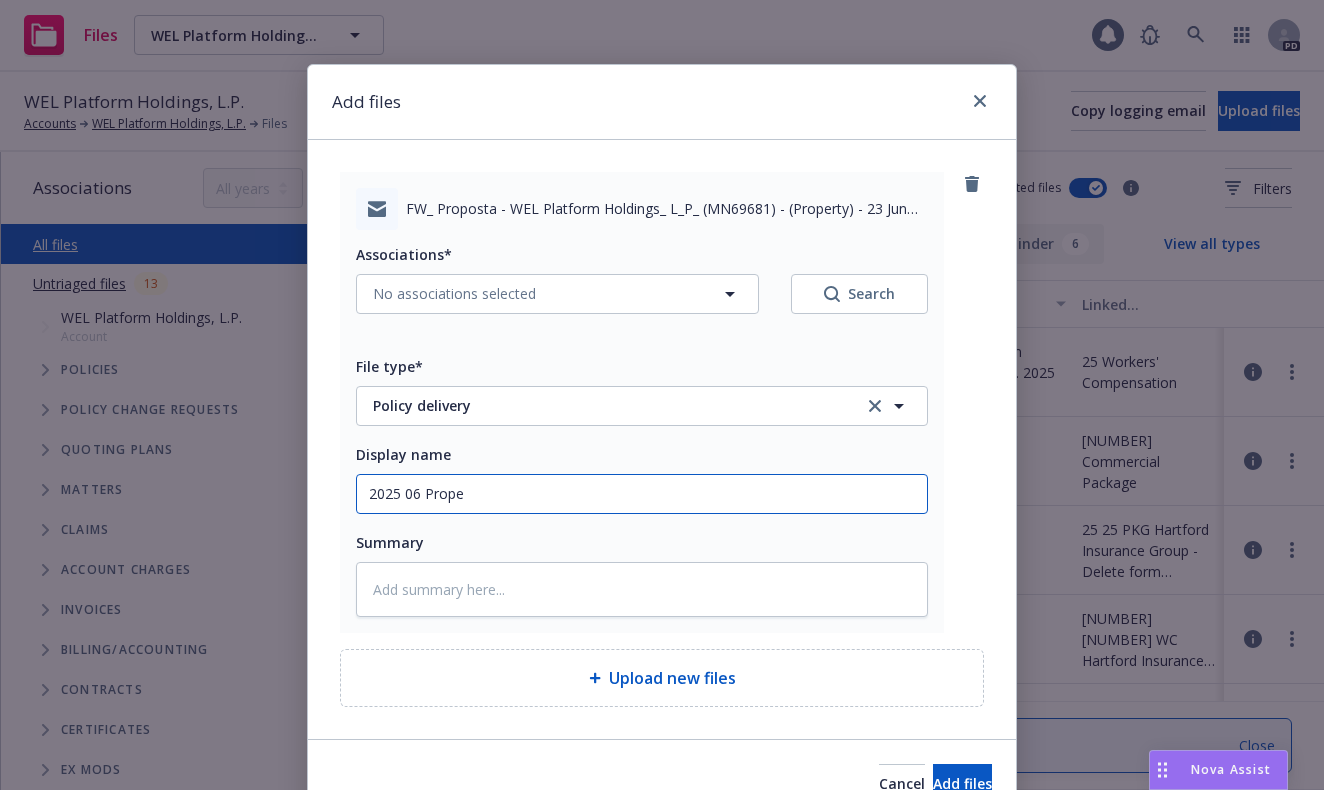 type on "x" 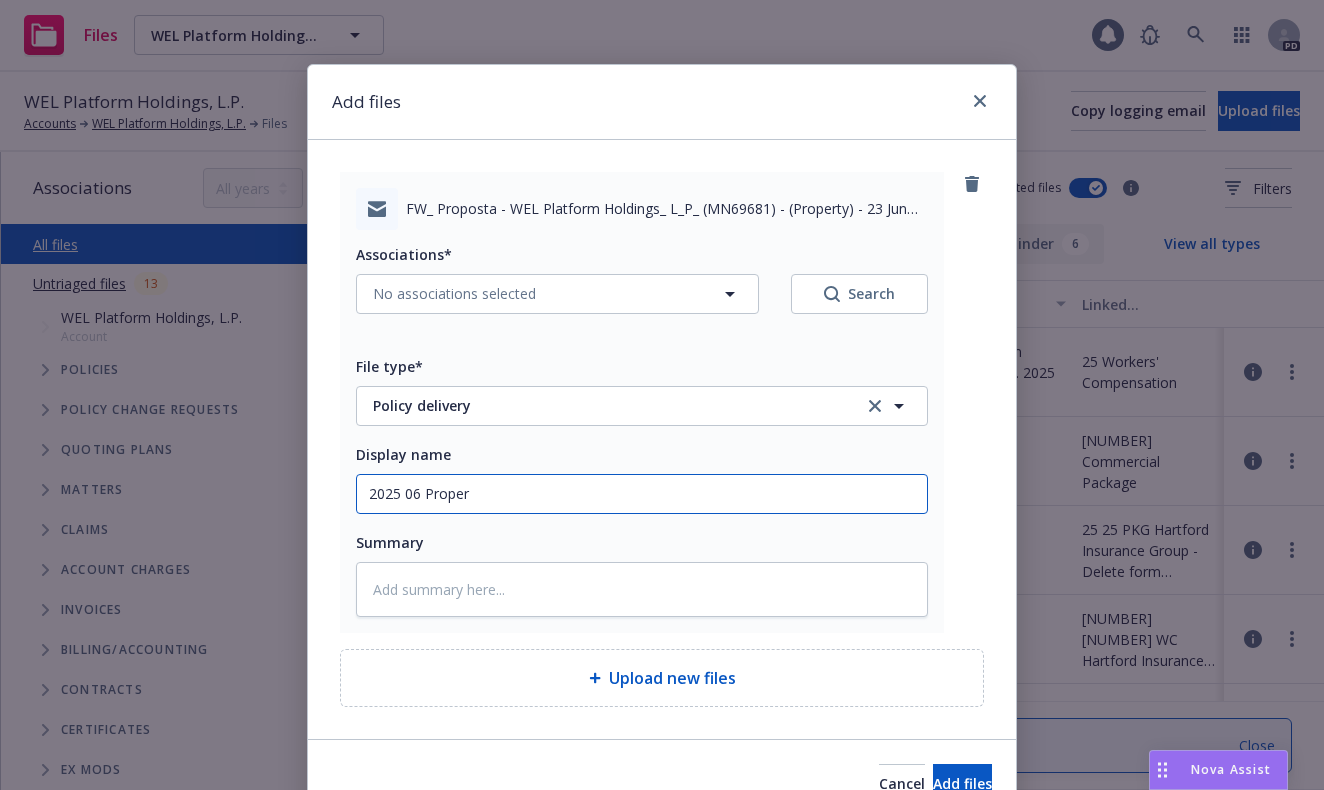type on "x" 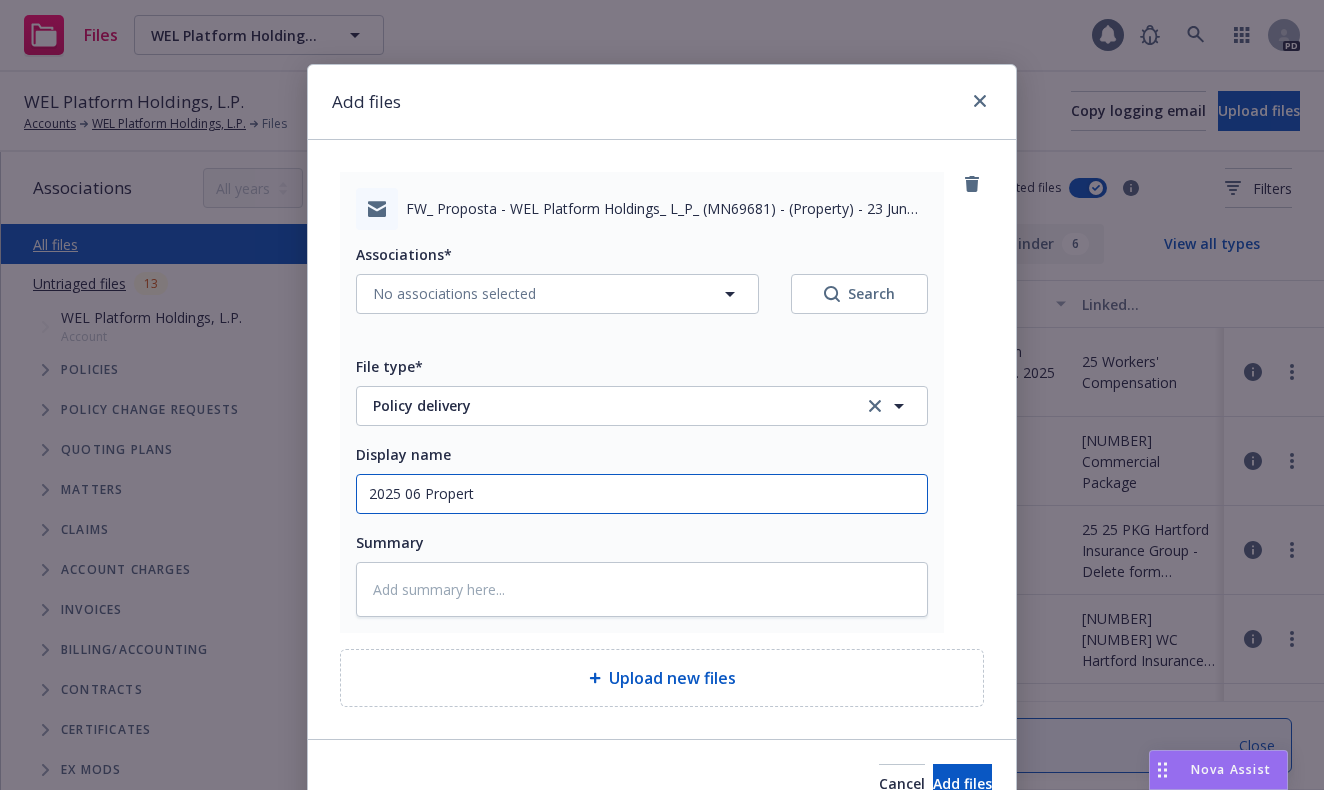 type on "x" 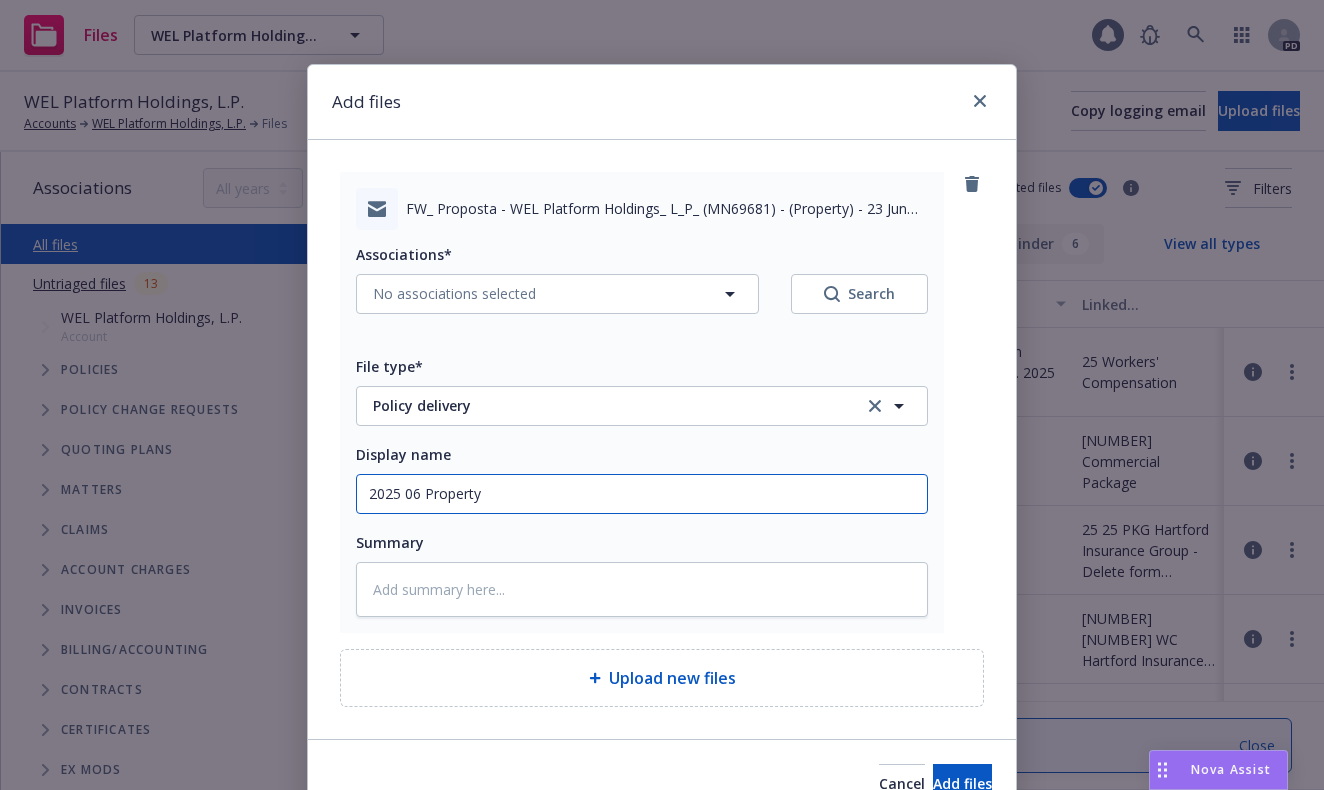 type on "x" 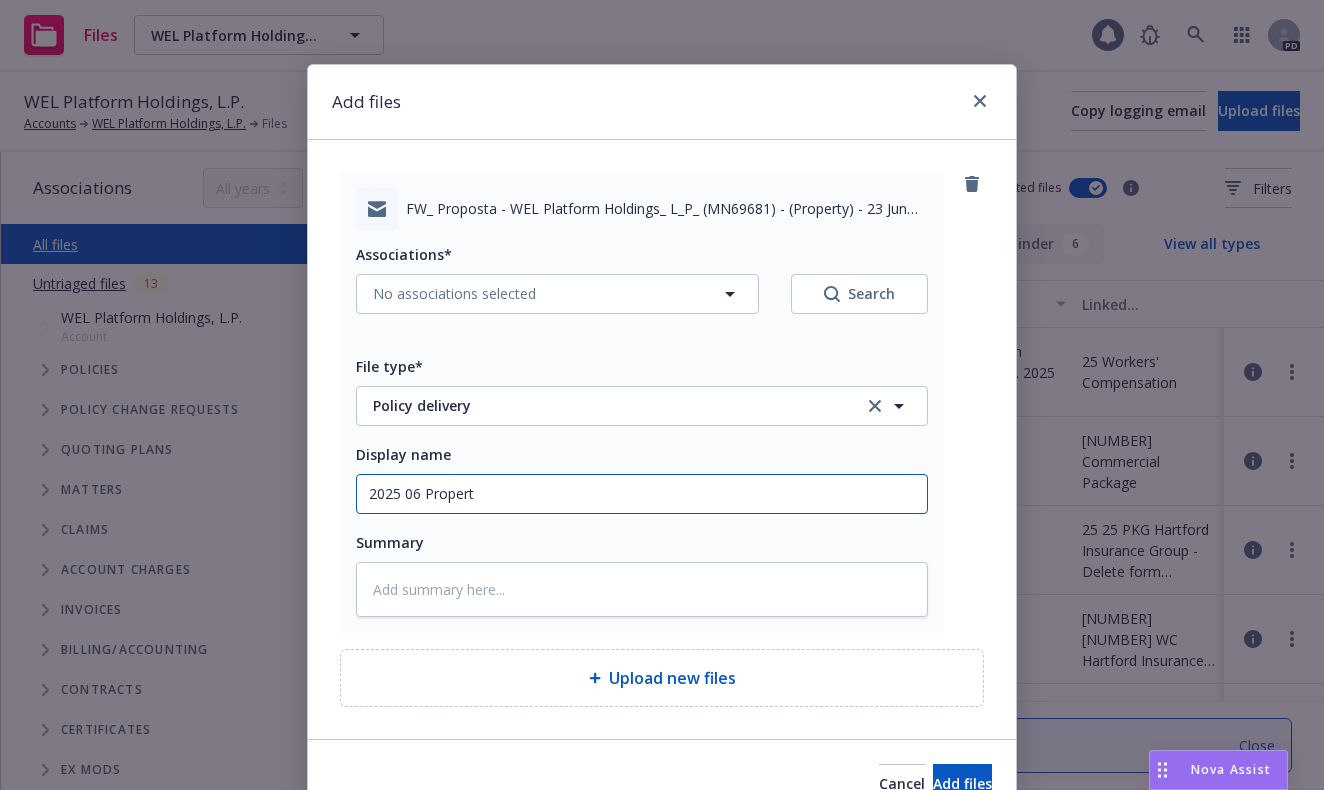 type on "x" 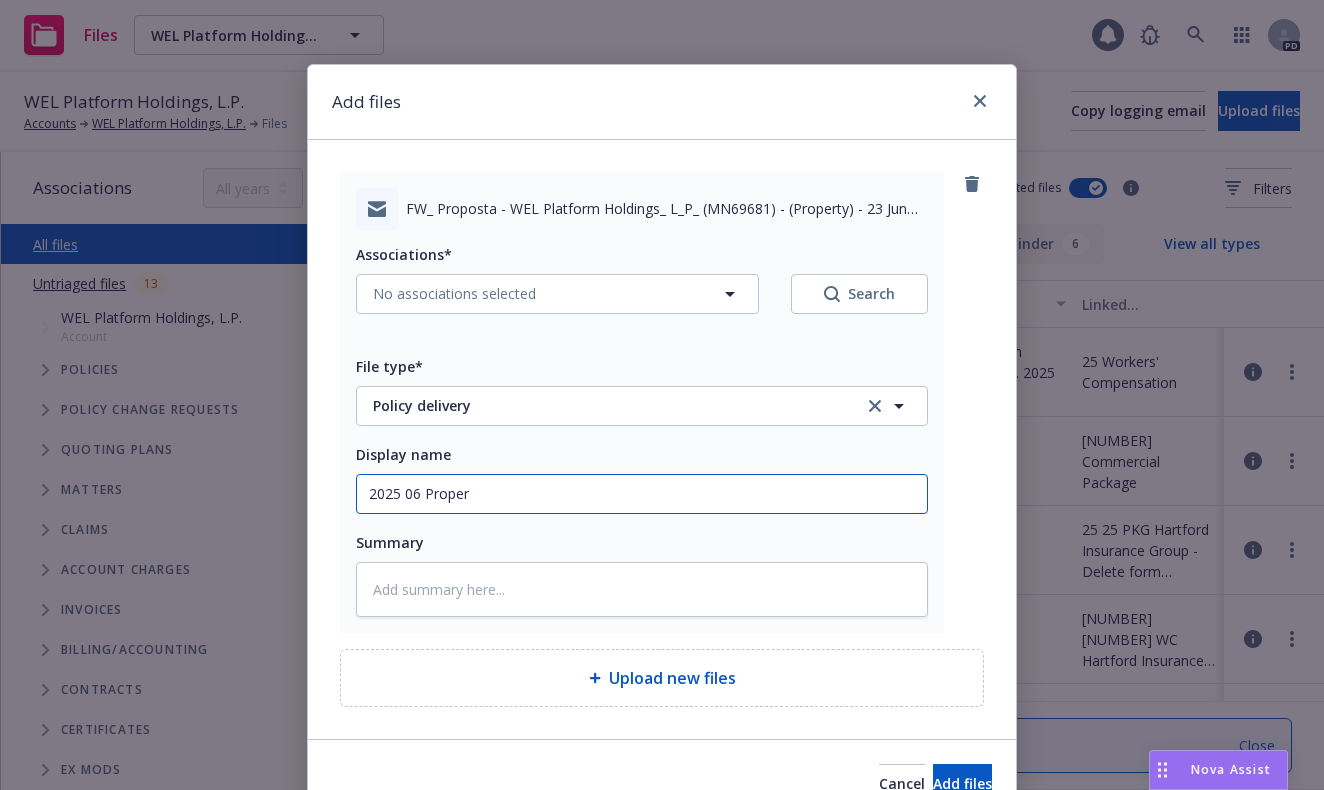 type on "x" 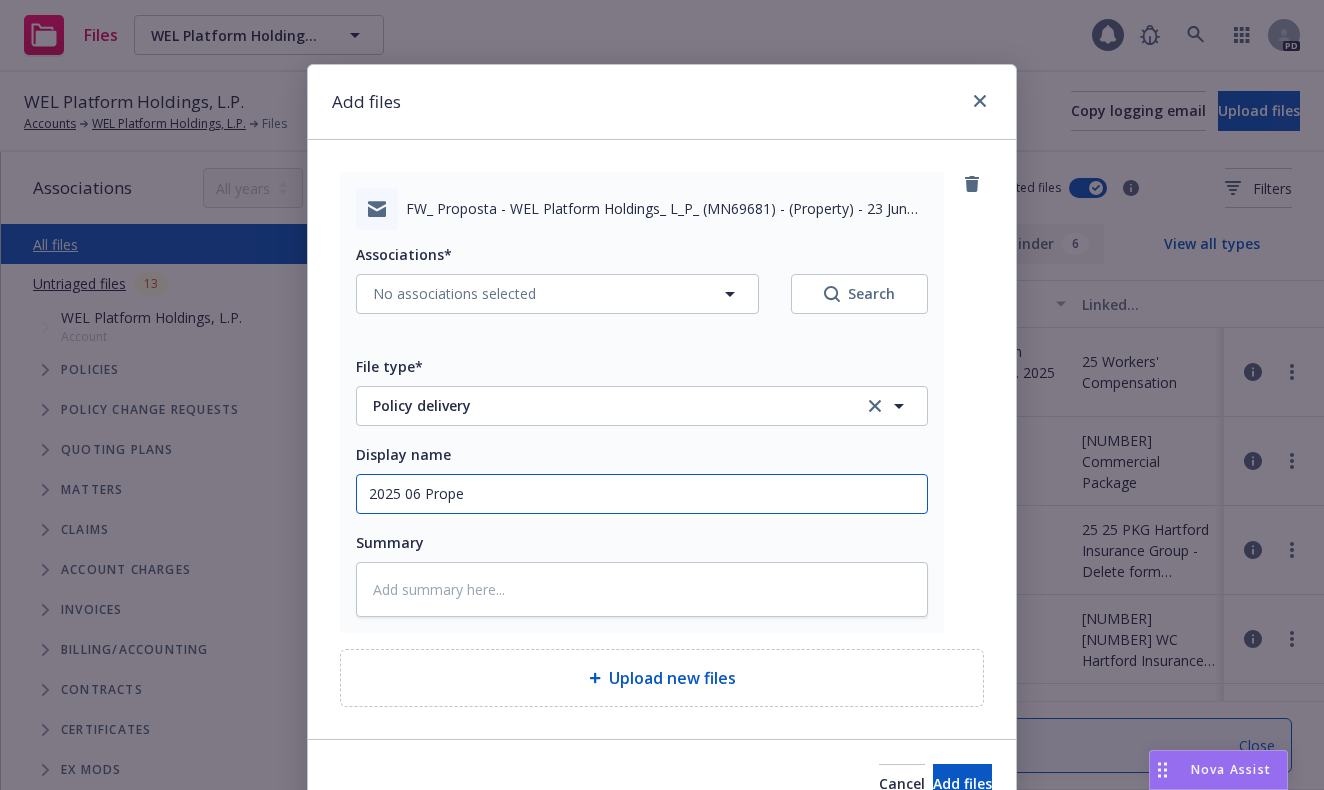 type on "x" 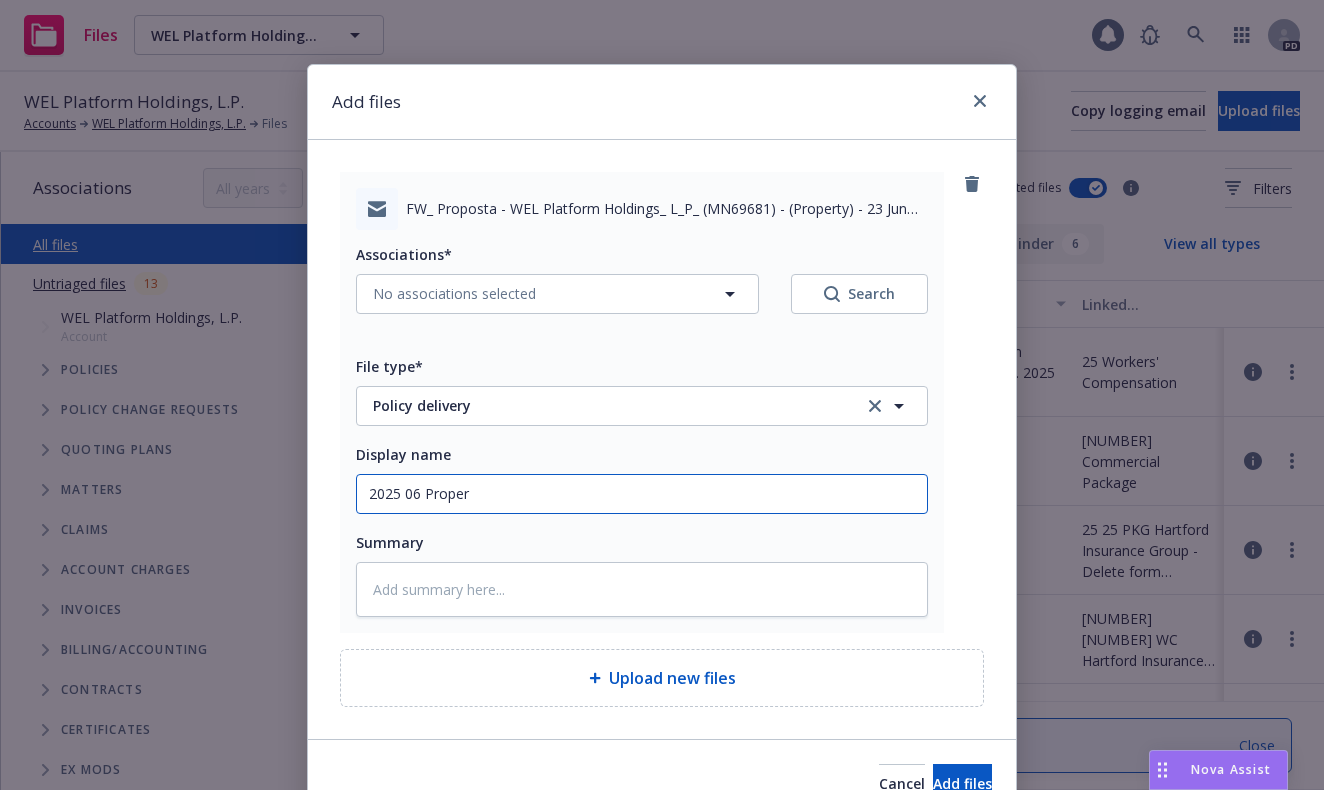 type on "x" 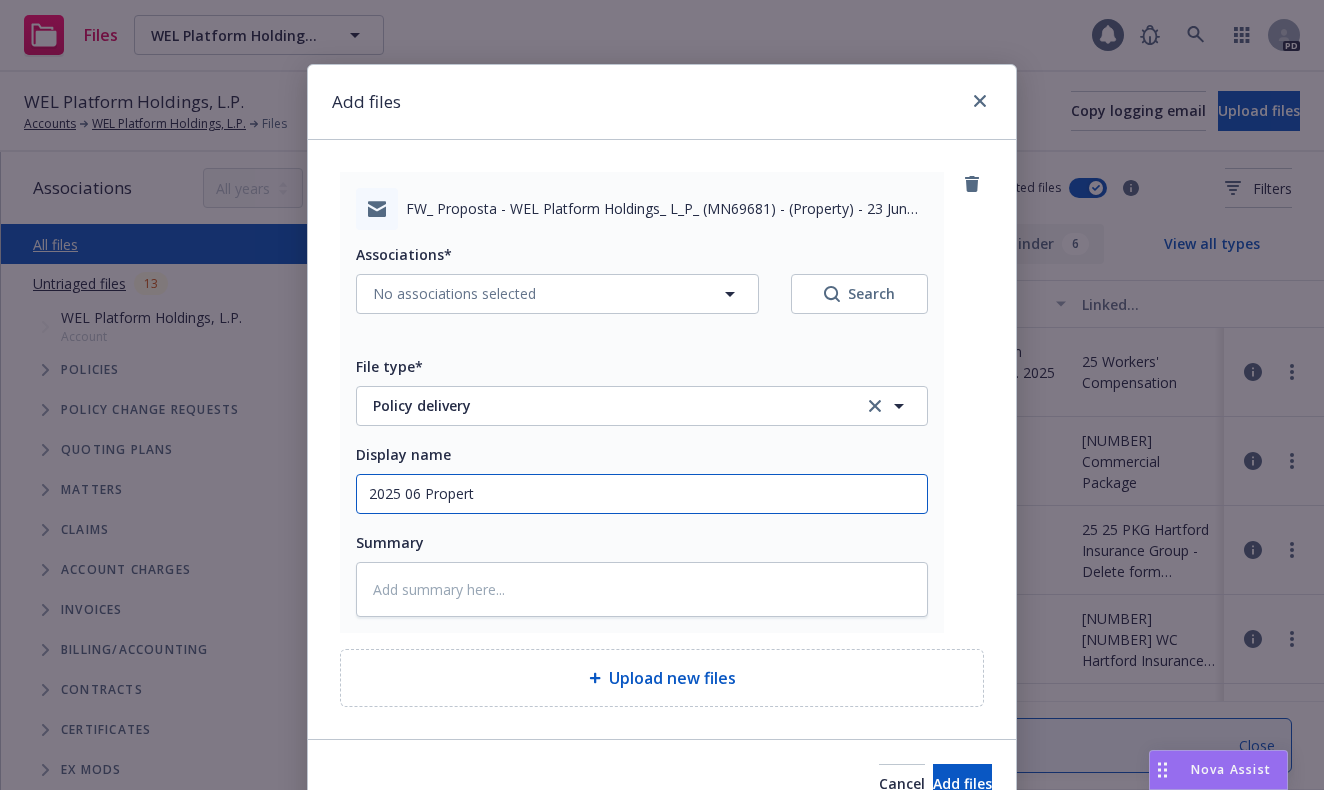 type on "x" 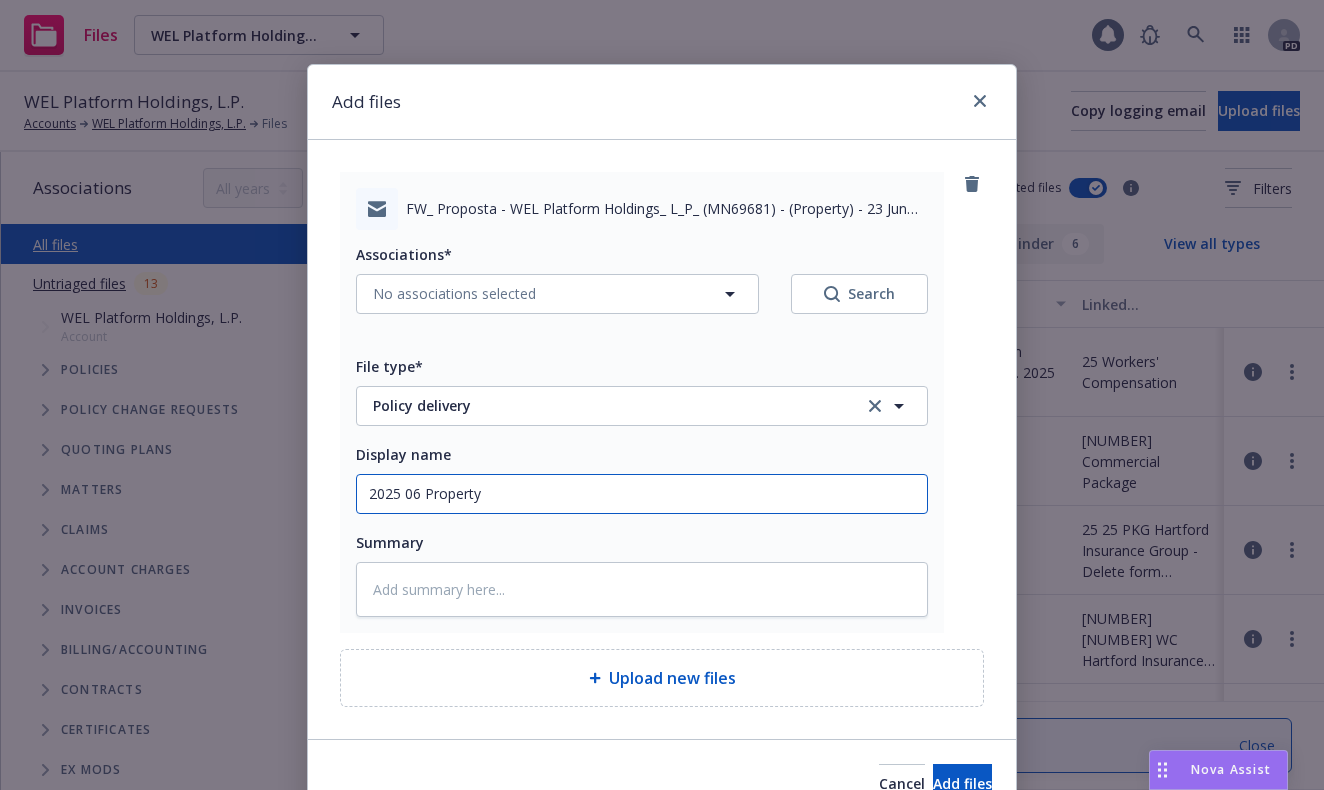type on "x" 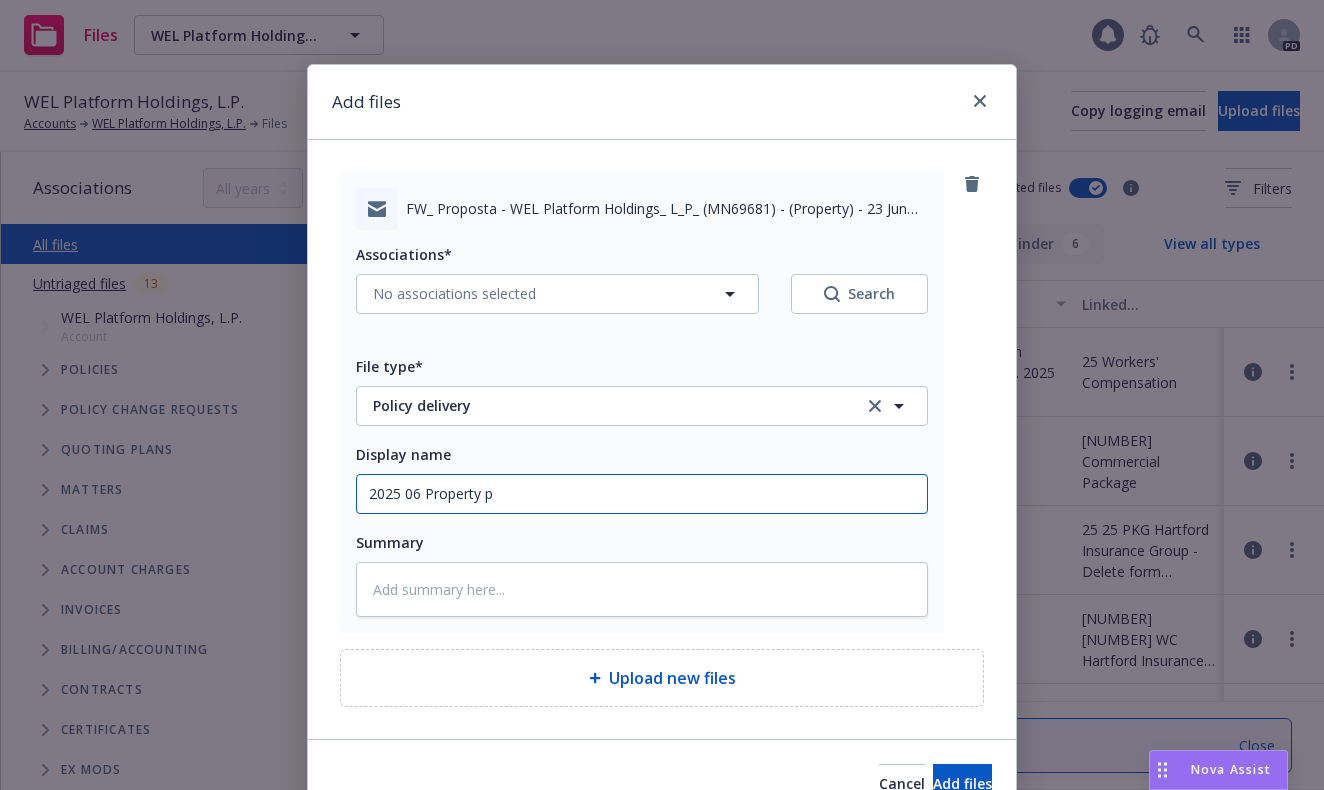 type on "x" 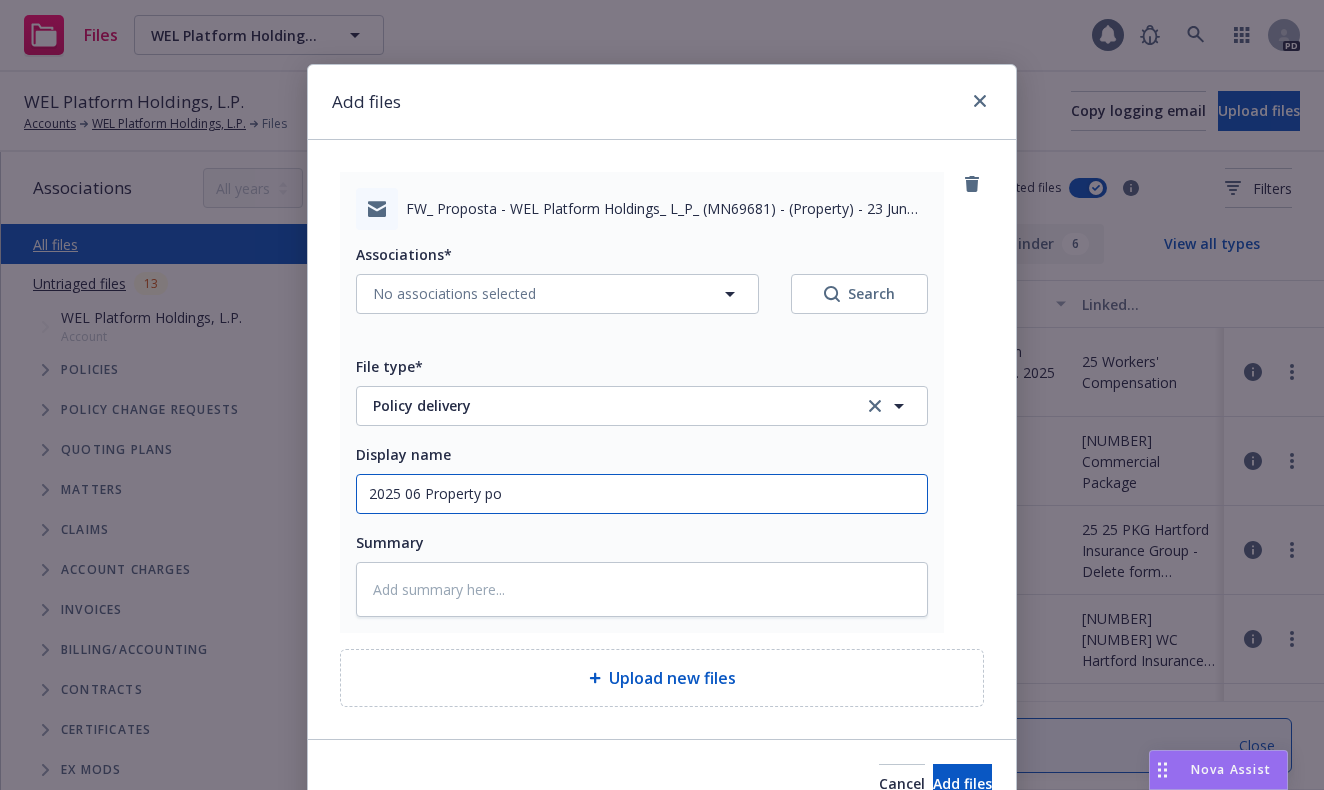 type on "x" 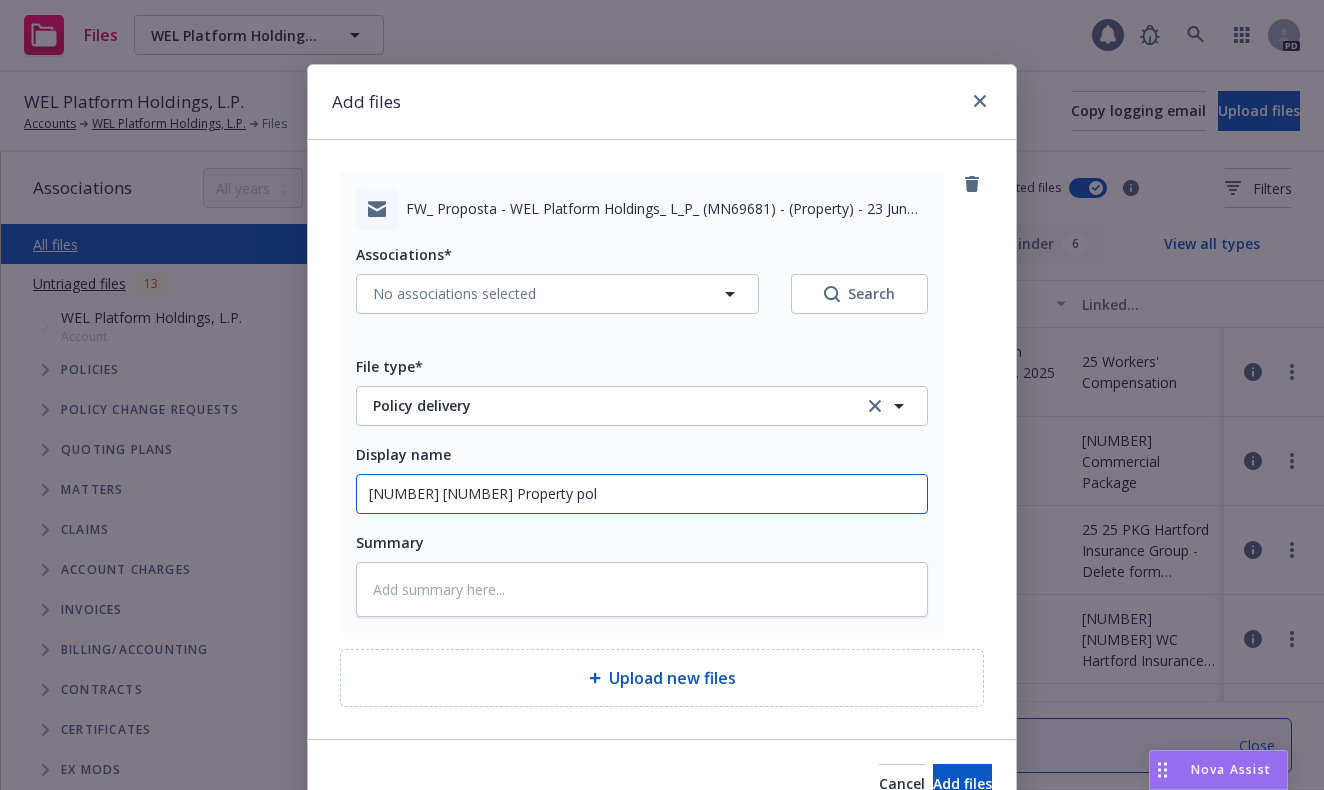 type on "x" 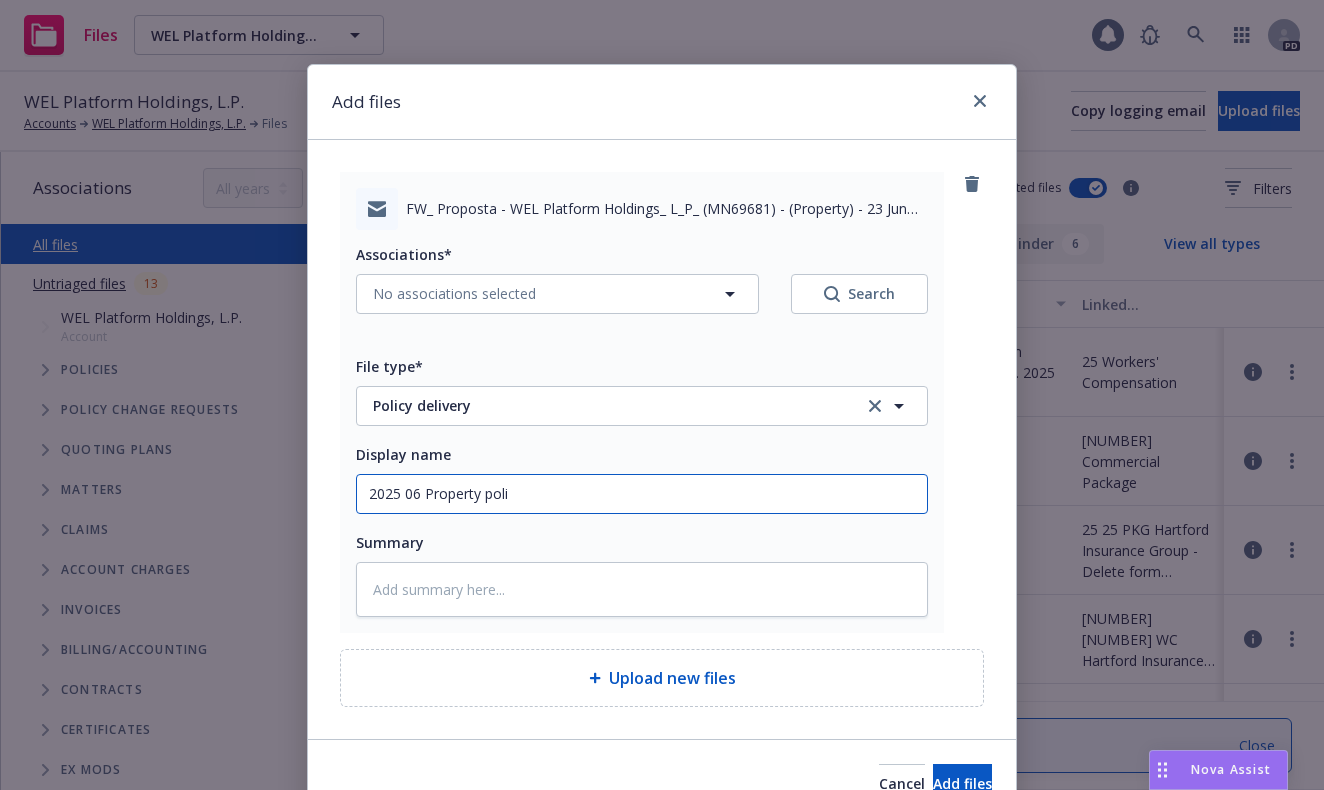 type on "2025 06 Property polic" 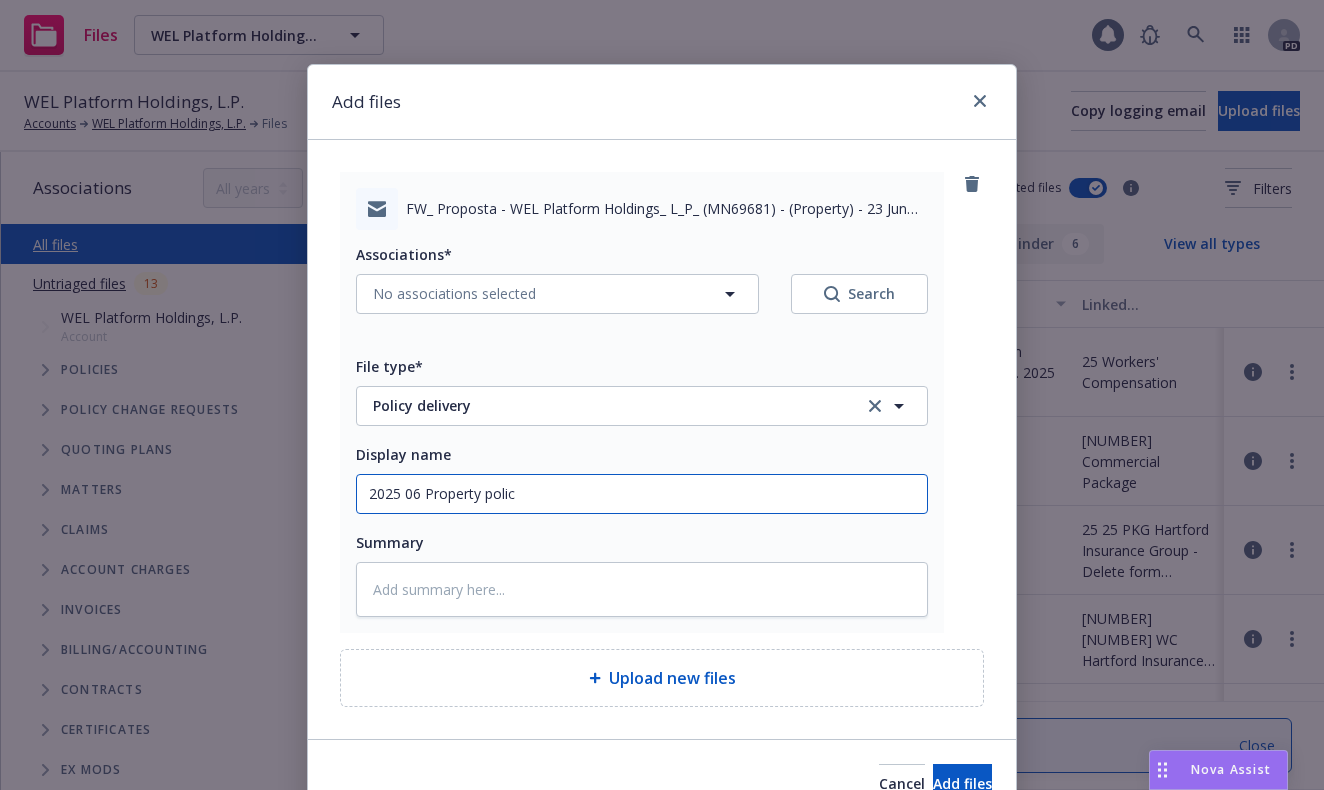 type on "x" 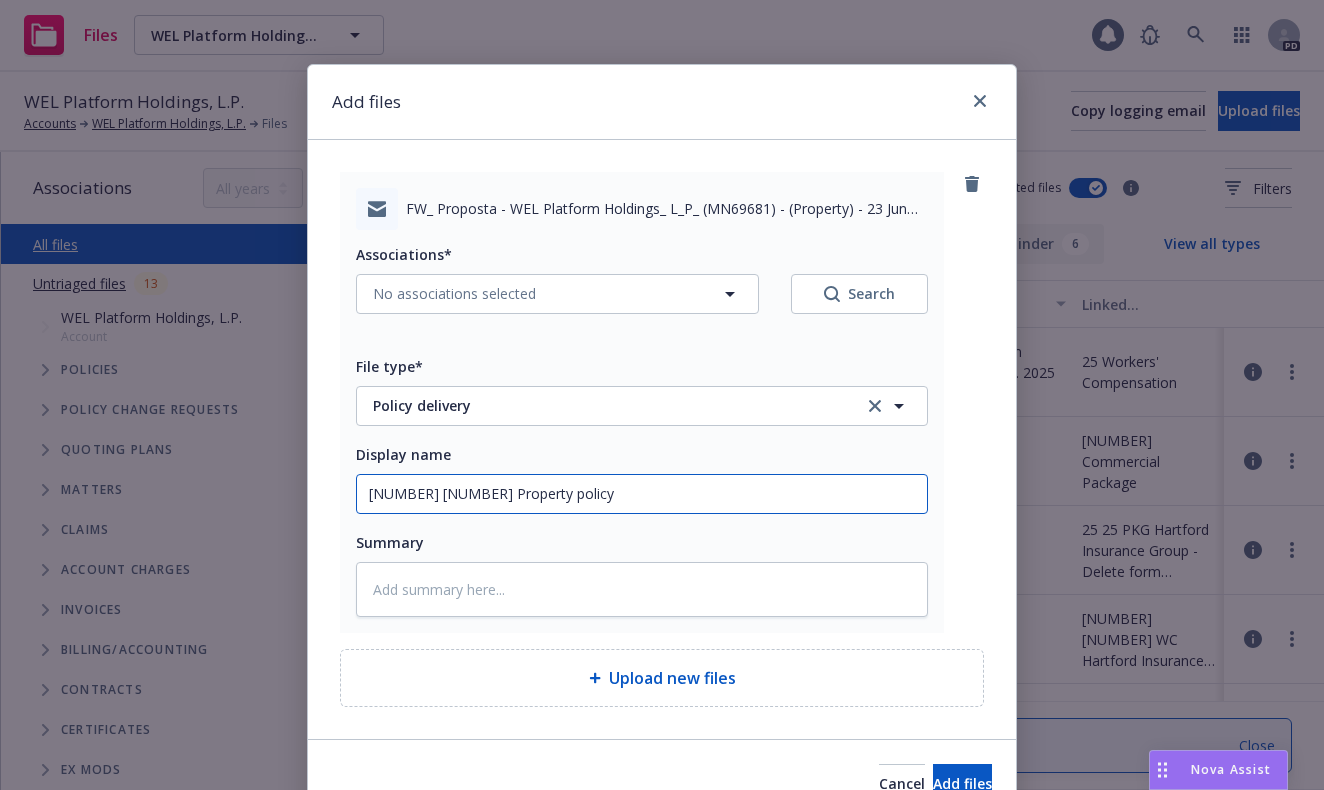 type on "x" 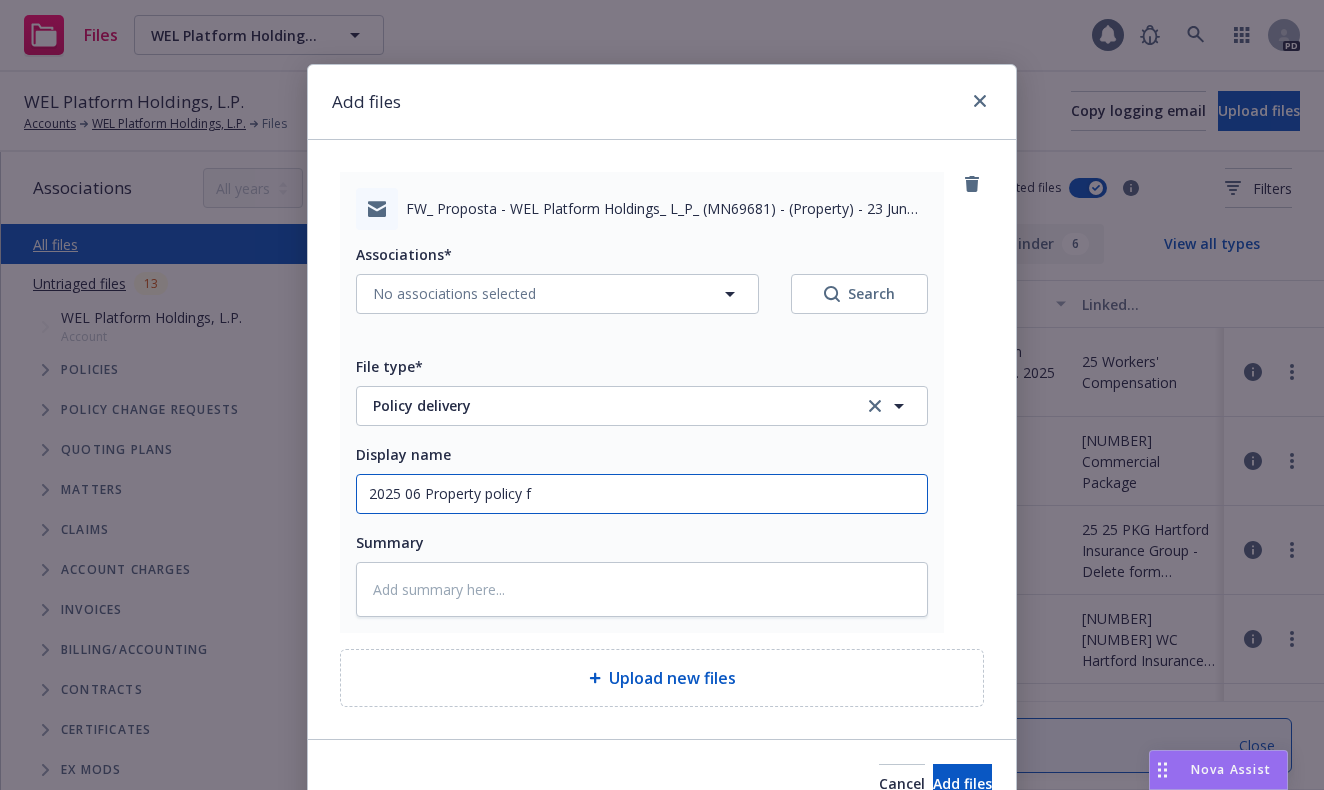 type on "x" 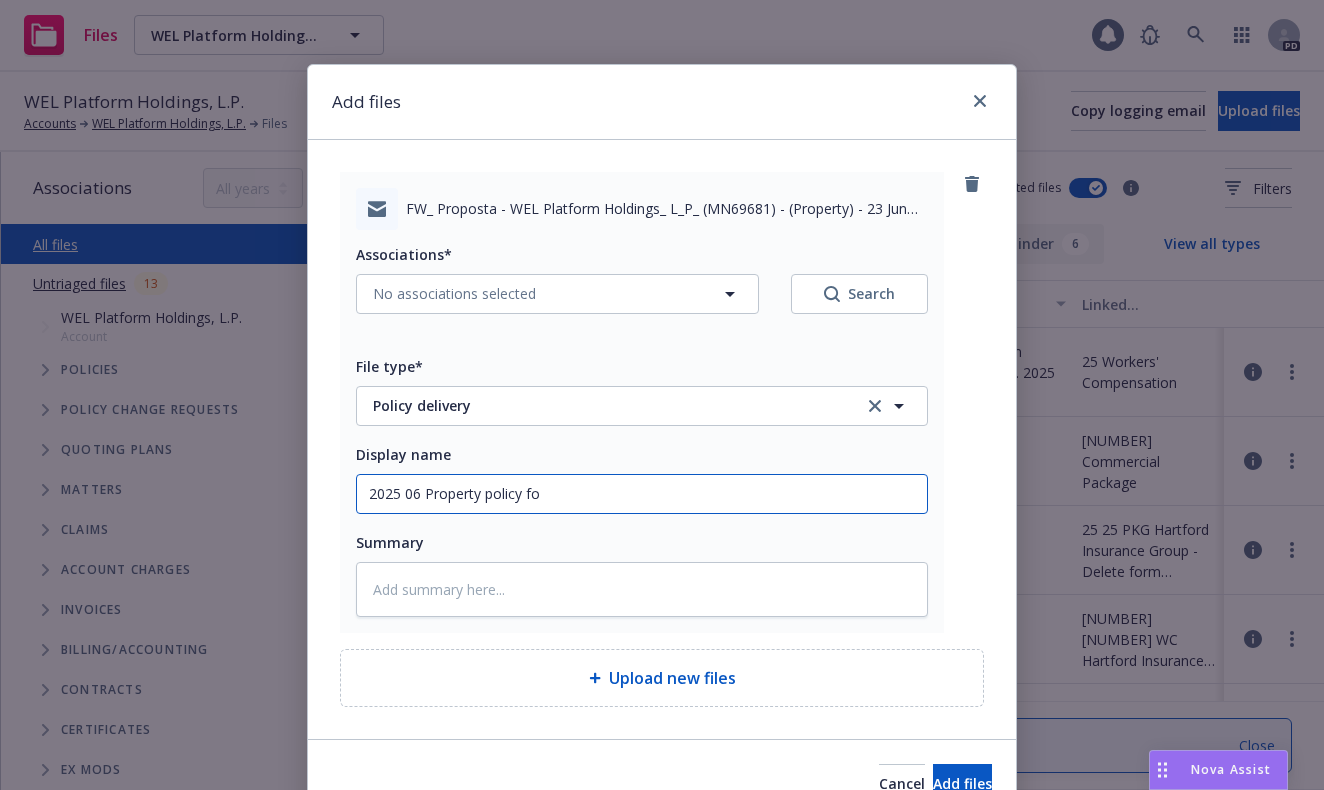 type on "x" 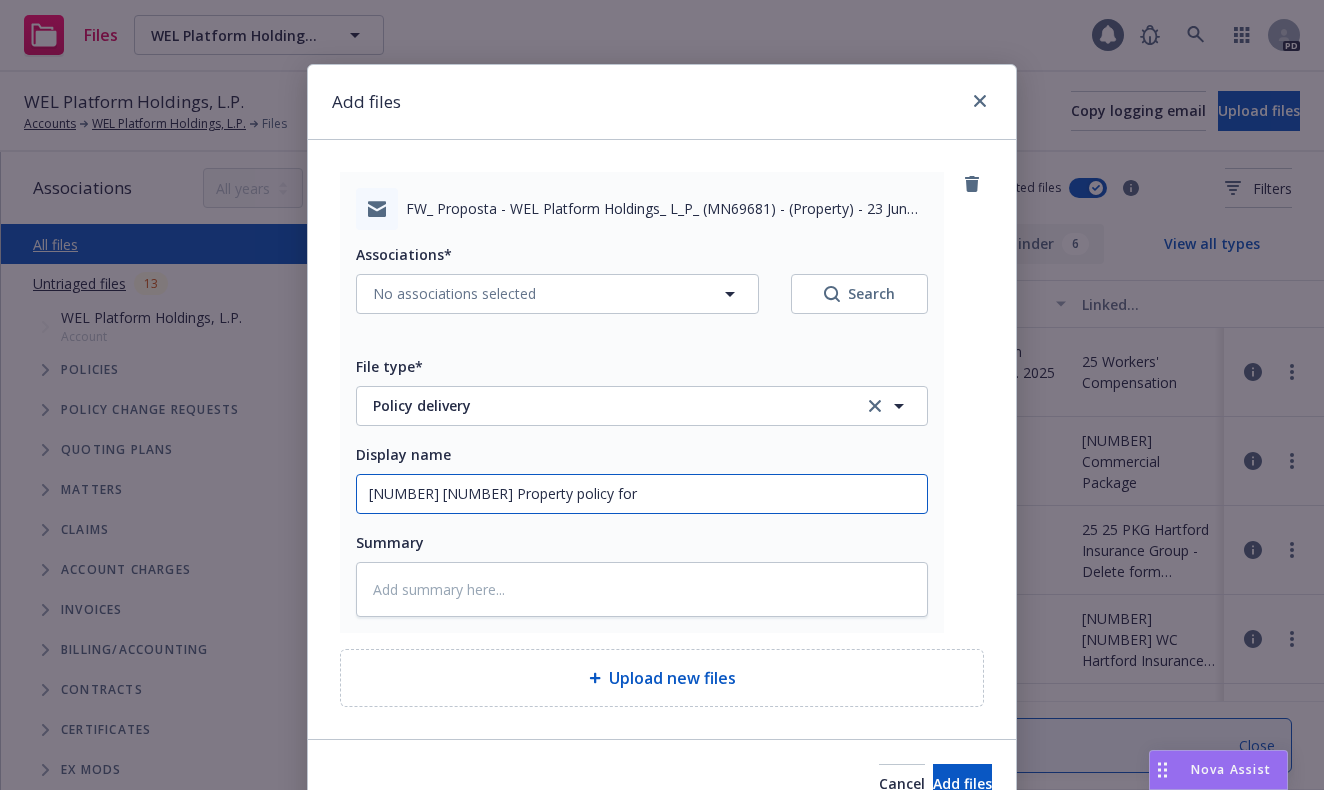 type on "x" 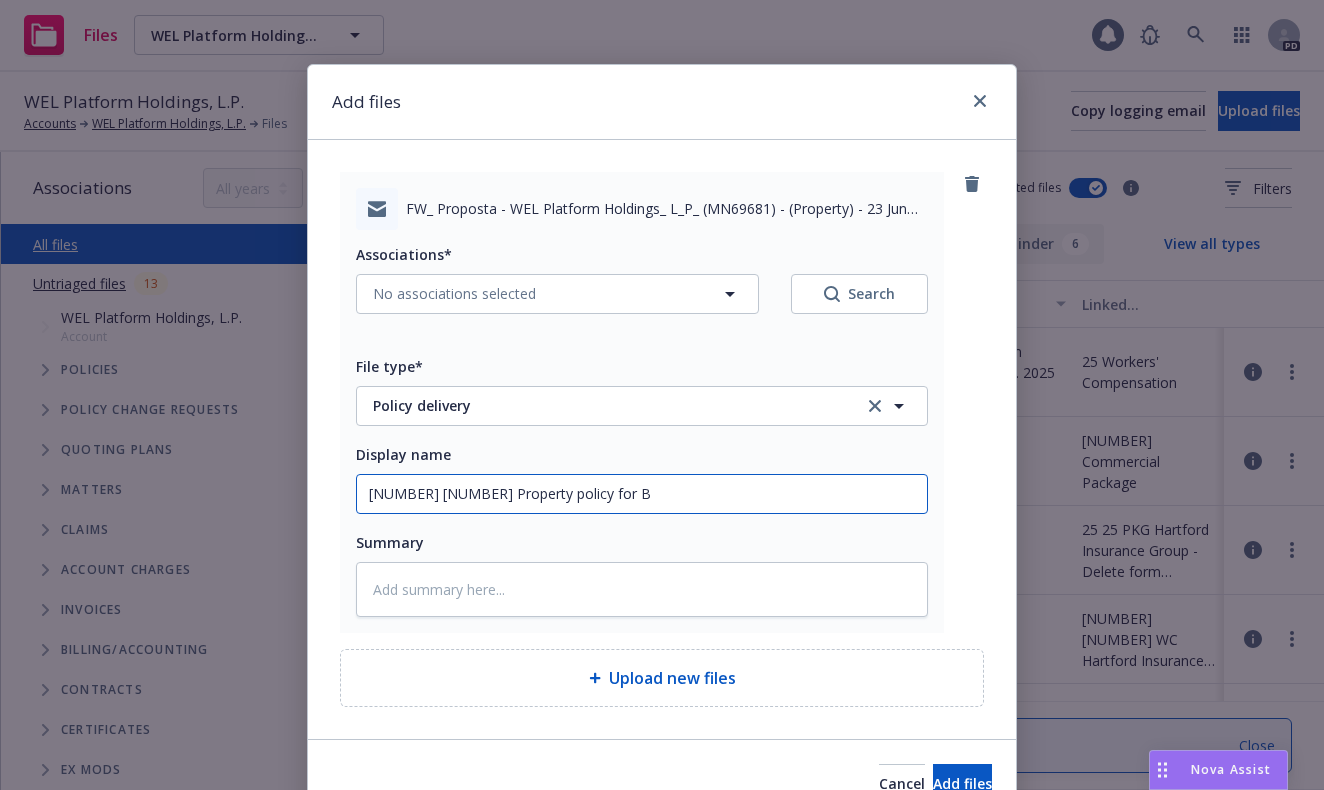 type on "x" 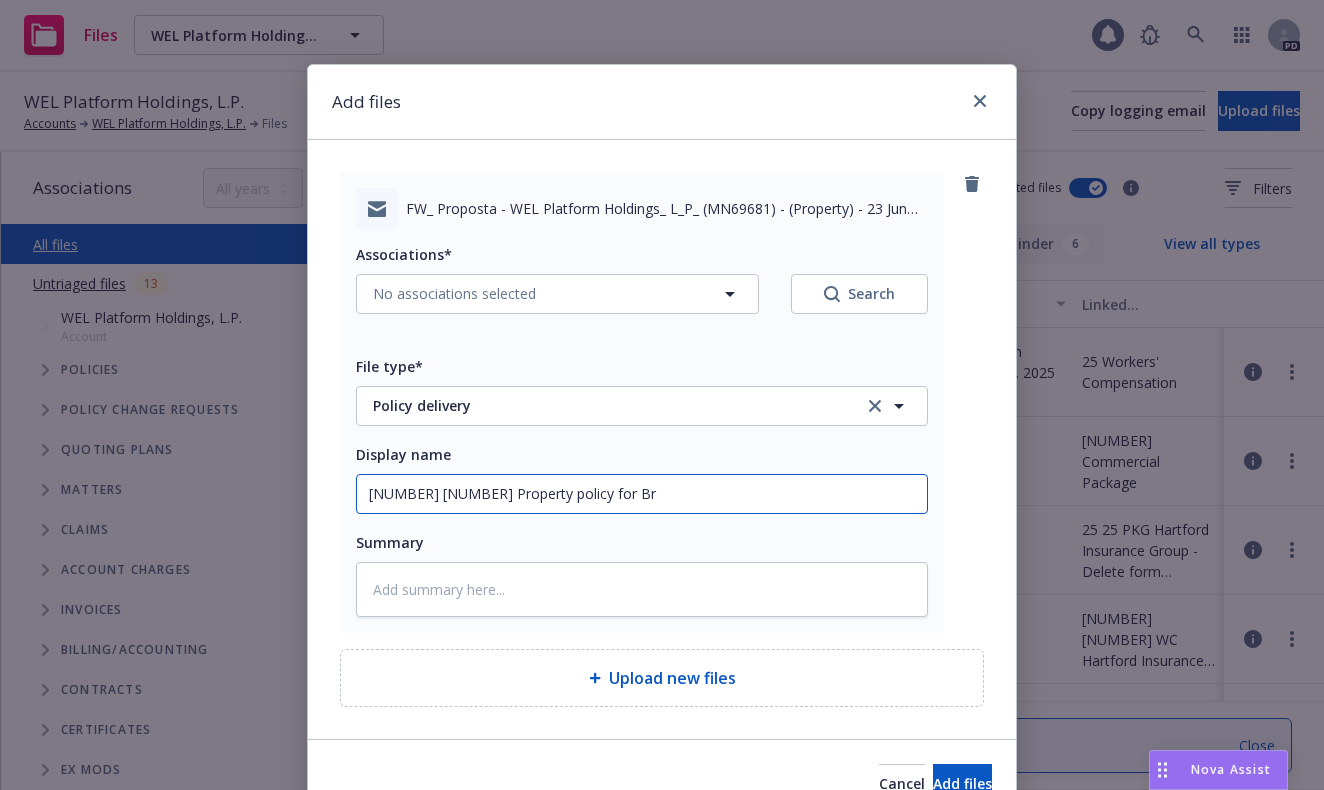 type on "x" 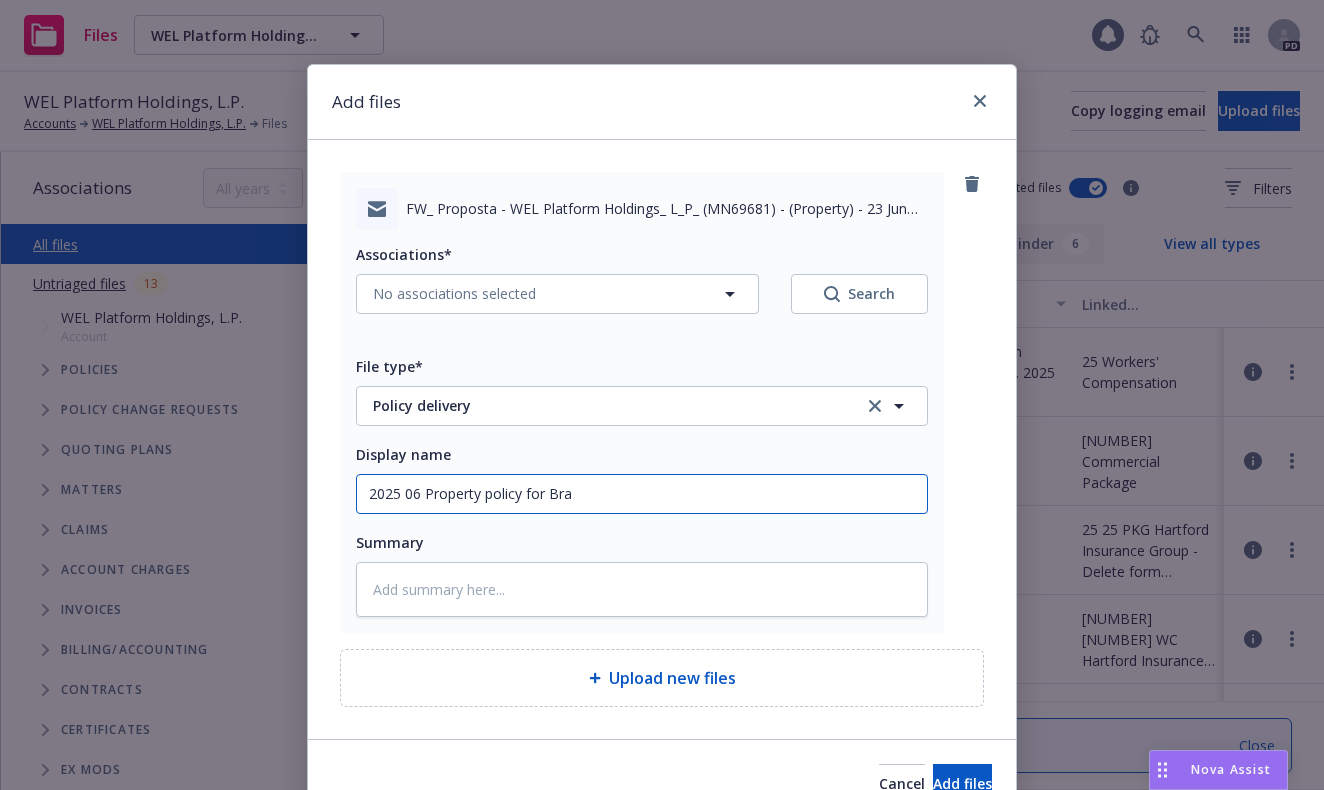 type on "x" 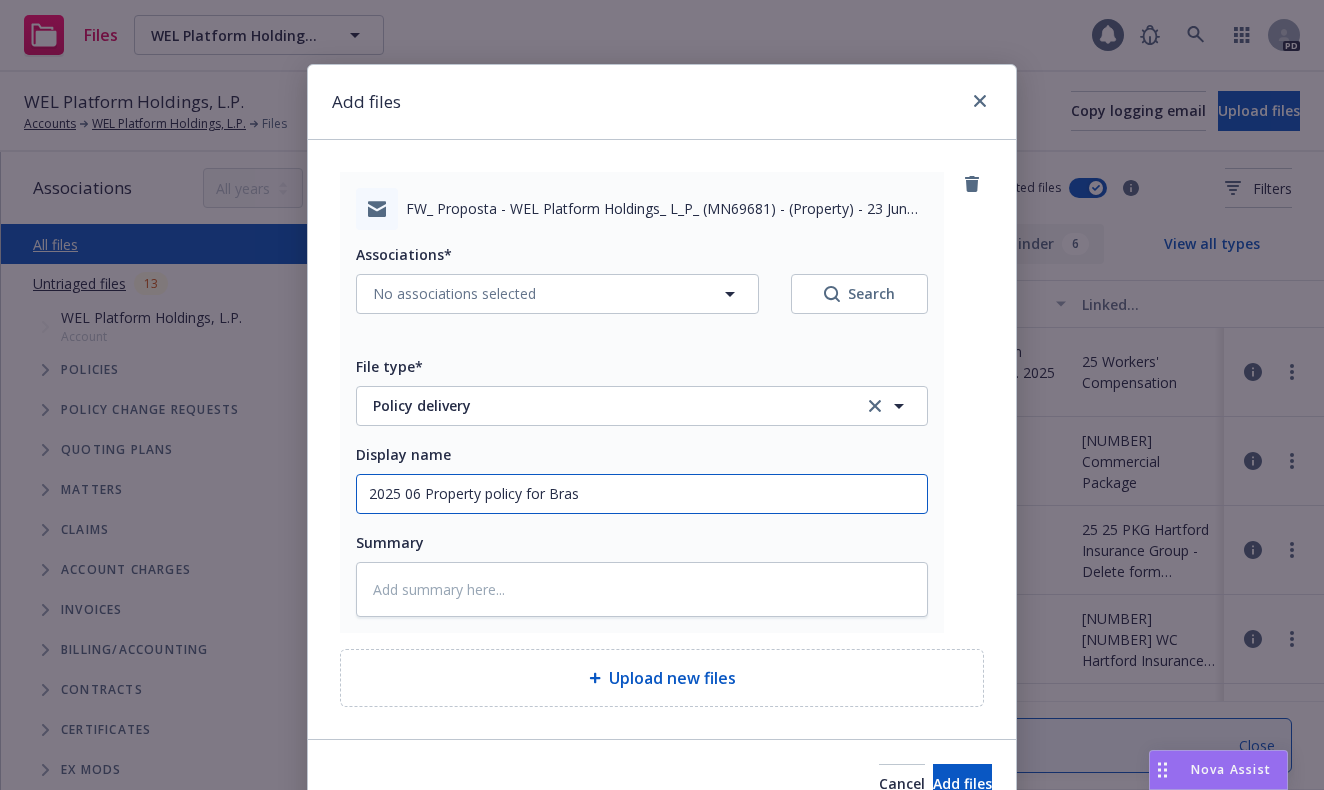 type on "x" 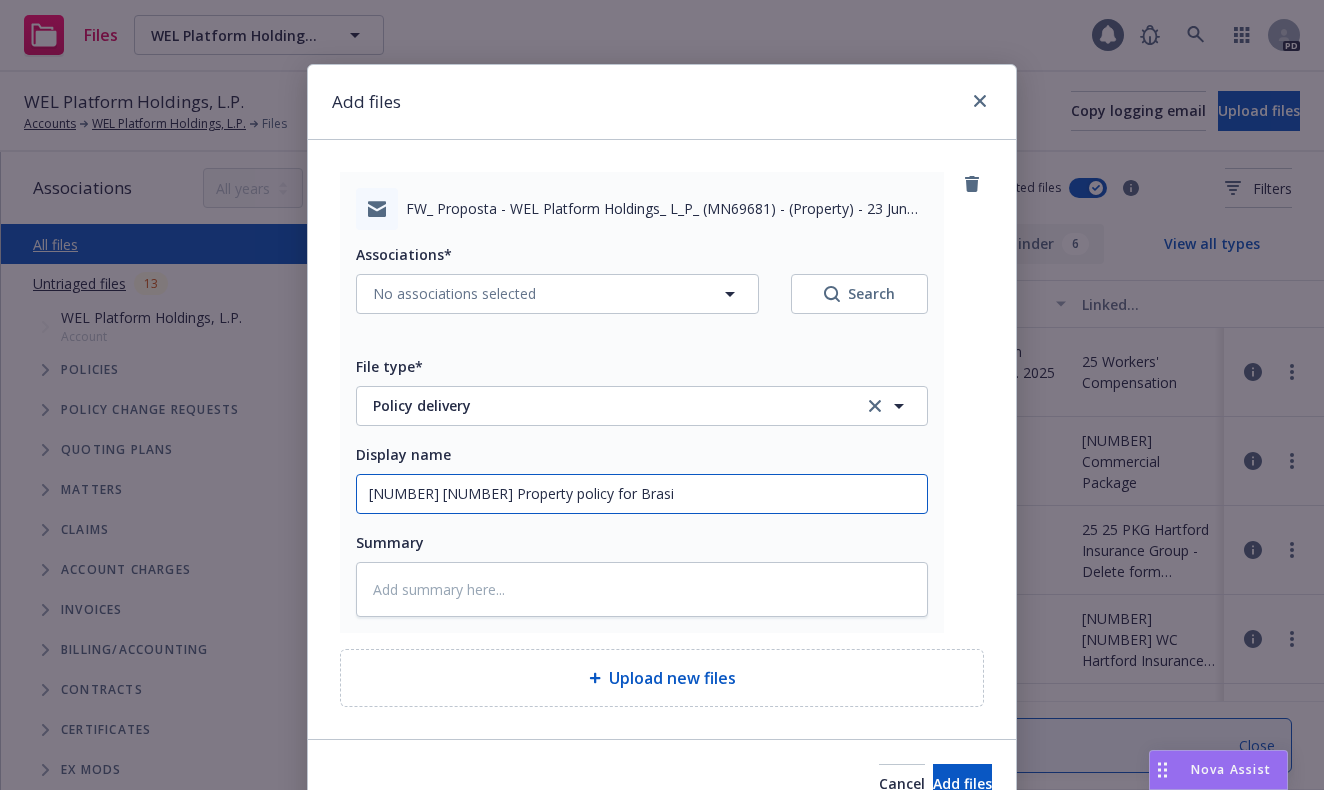 type on "x" 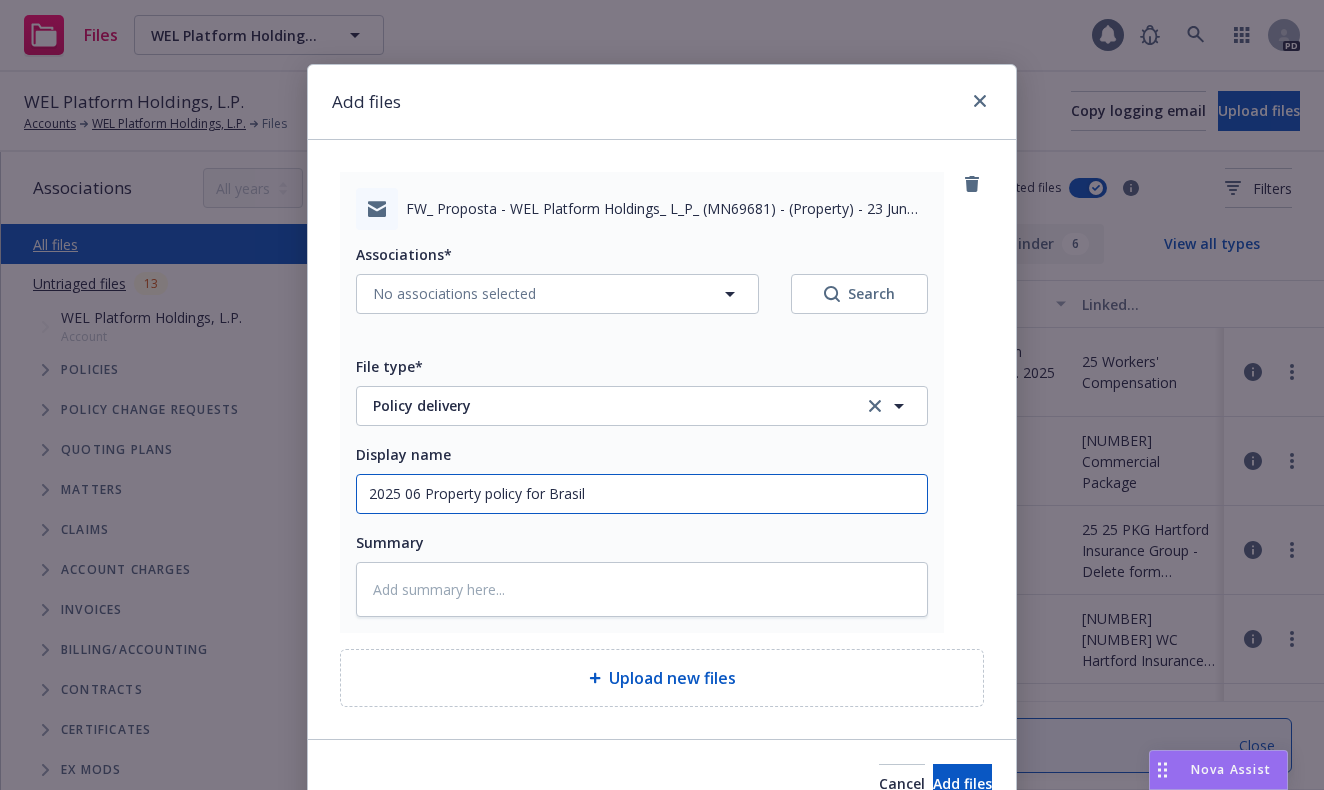 type on "x" 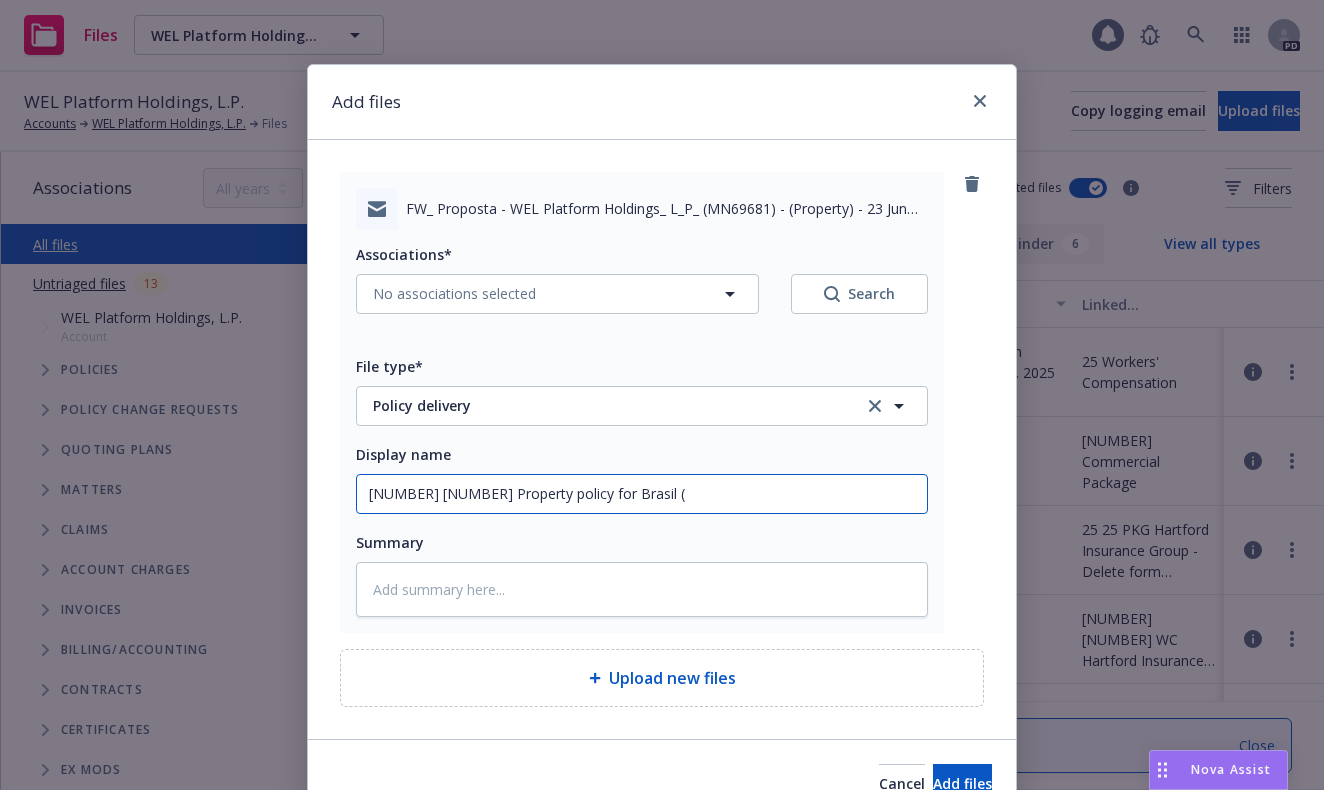 type on "x" 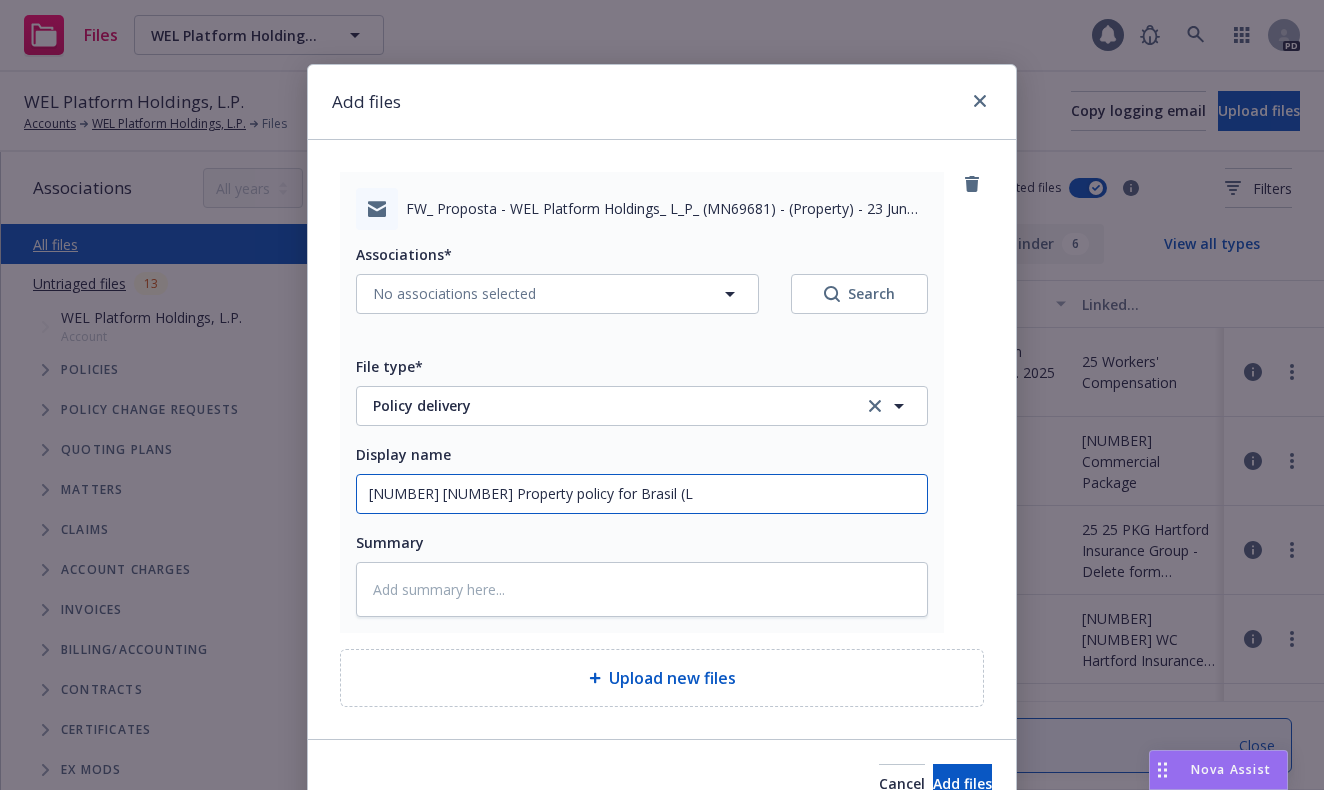 type on "x" 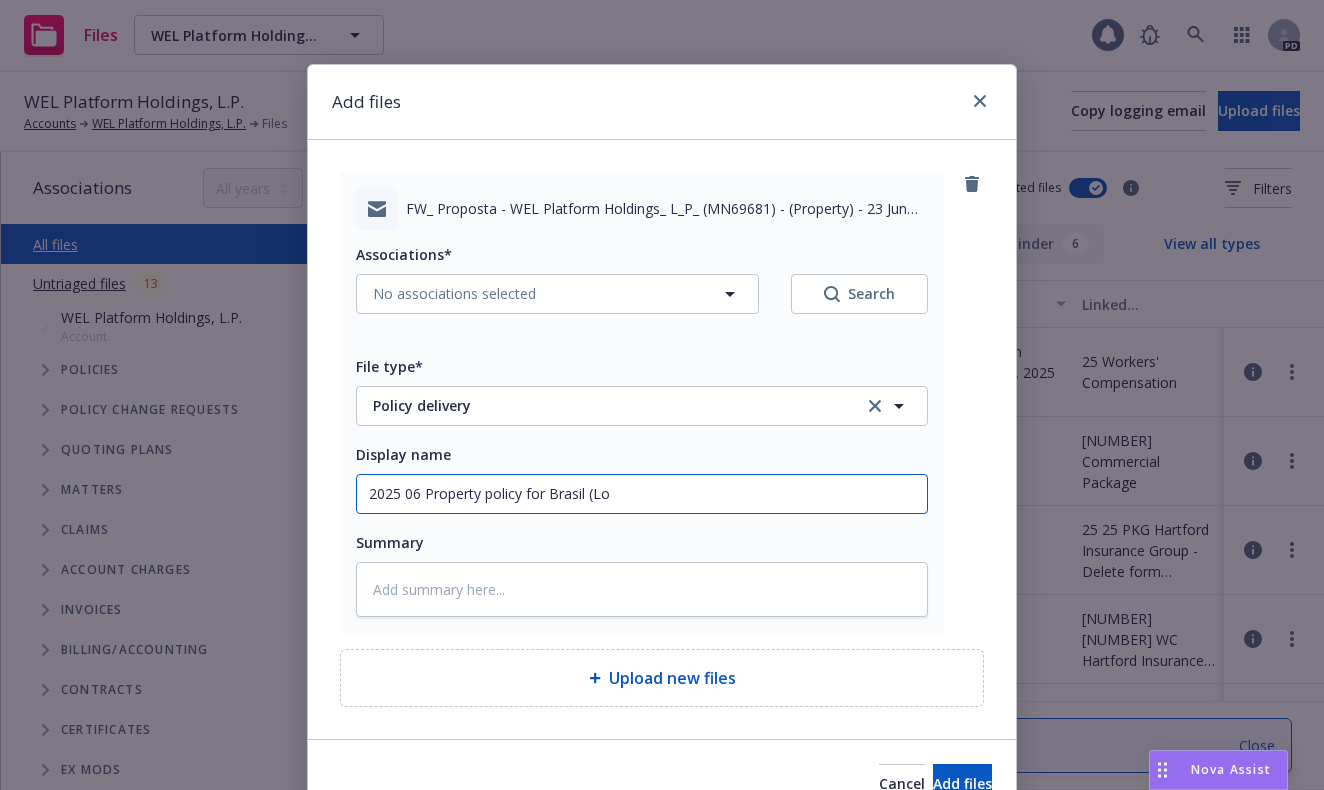 type on "x" 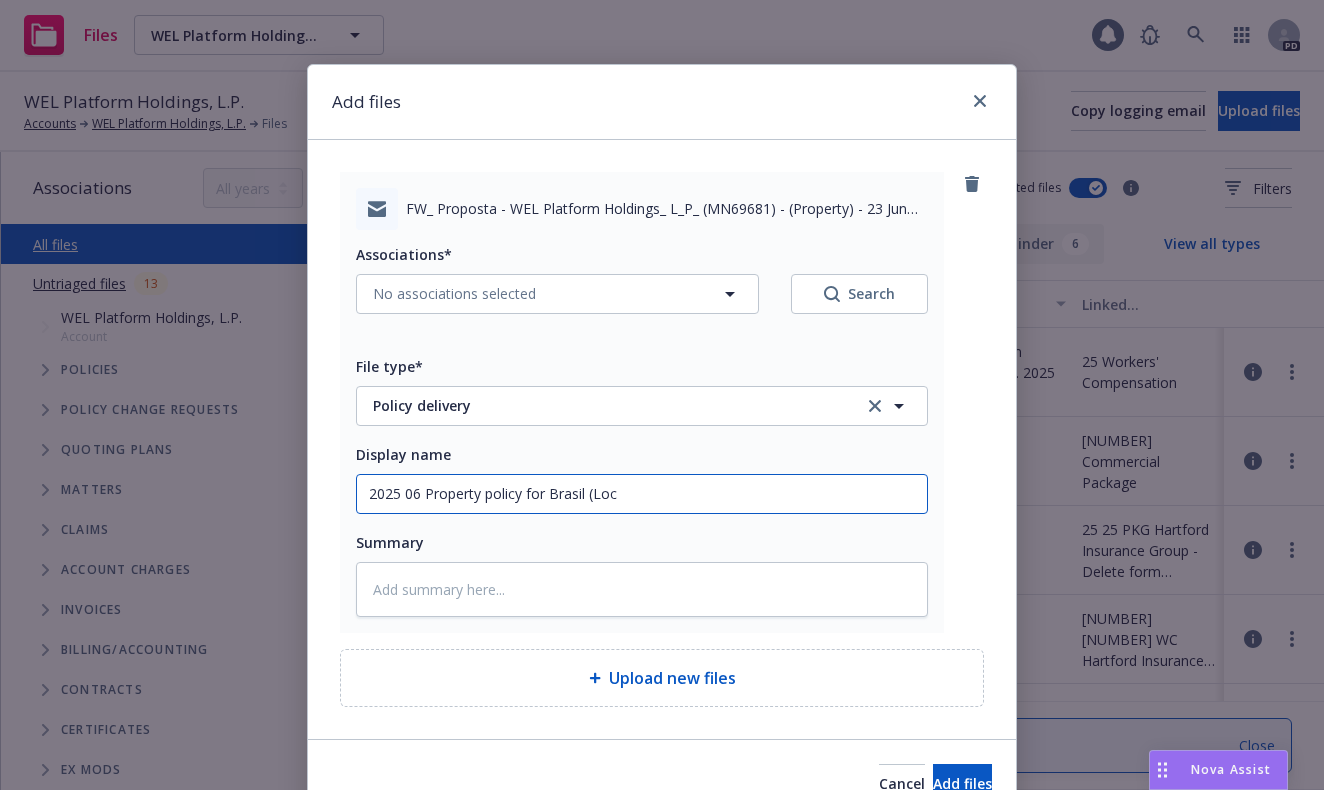 type on "x" 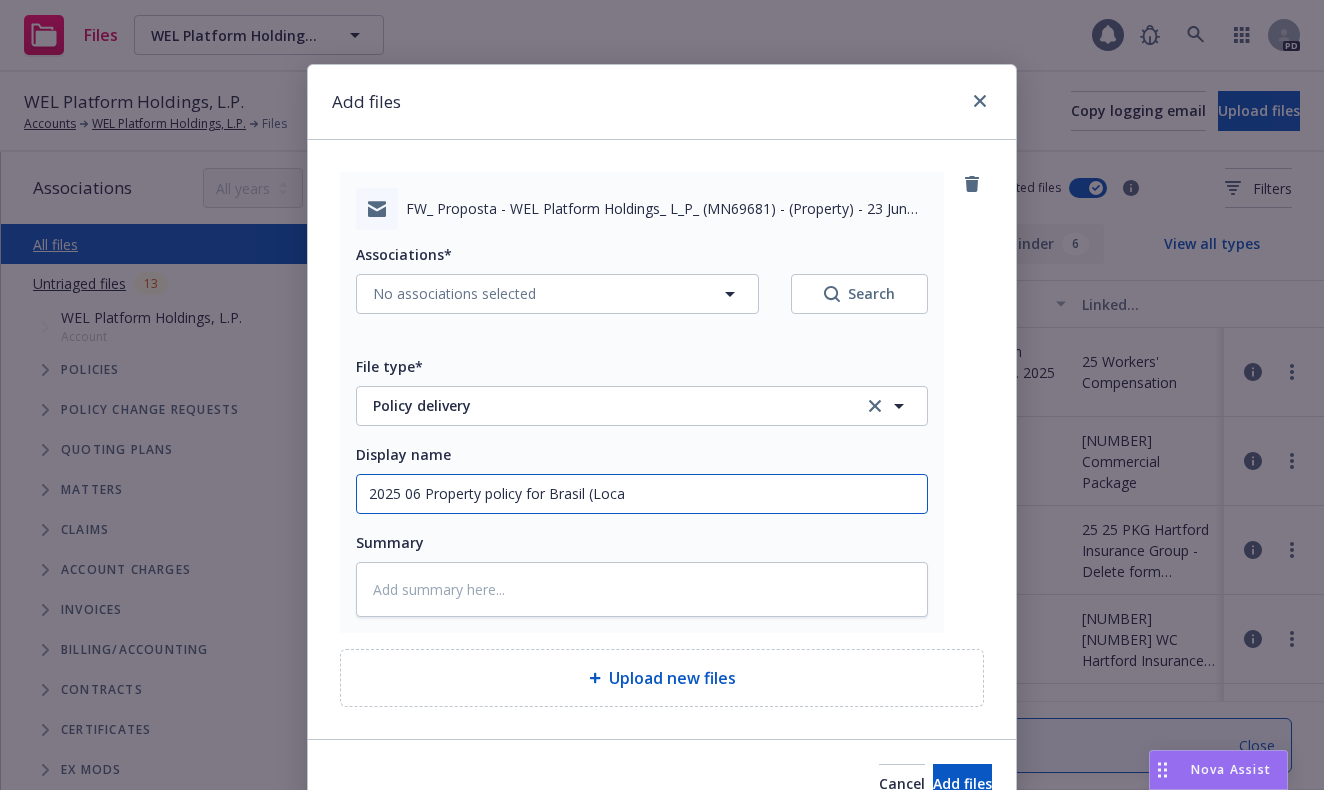 type on "x" 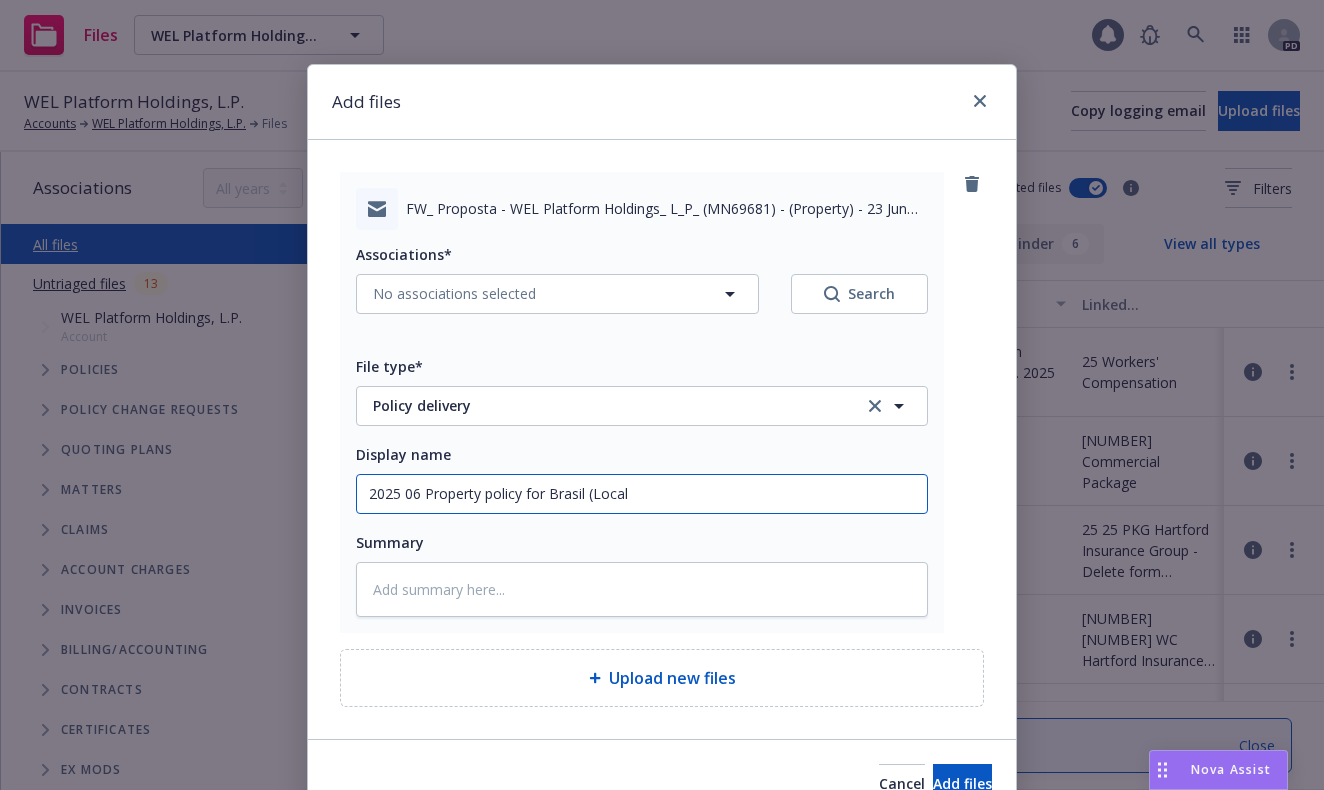 type on "x" 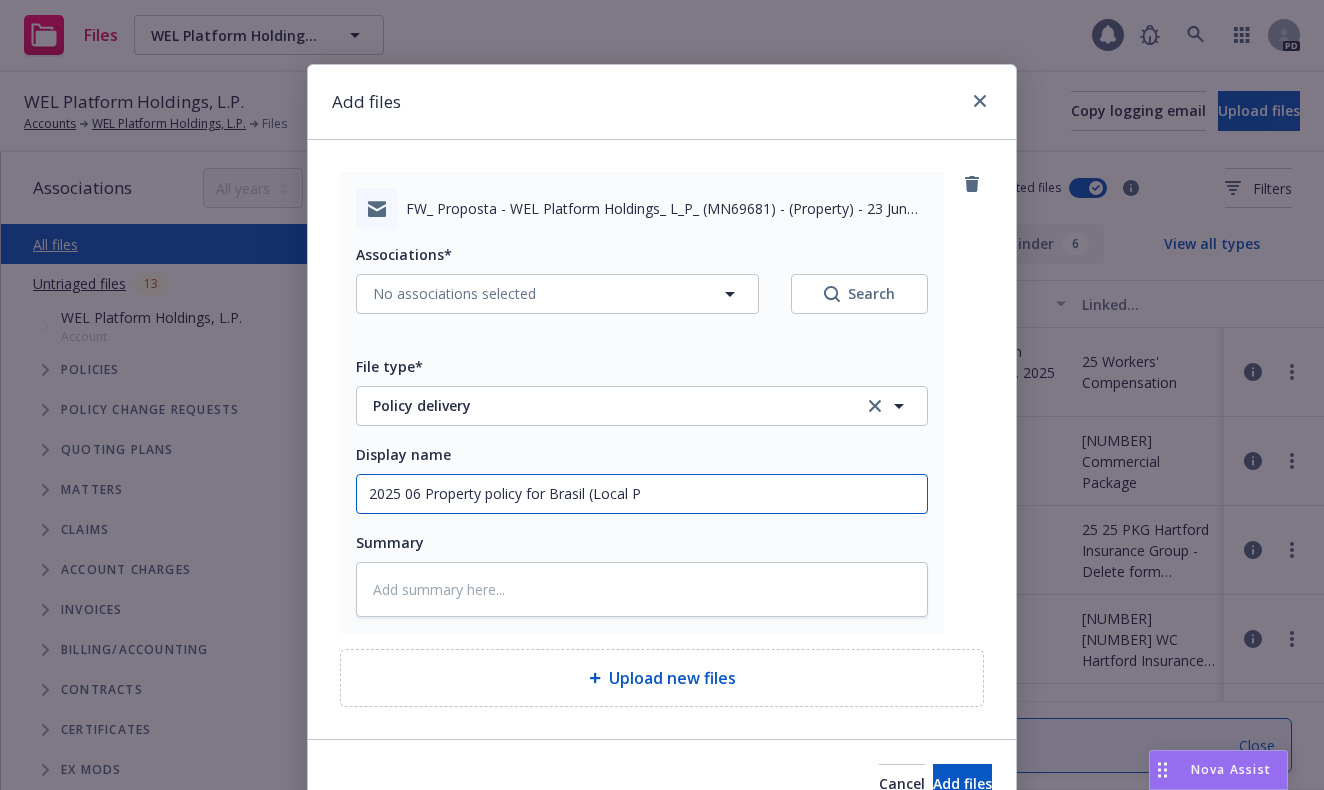 type on "x" 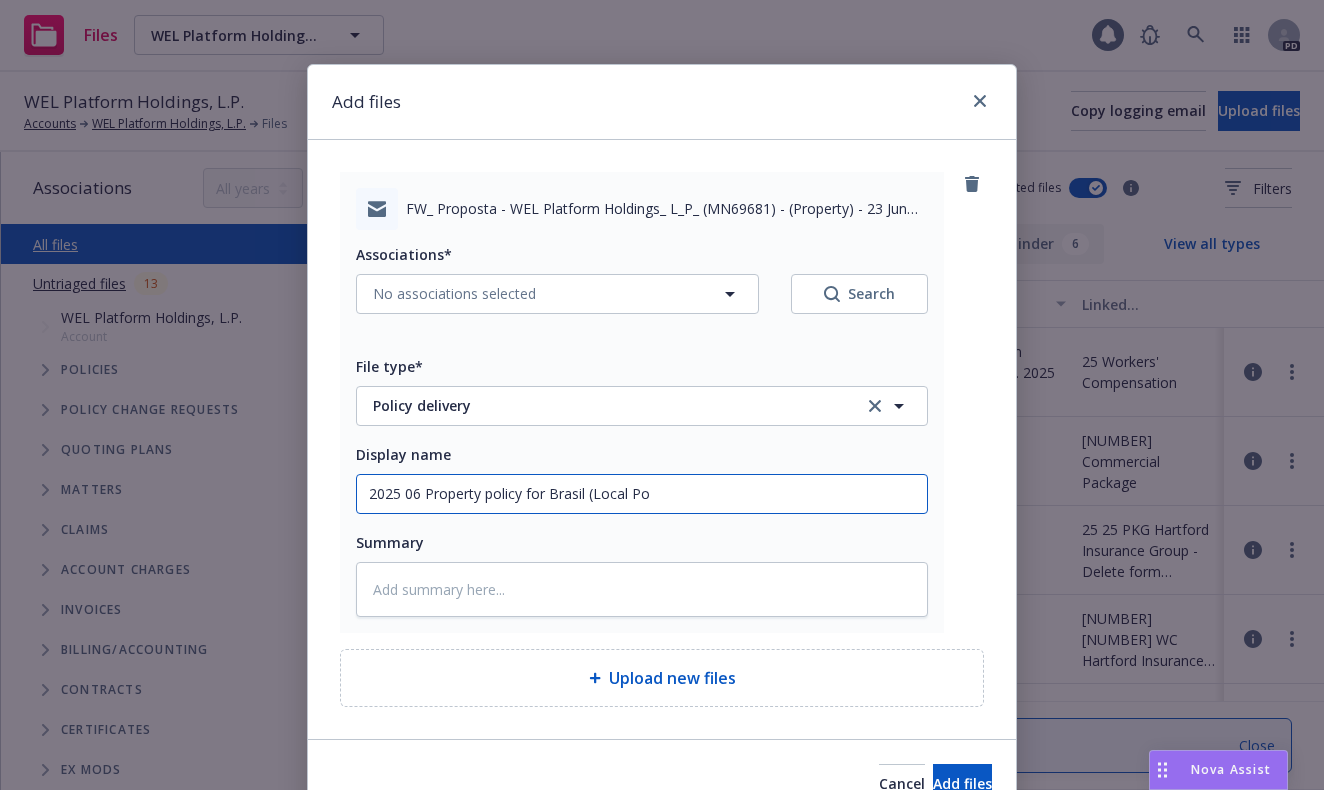 type on "x" 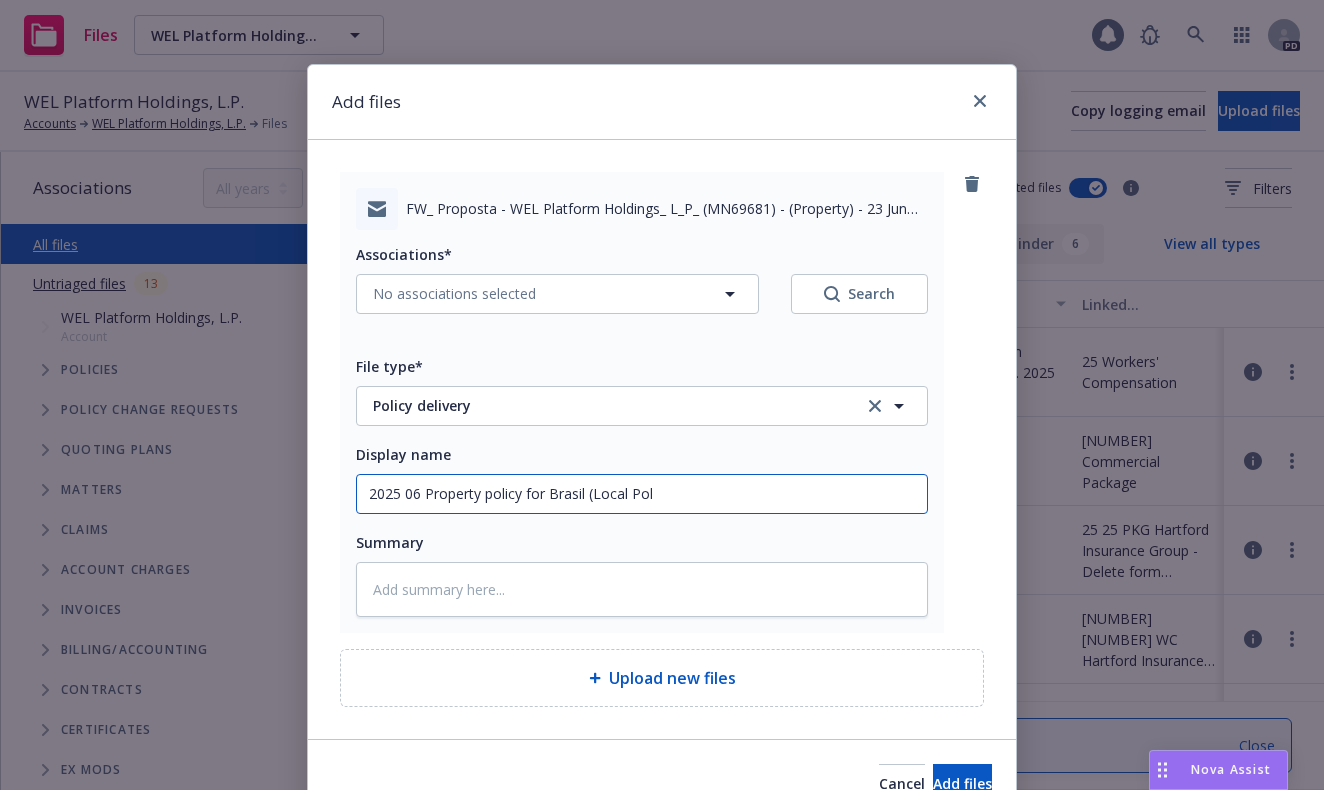 type on "x" 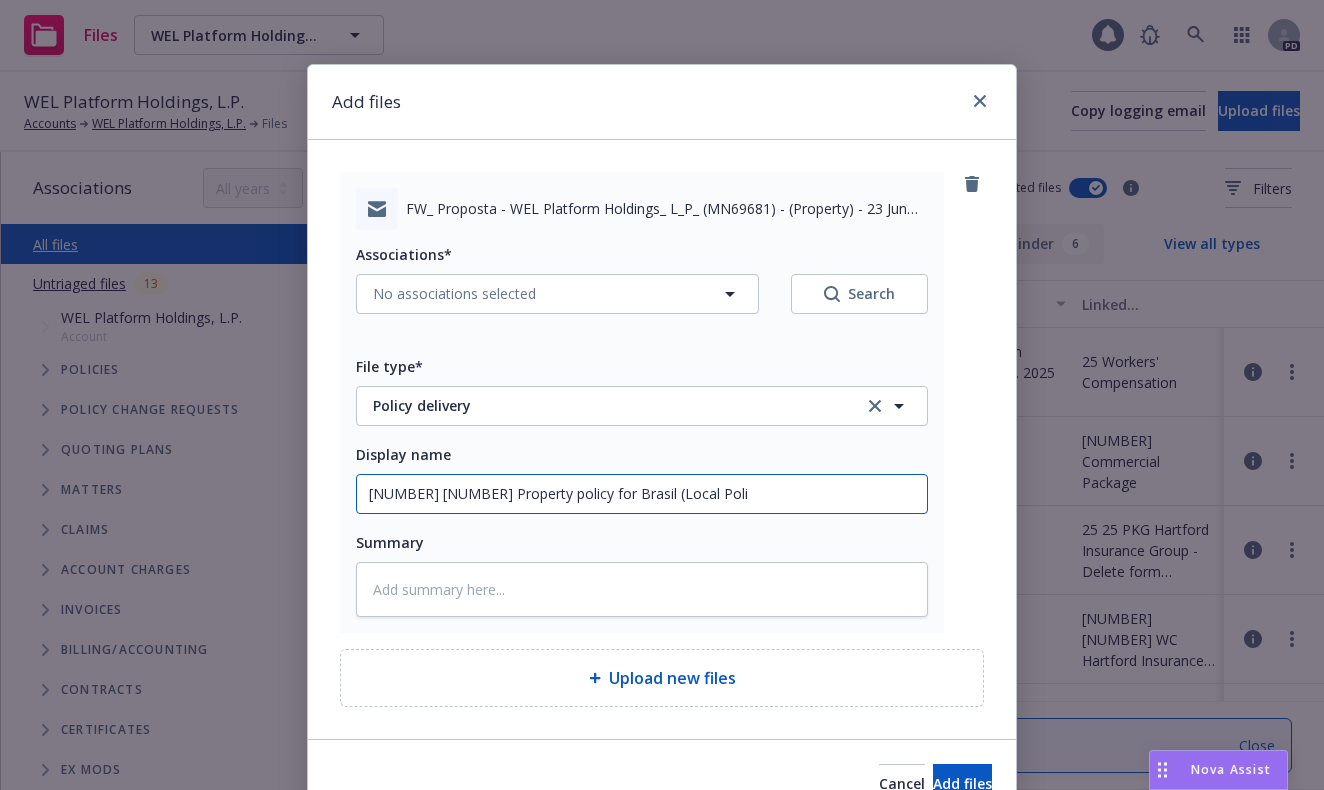 type on "x" 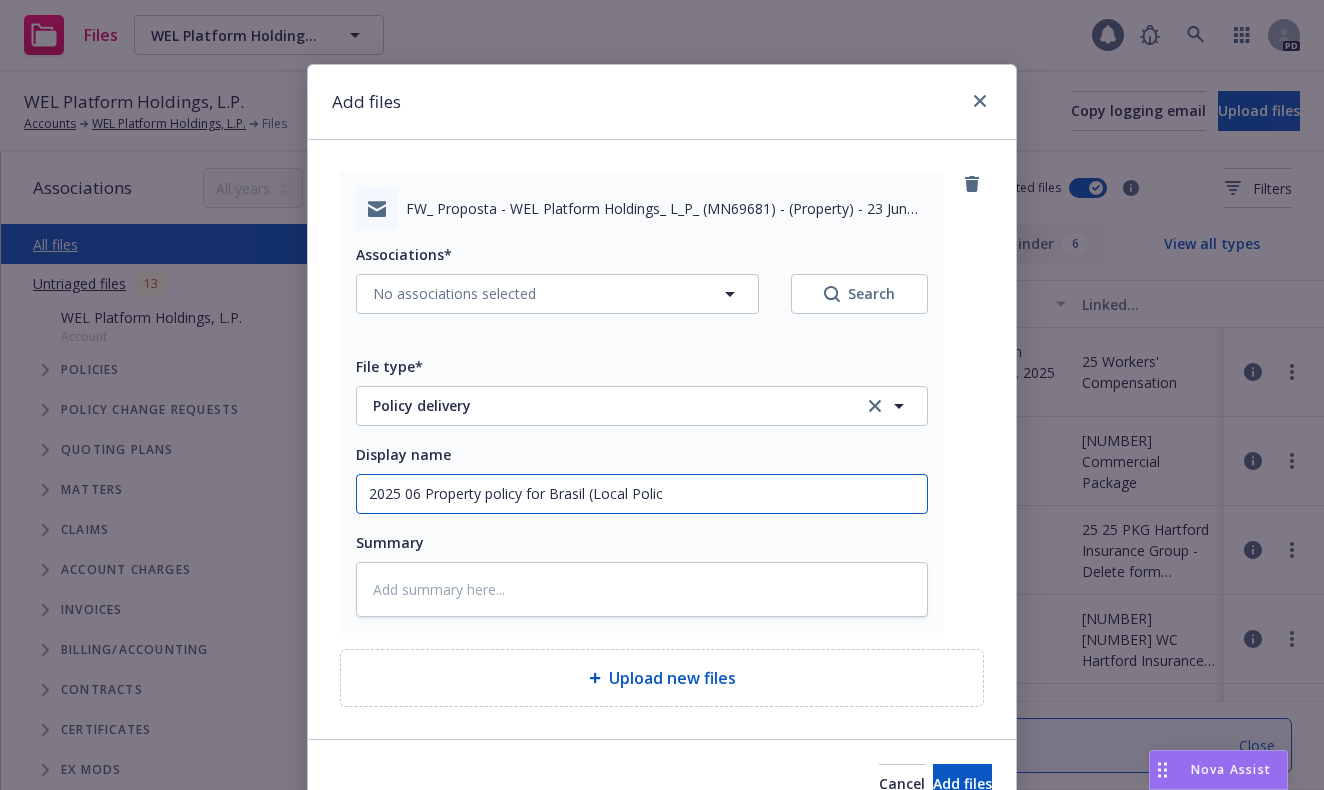 type on "x" 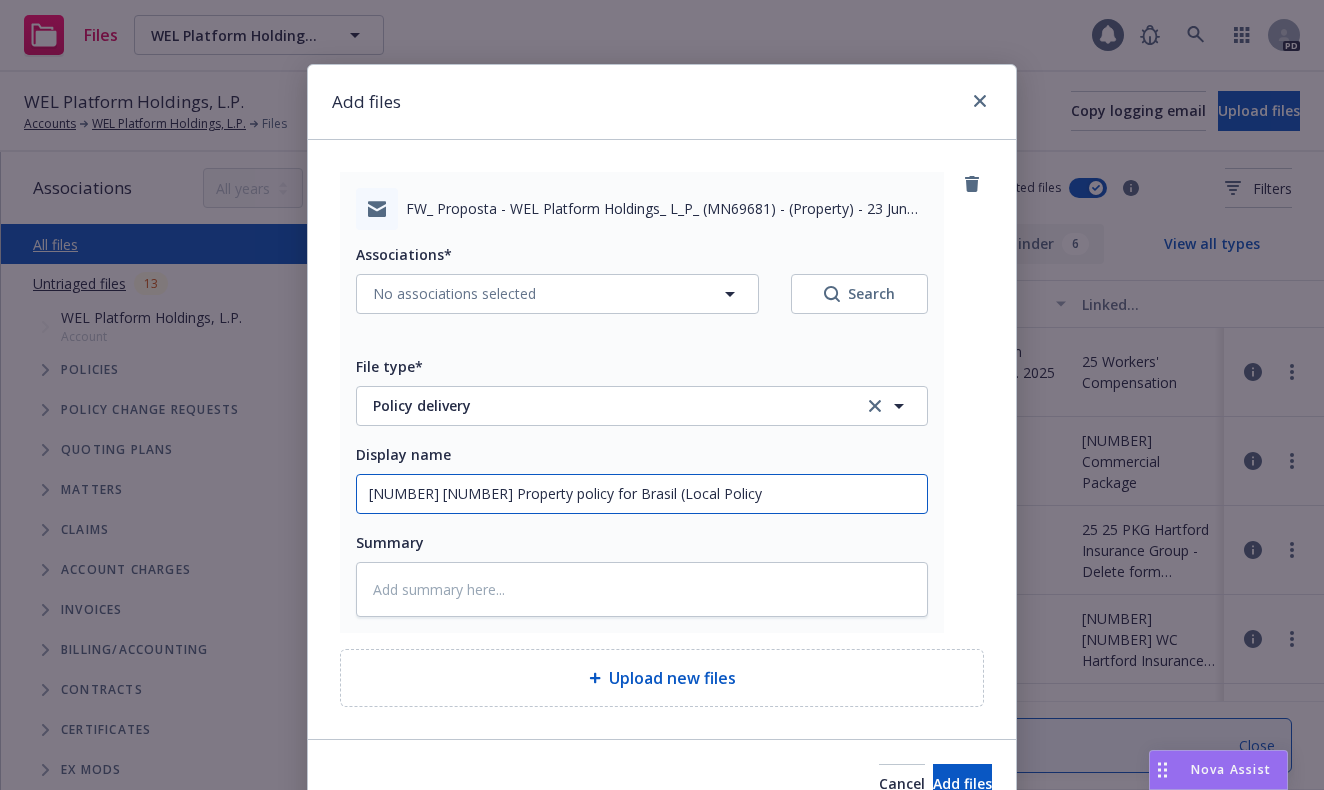 type on "x" 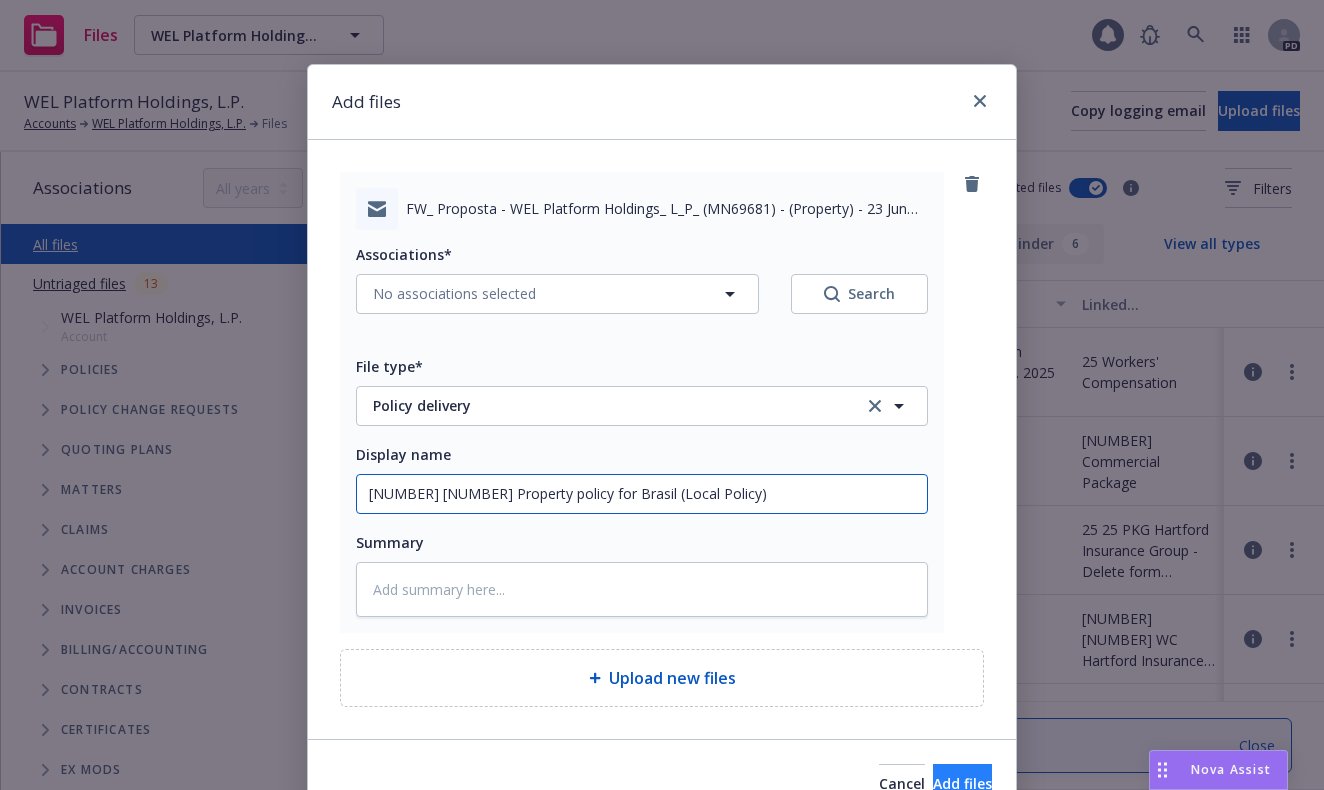 type on "[NUMBER] [NUMBER] Property policy for Brasil (Local Policy)" 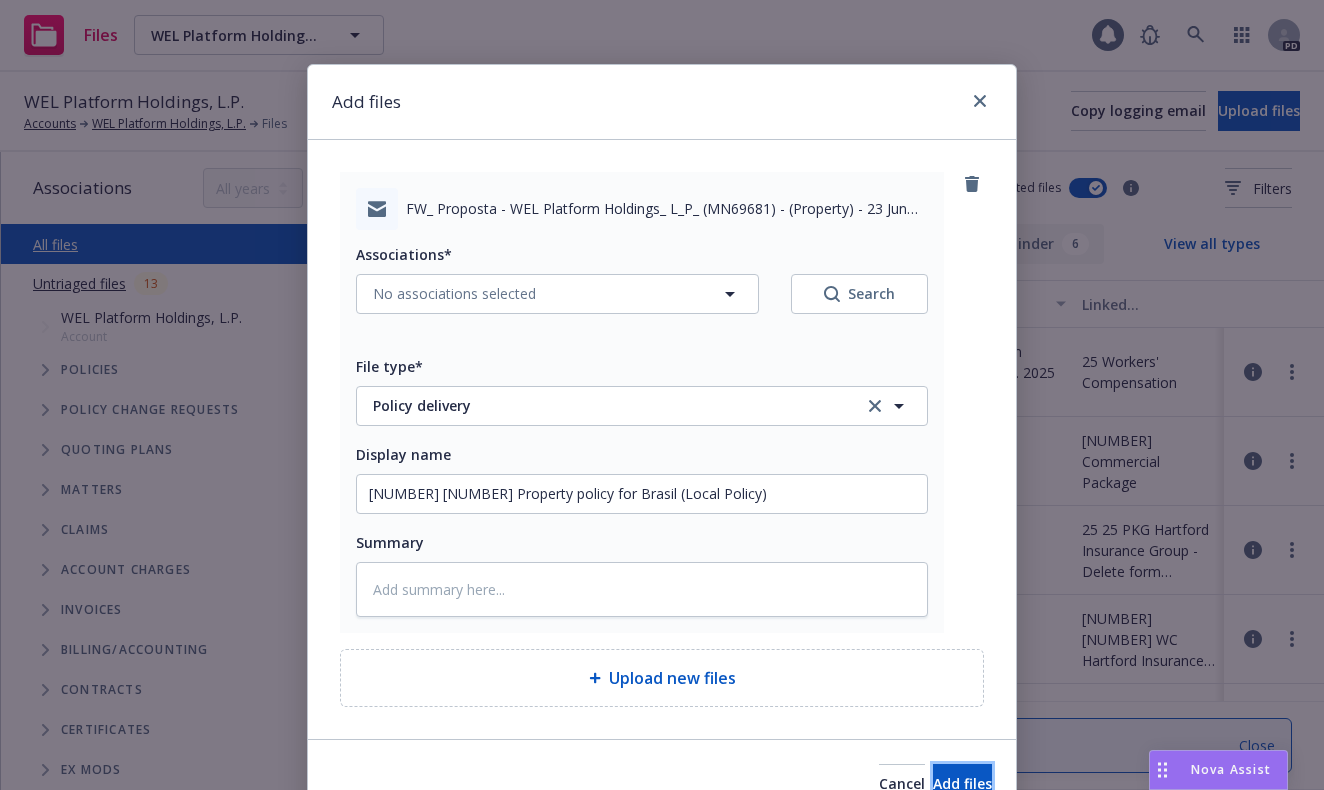 drag, startPoint x: 907, startPoint y: 775, endPoint x: 528, endPoint y: 753, distance: 379.638 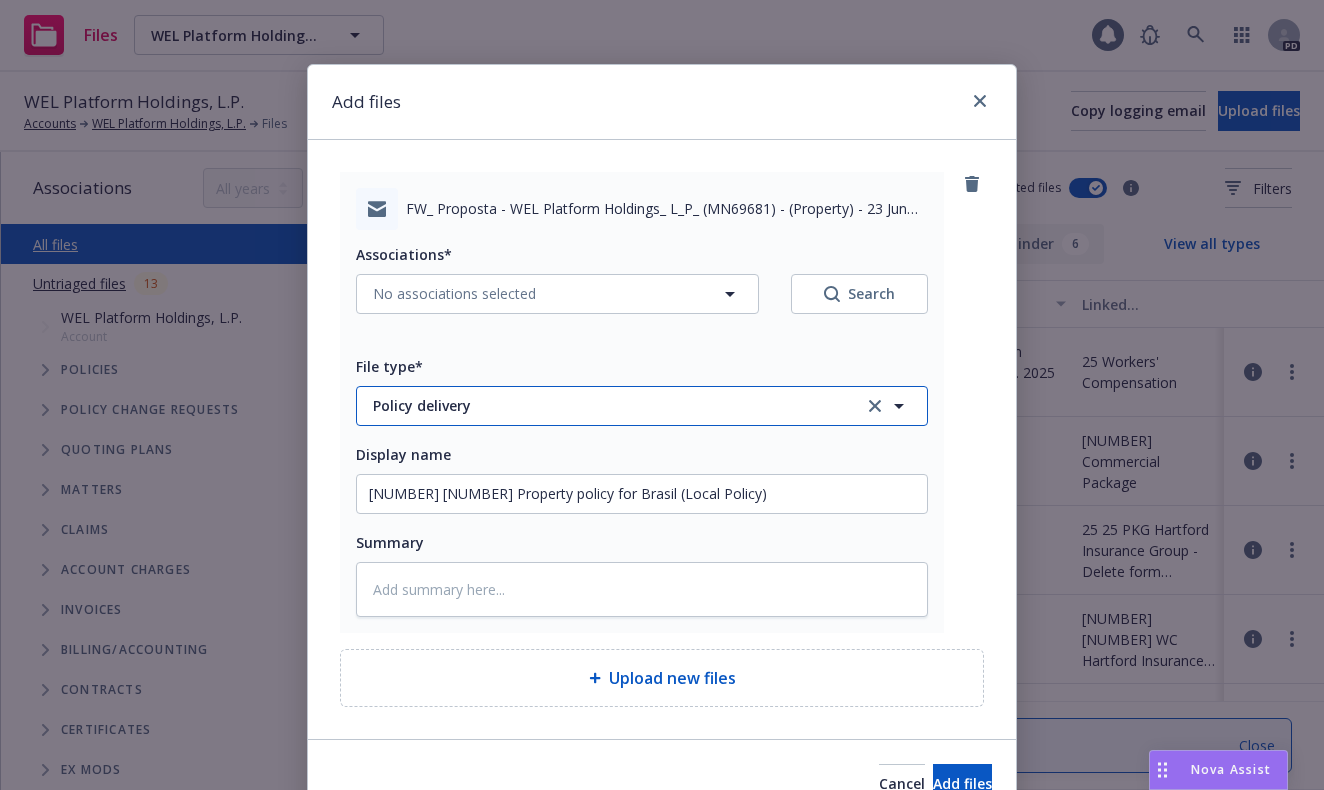 click on "Policy delivery" at bounding box center (604, 405) 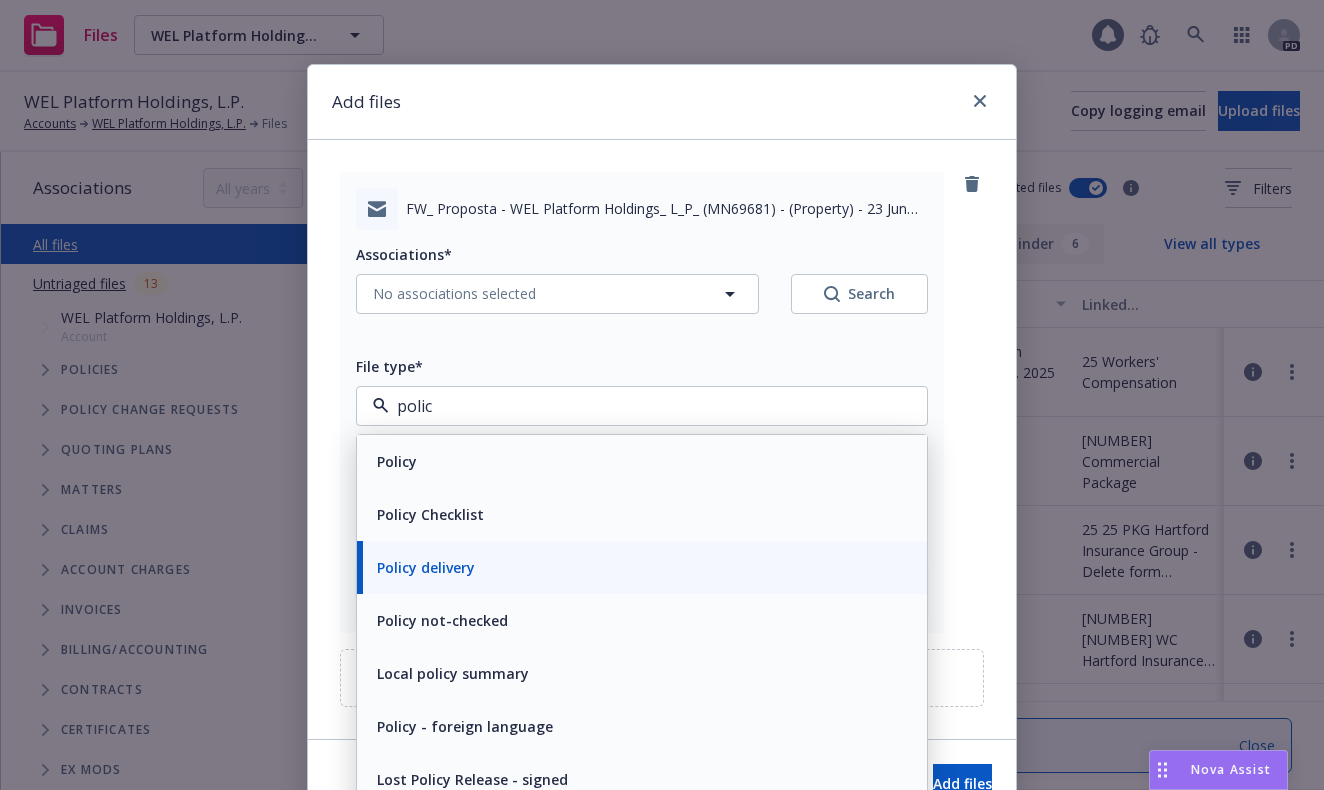 type on "policy" 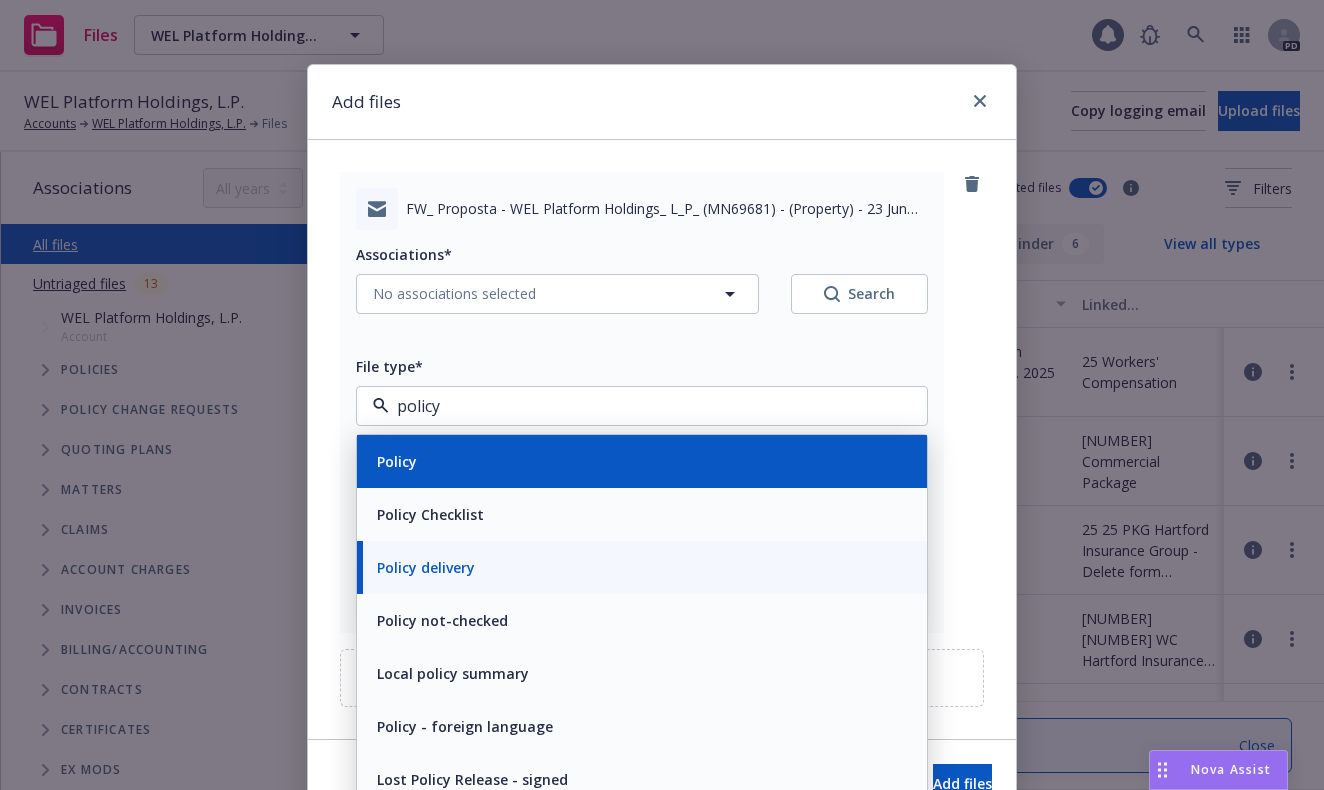 click on "Policy" at bounding box center [642, 461] 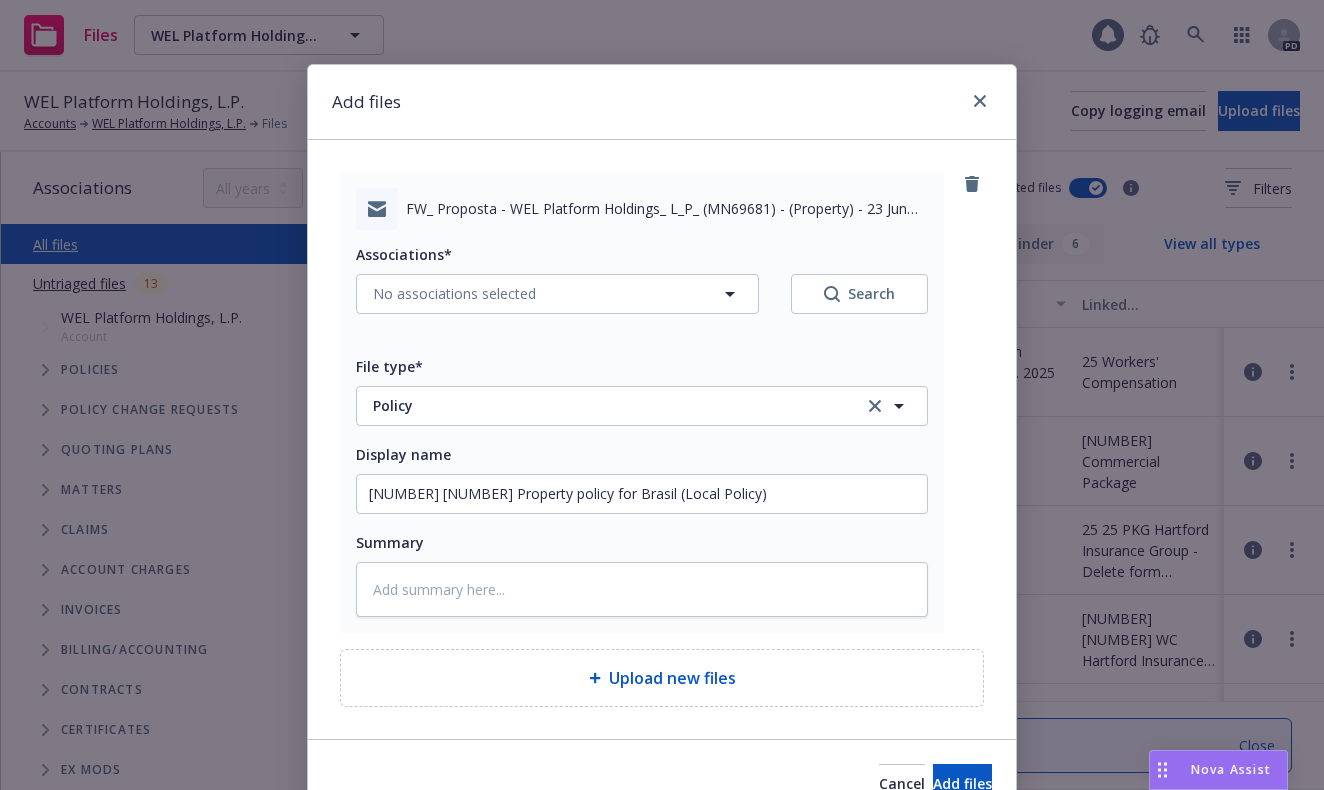 scroll, scrollTop: 103, scrollLeft: 0, axis: vertical 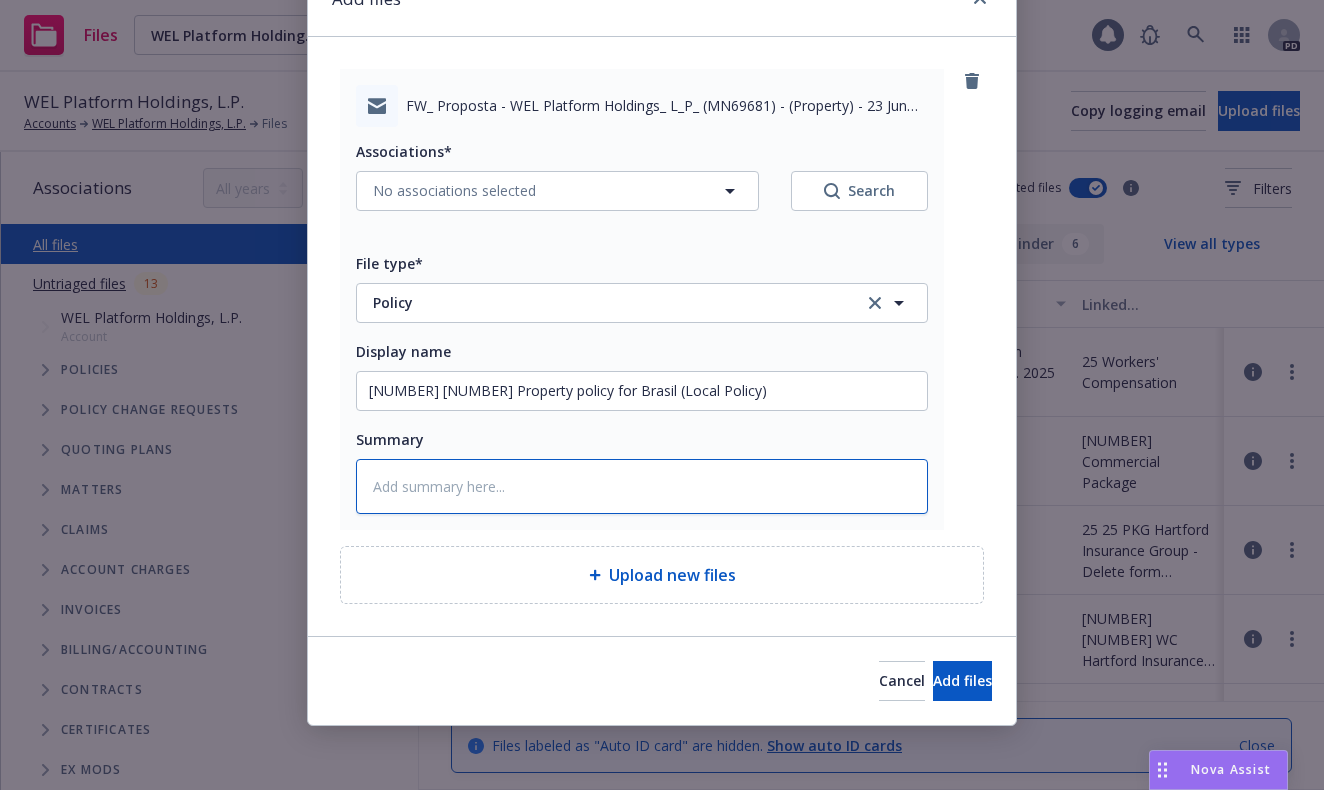 click at bounding box center [642, 486] 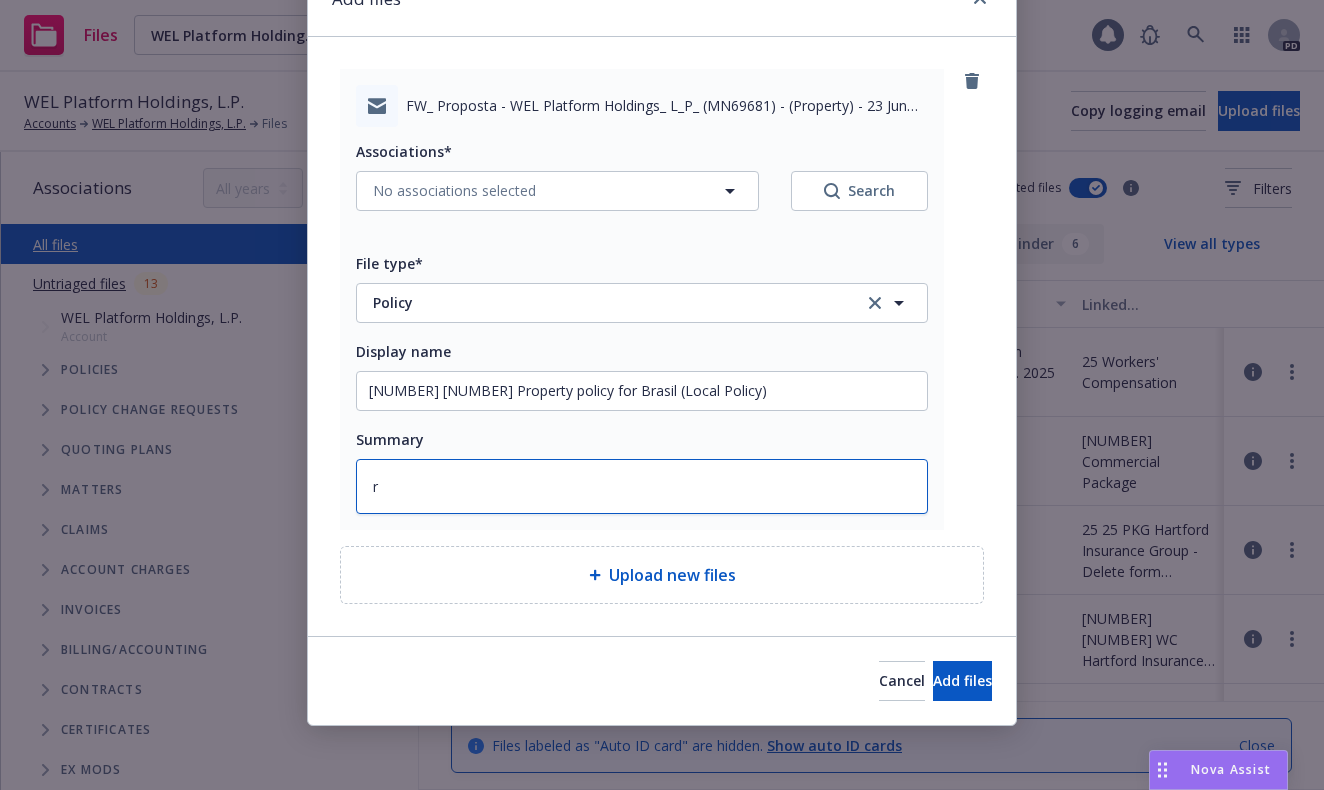 type on "x" 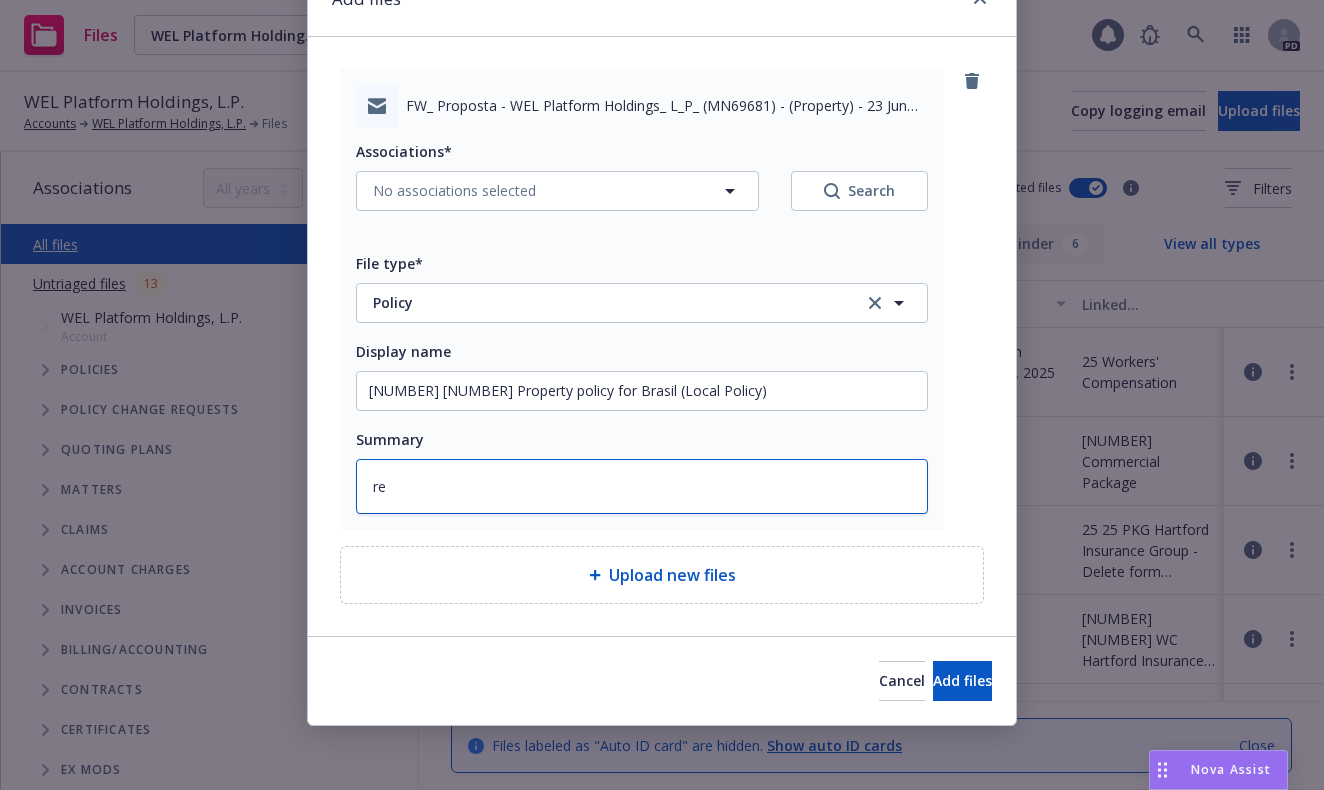 type on "x" 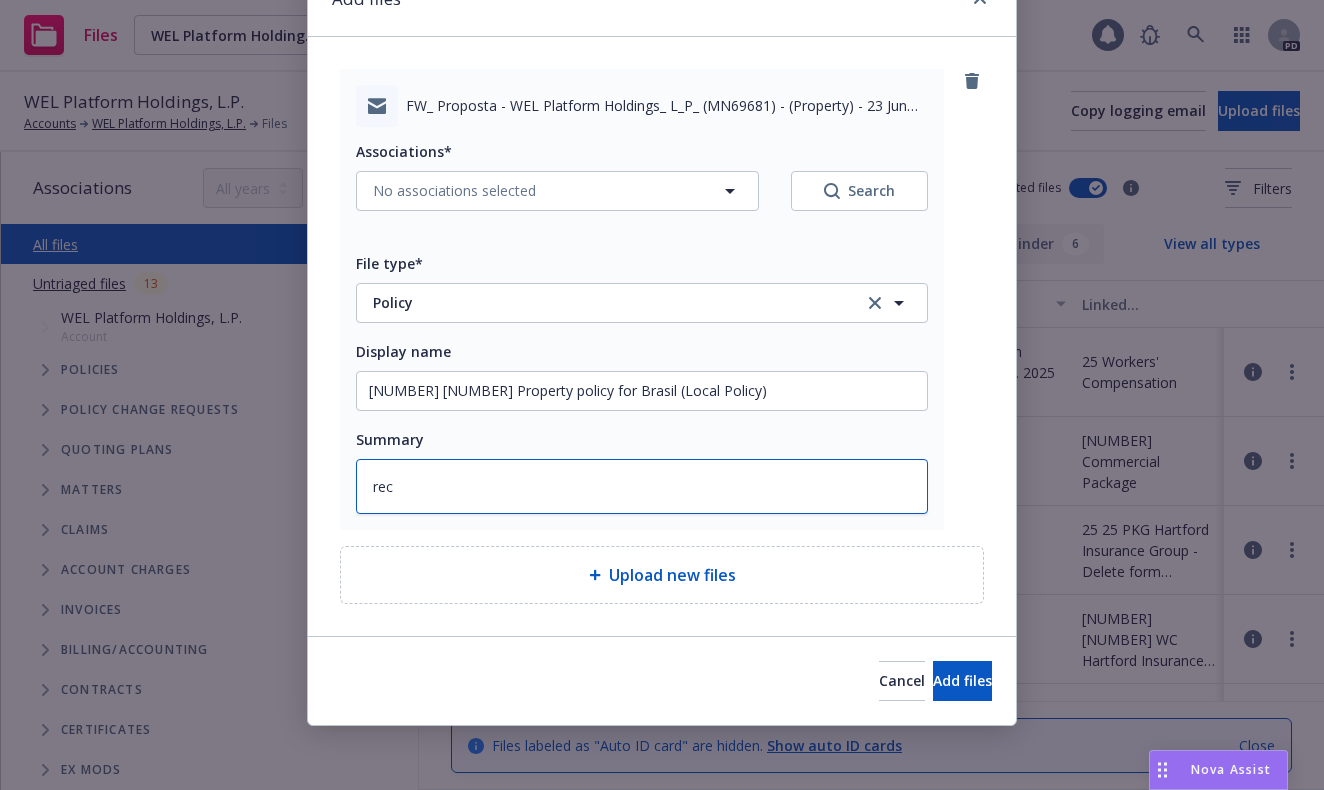 type on "x" 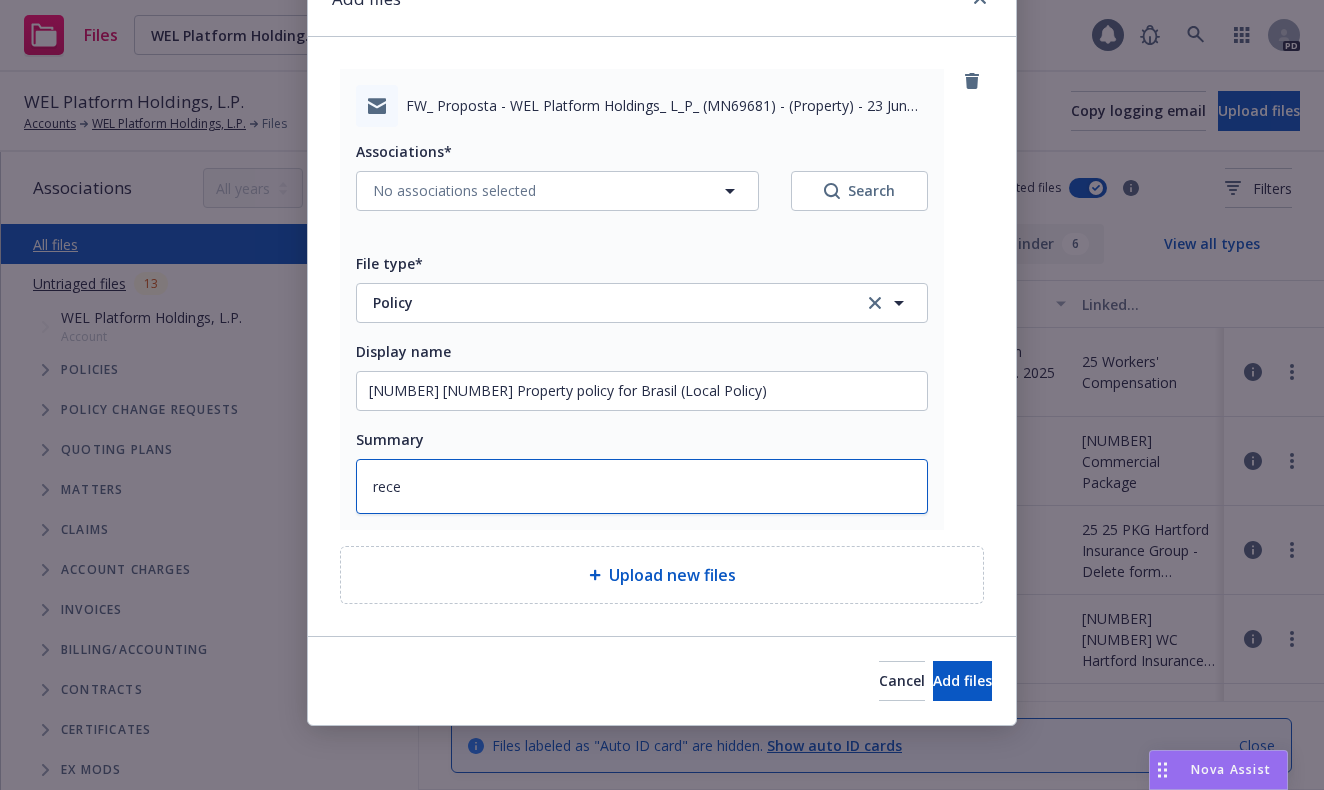 type on "x" 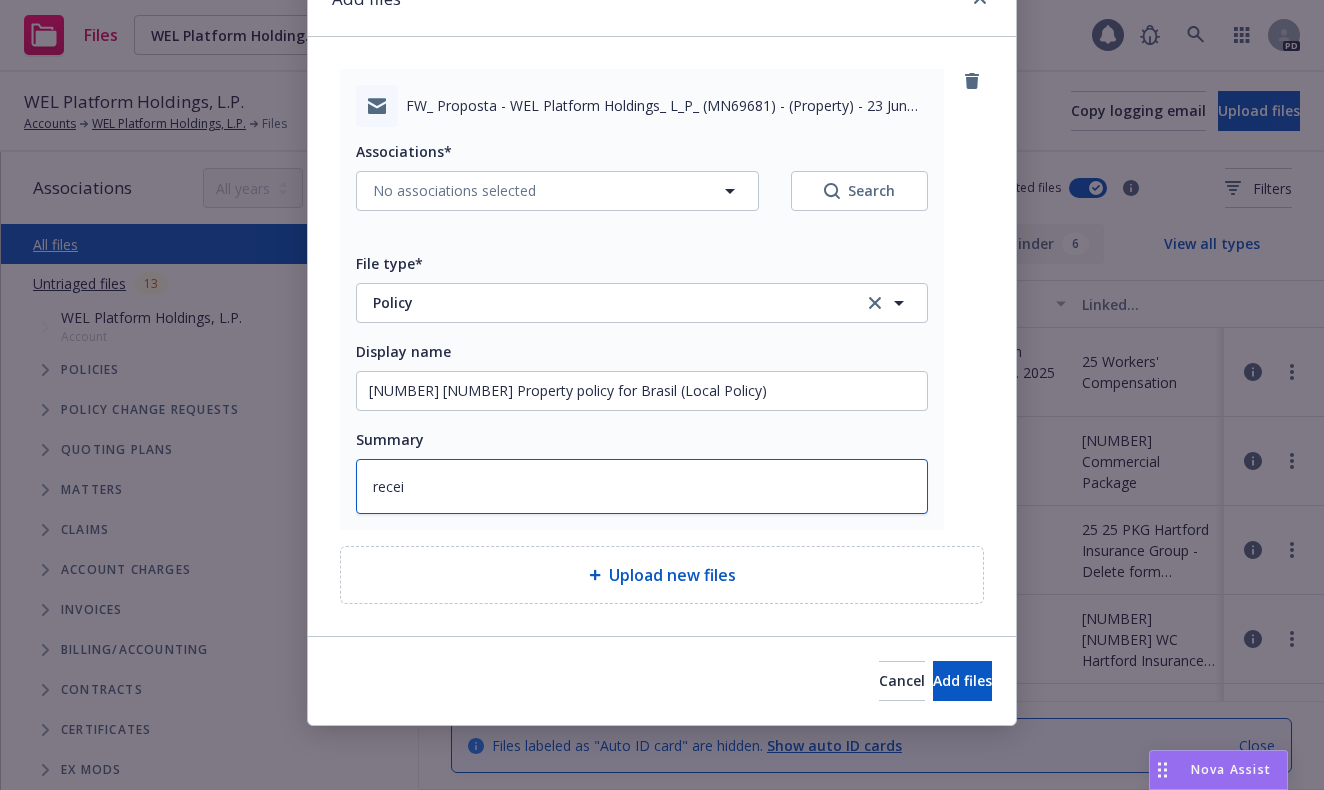 type on "x" 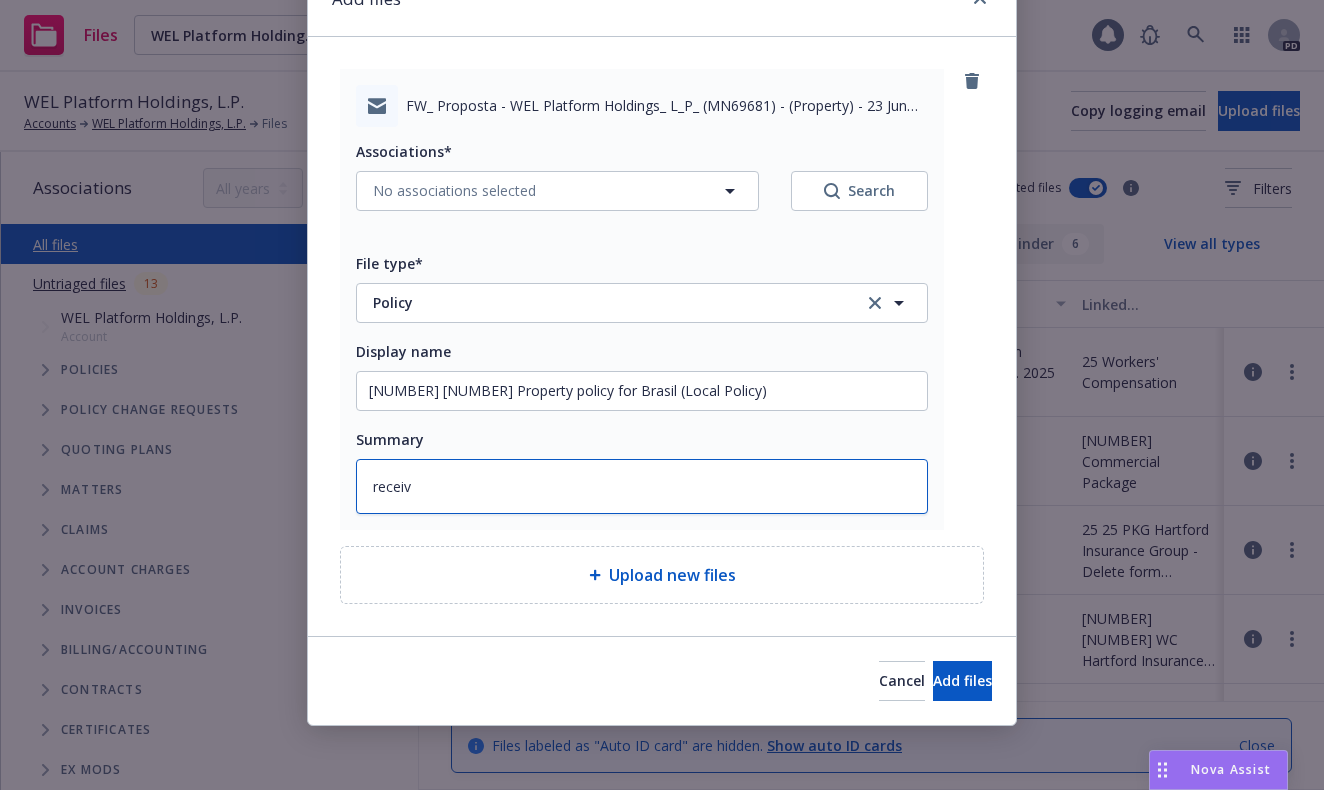 type on "x" 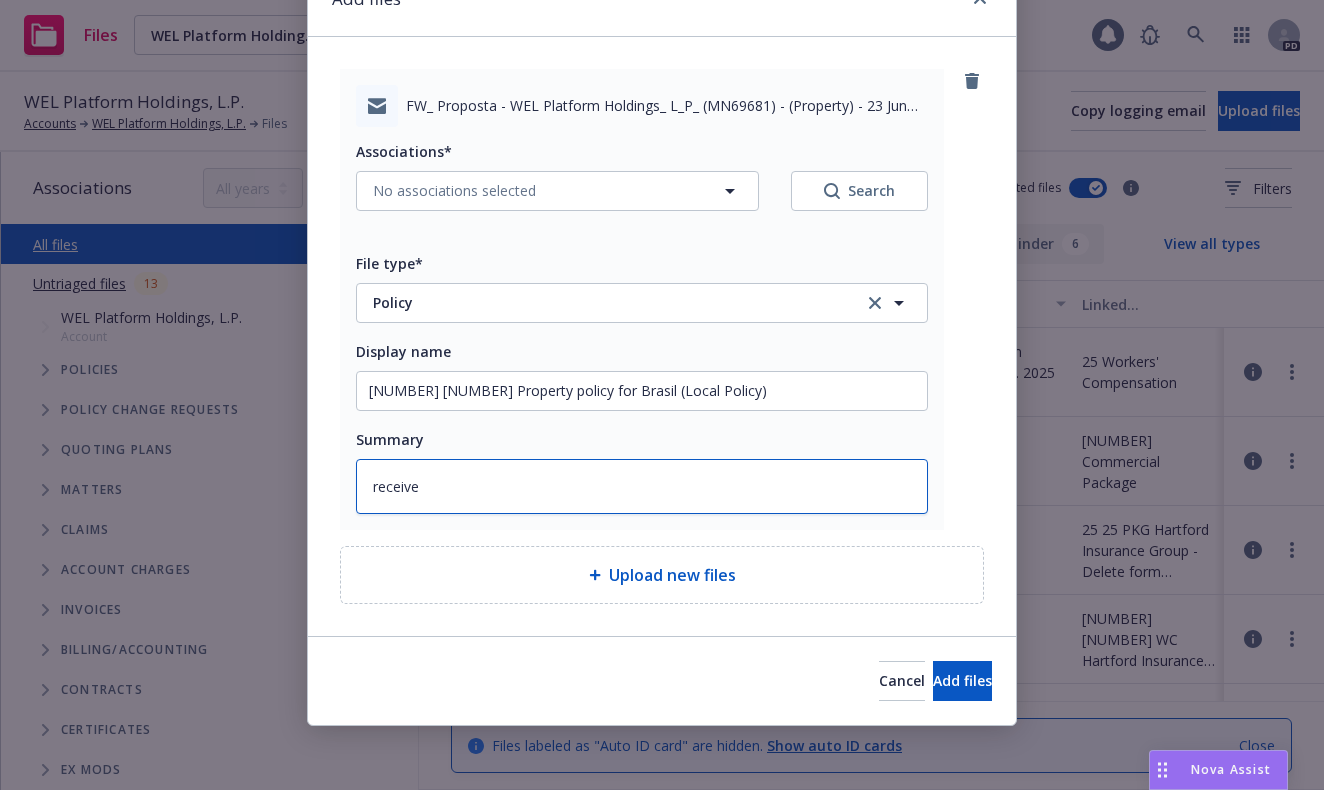 type on "x" 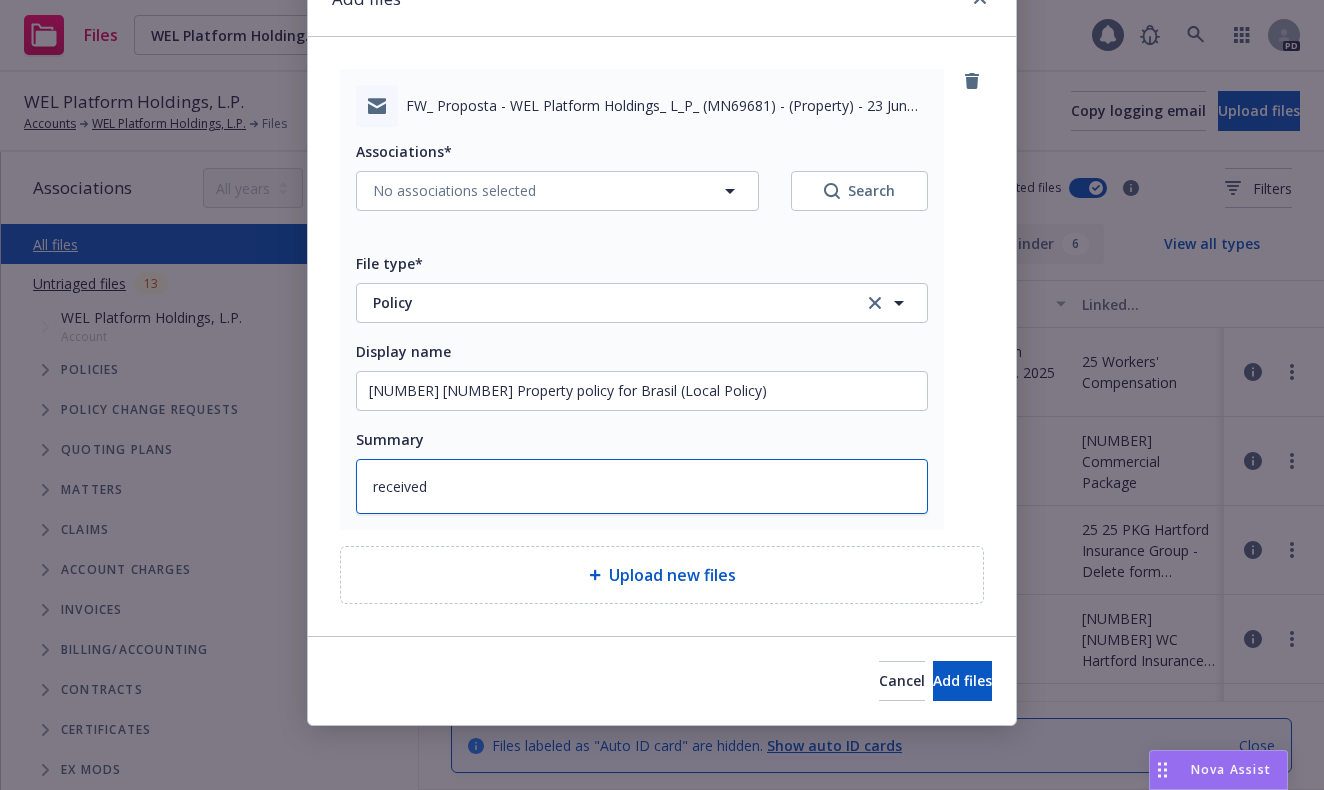 type on "x" 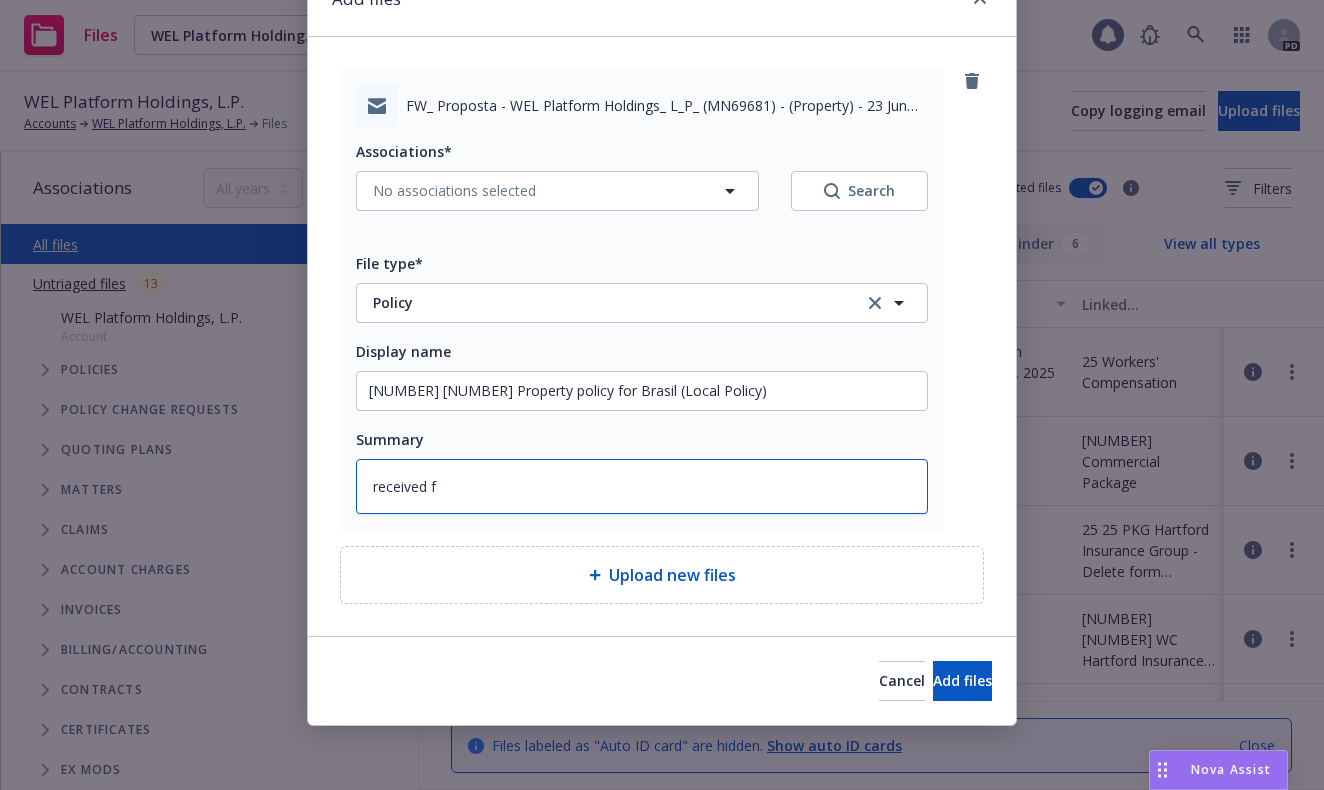 type on "x" 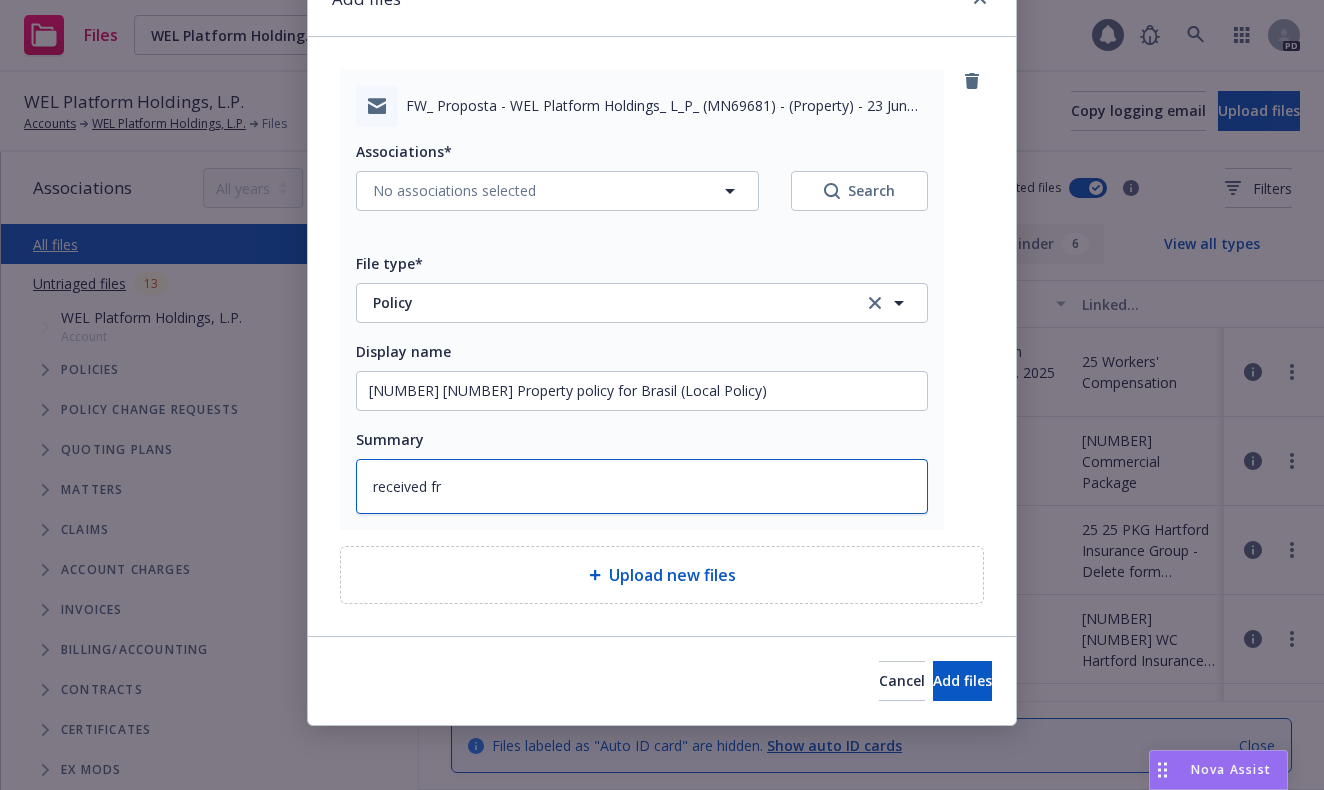 type on "x" 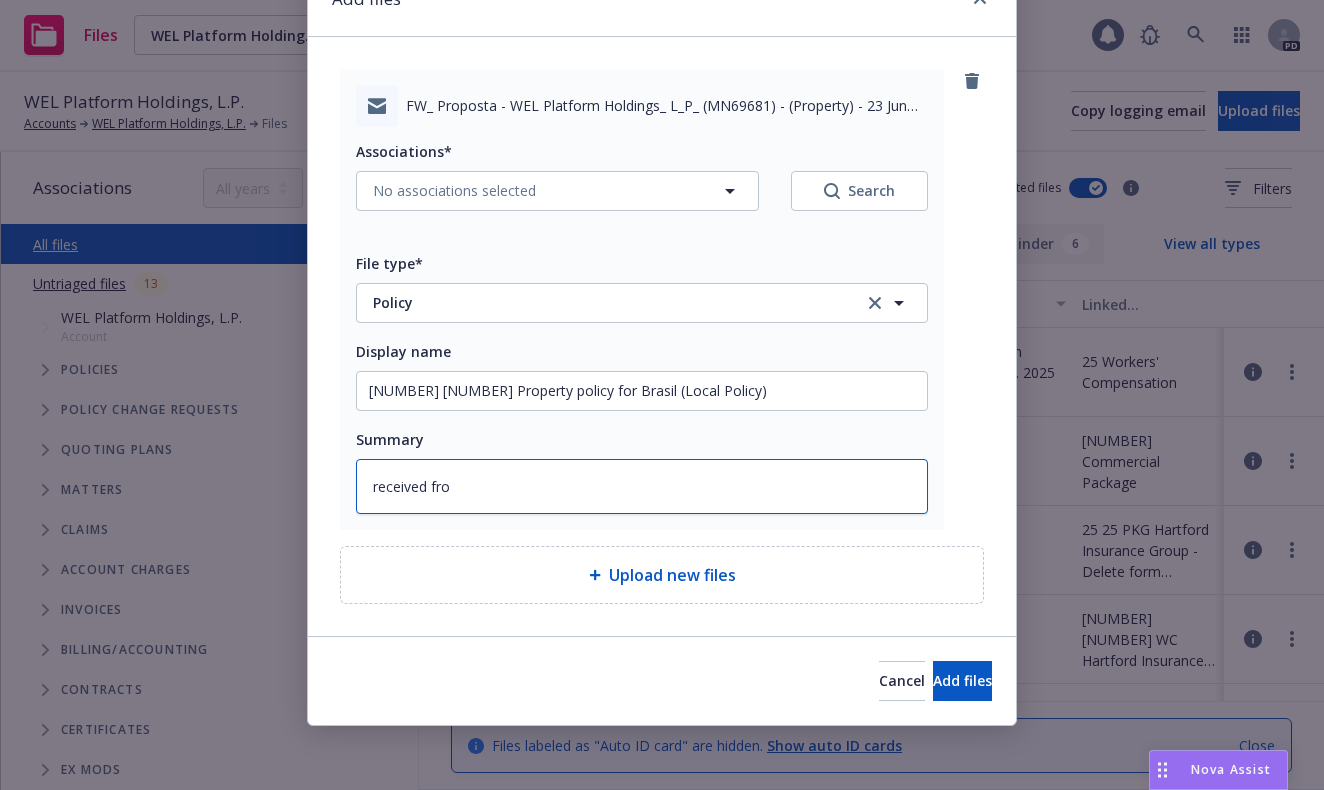 type on "x" 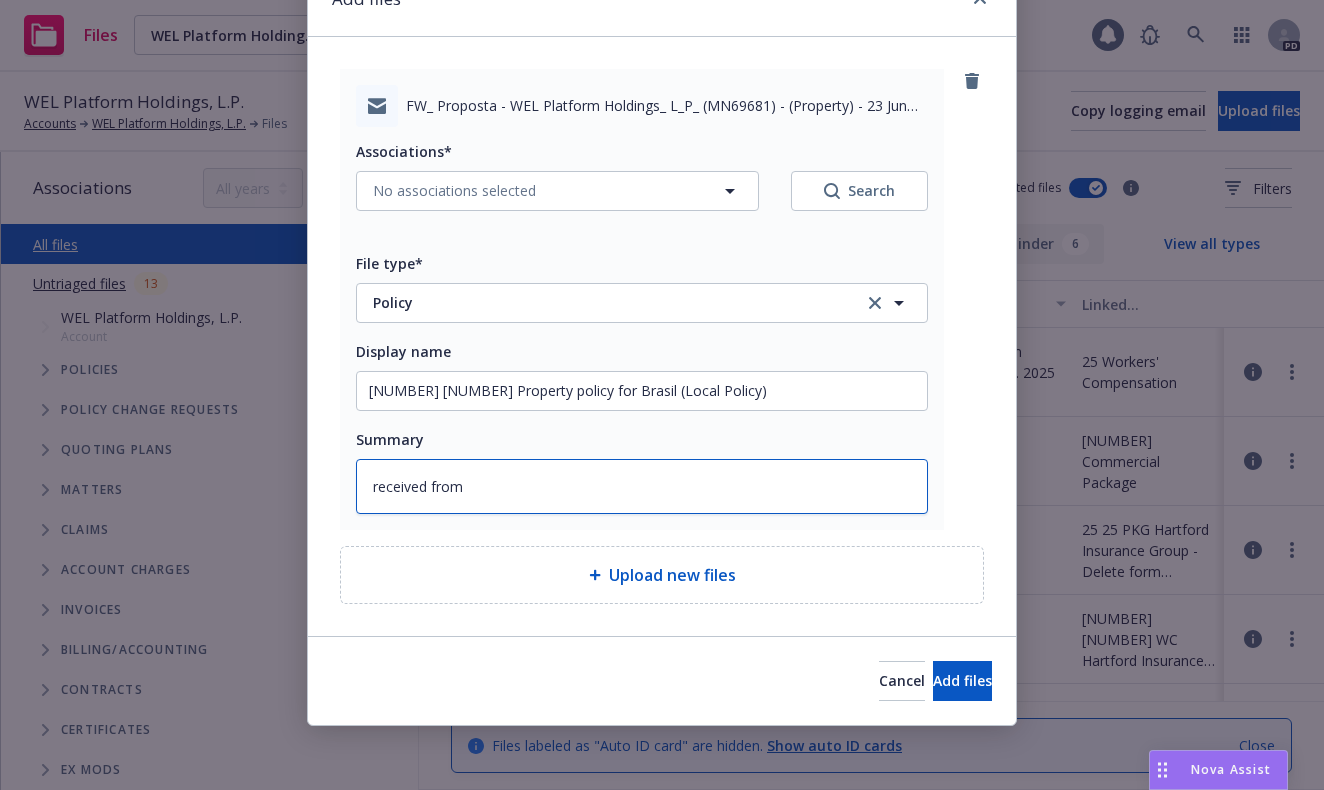 type on "x" 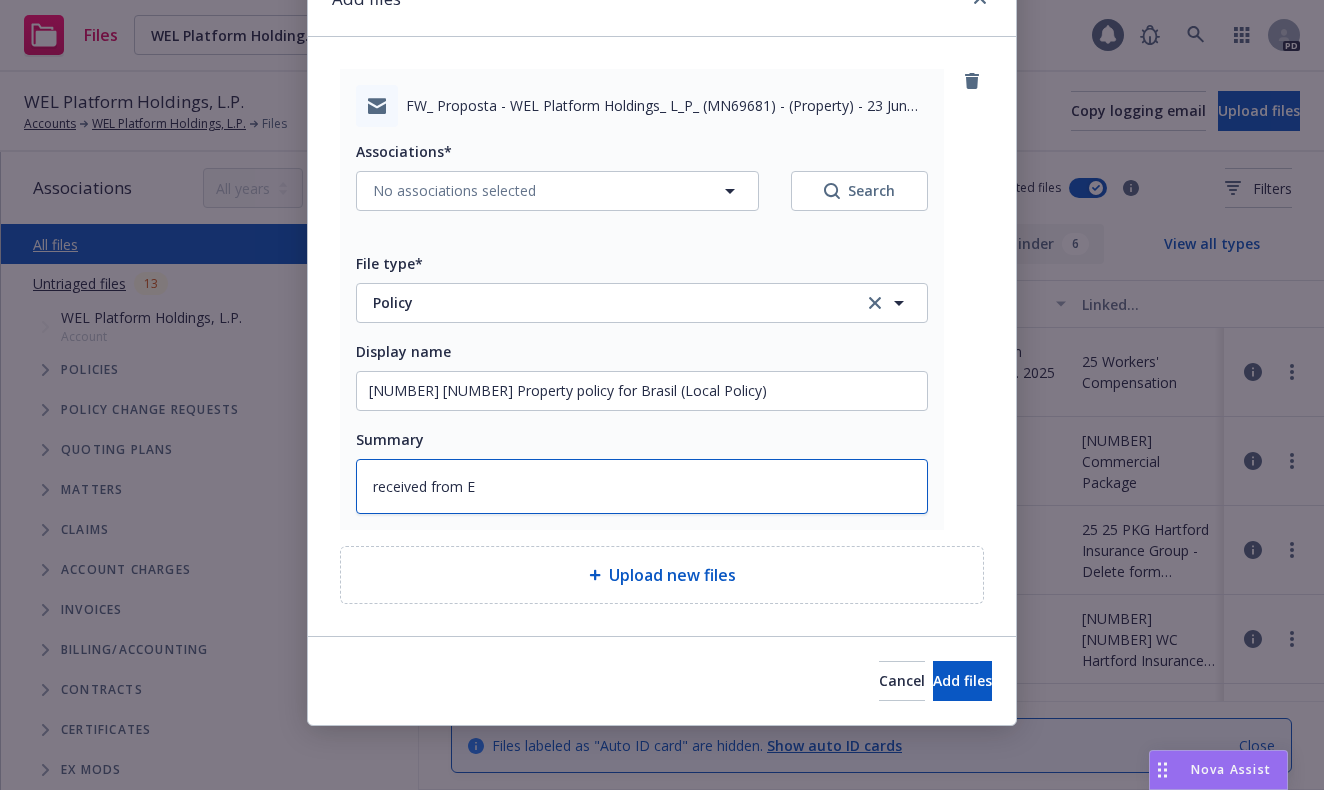 type on "x" 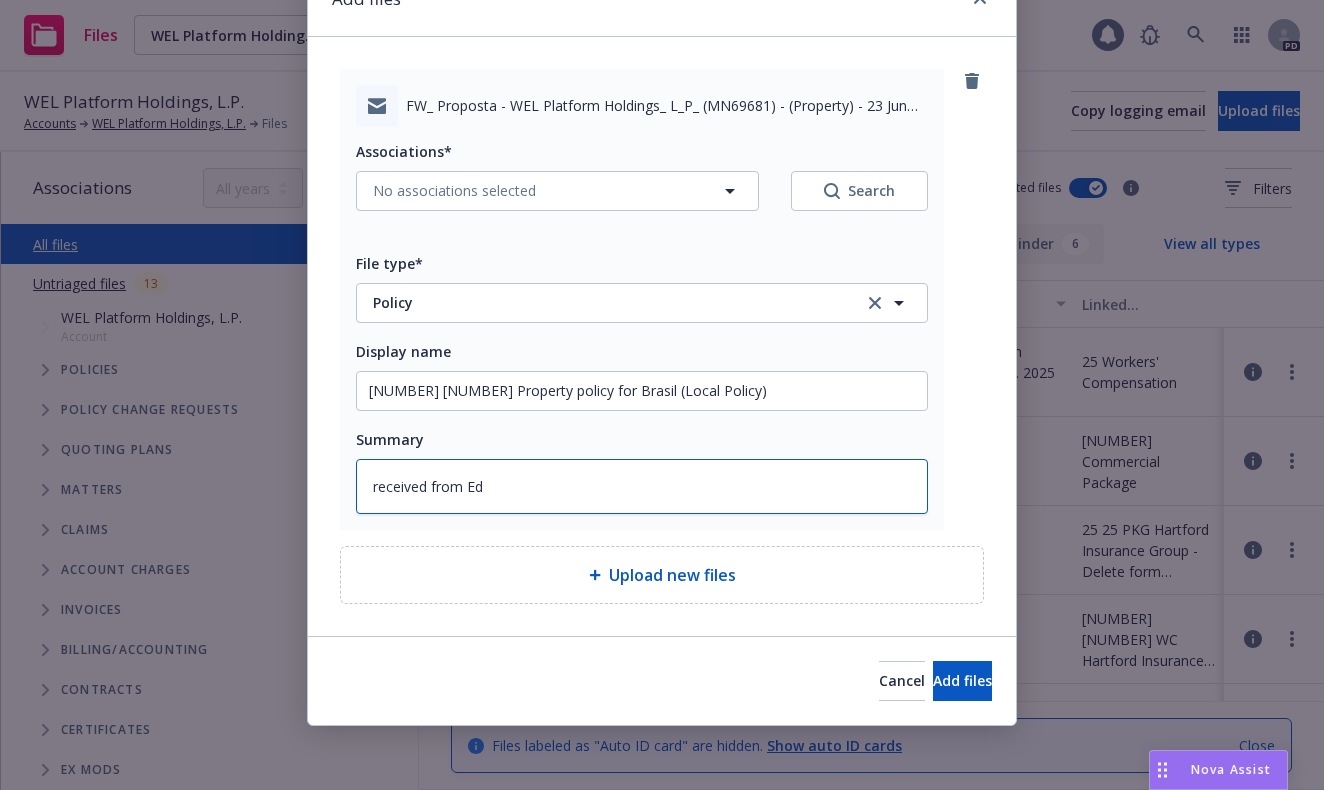 type on "x" 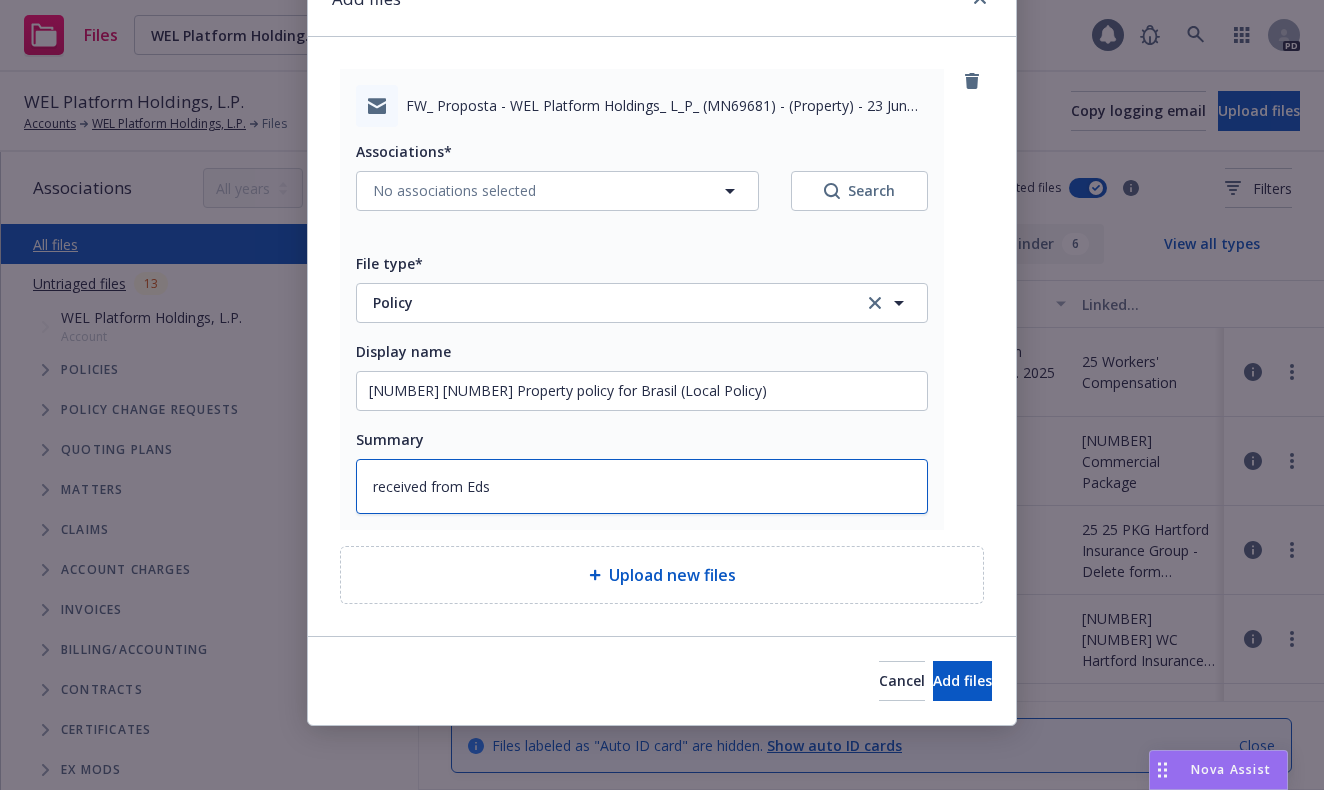 type on "x" 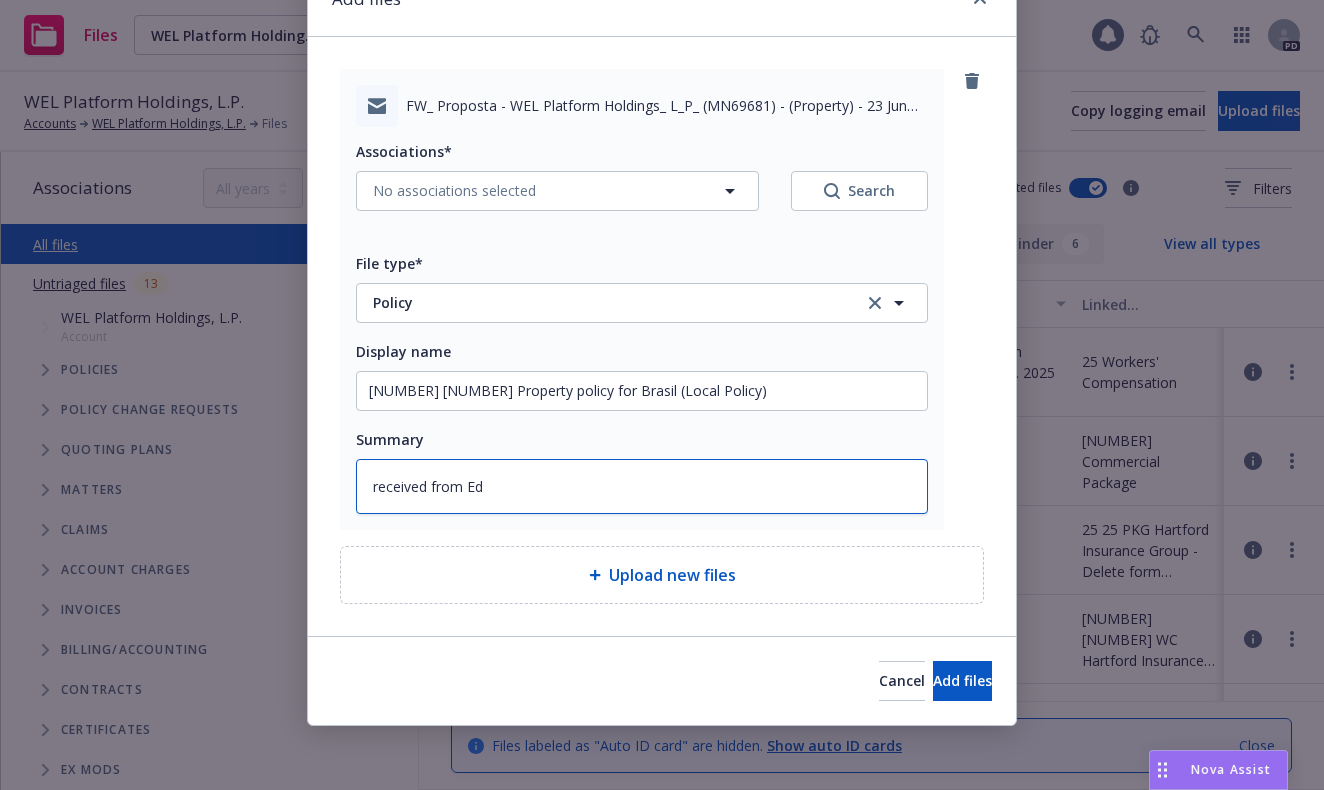 type on "x" 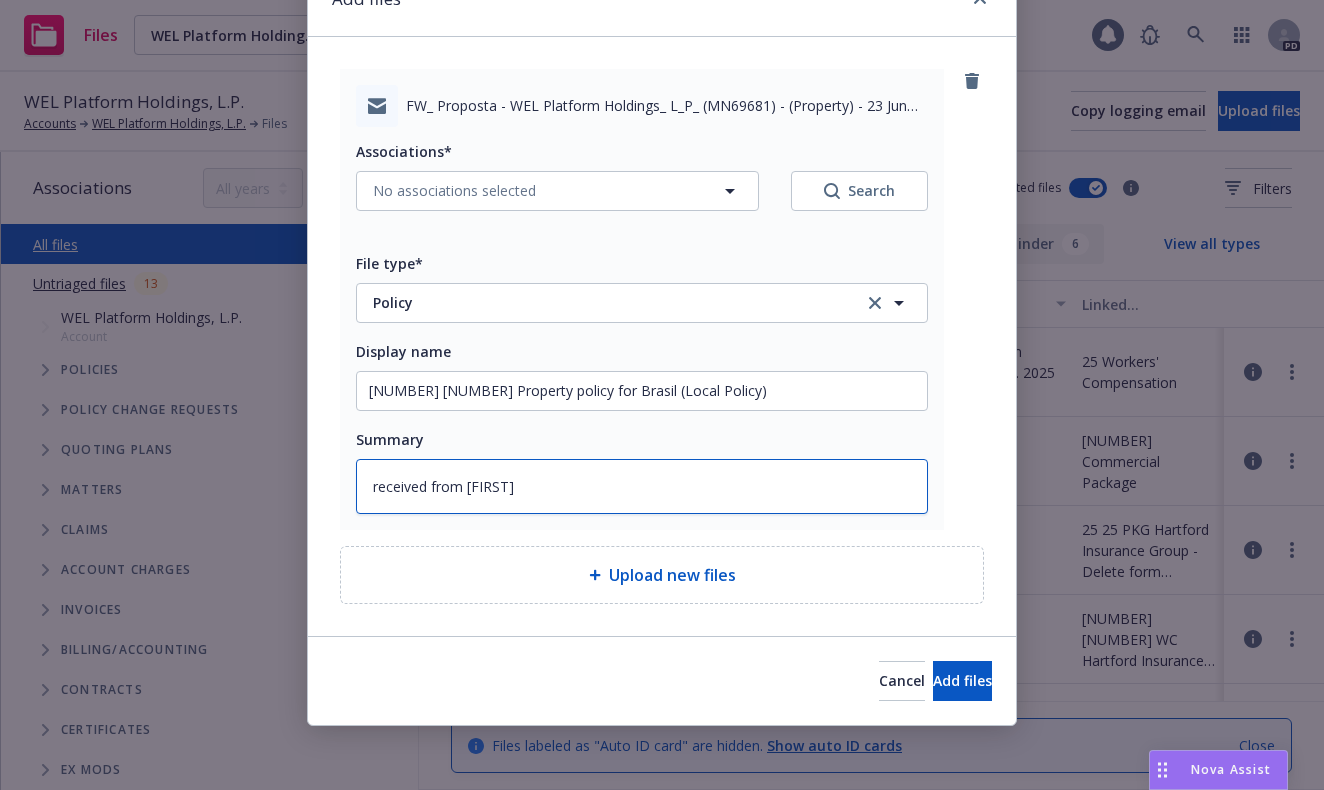 type on "x" 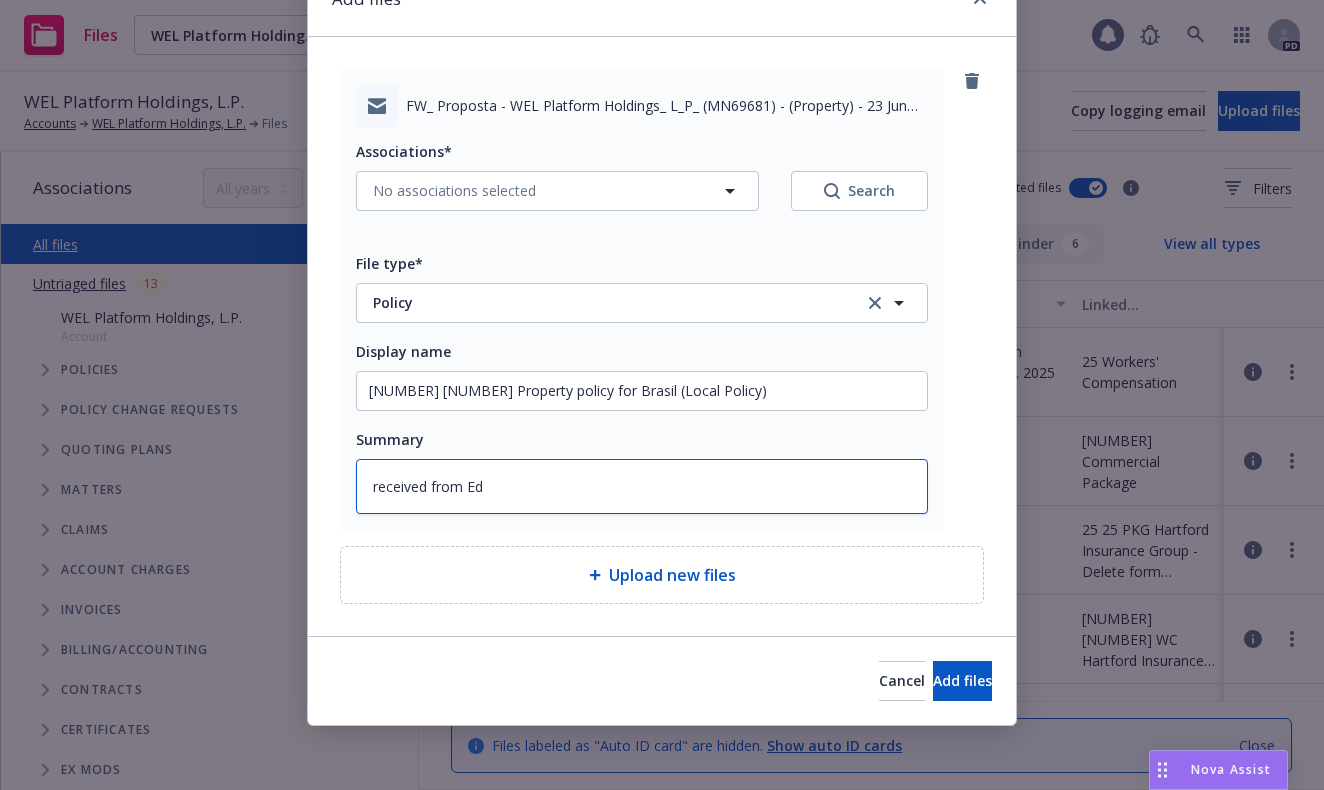 type on "x" 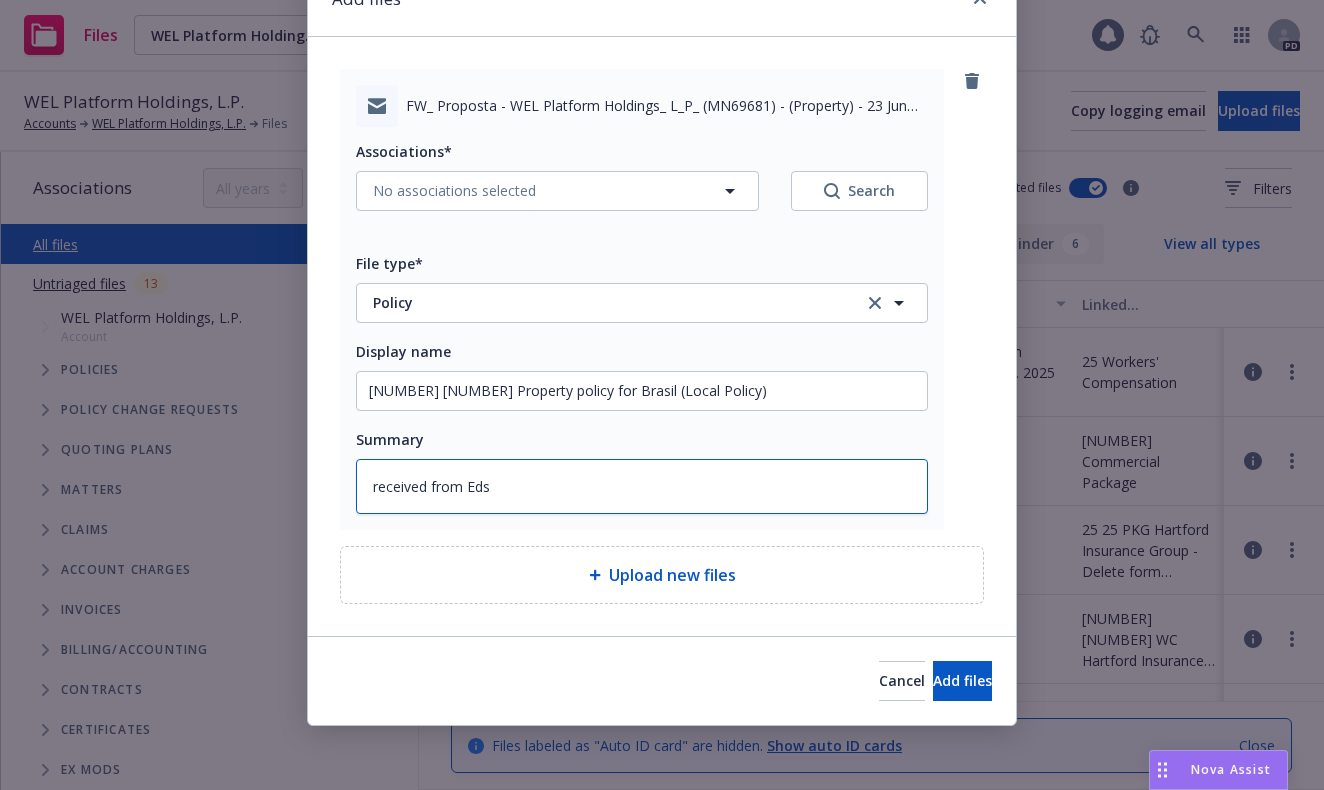 type on "x" 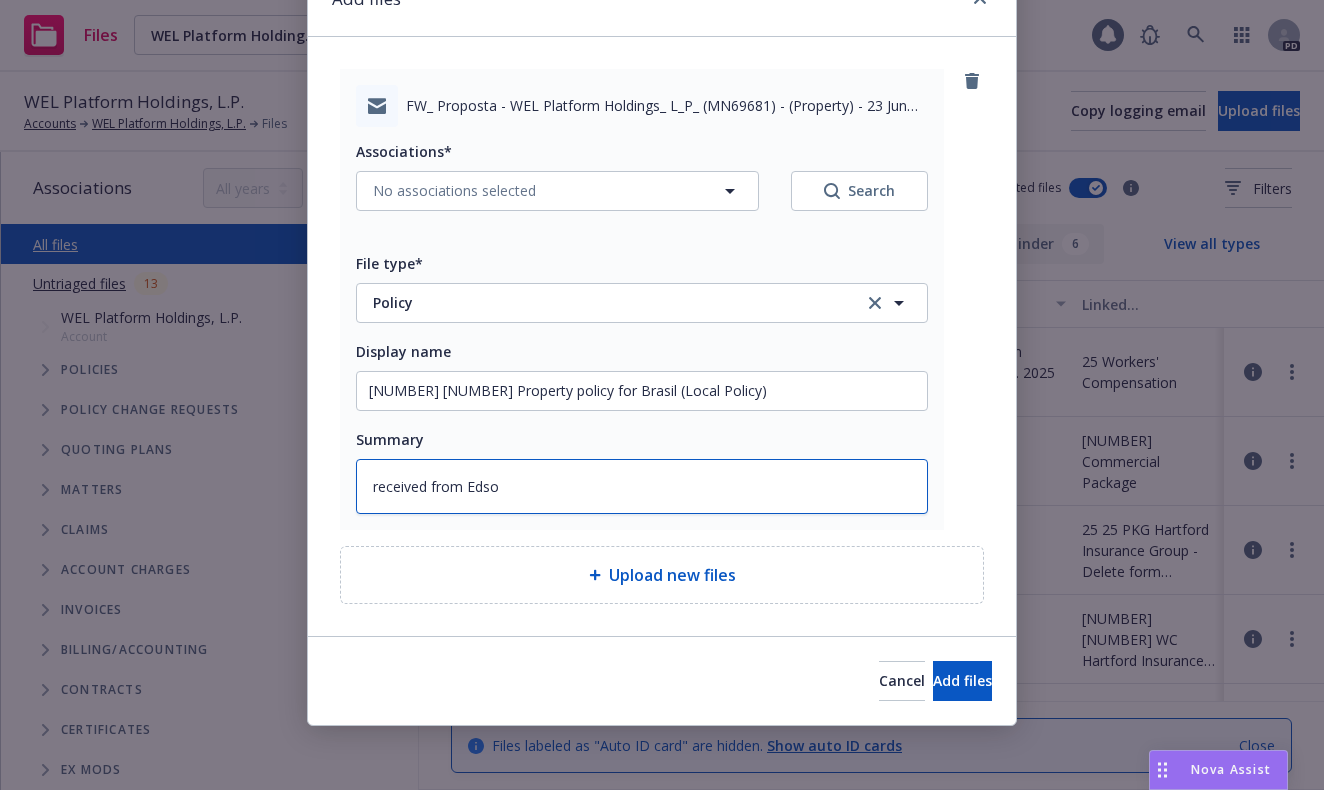 type on "x" 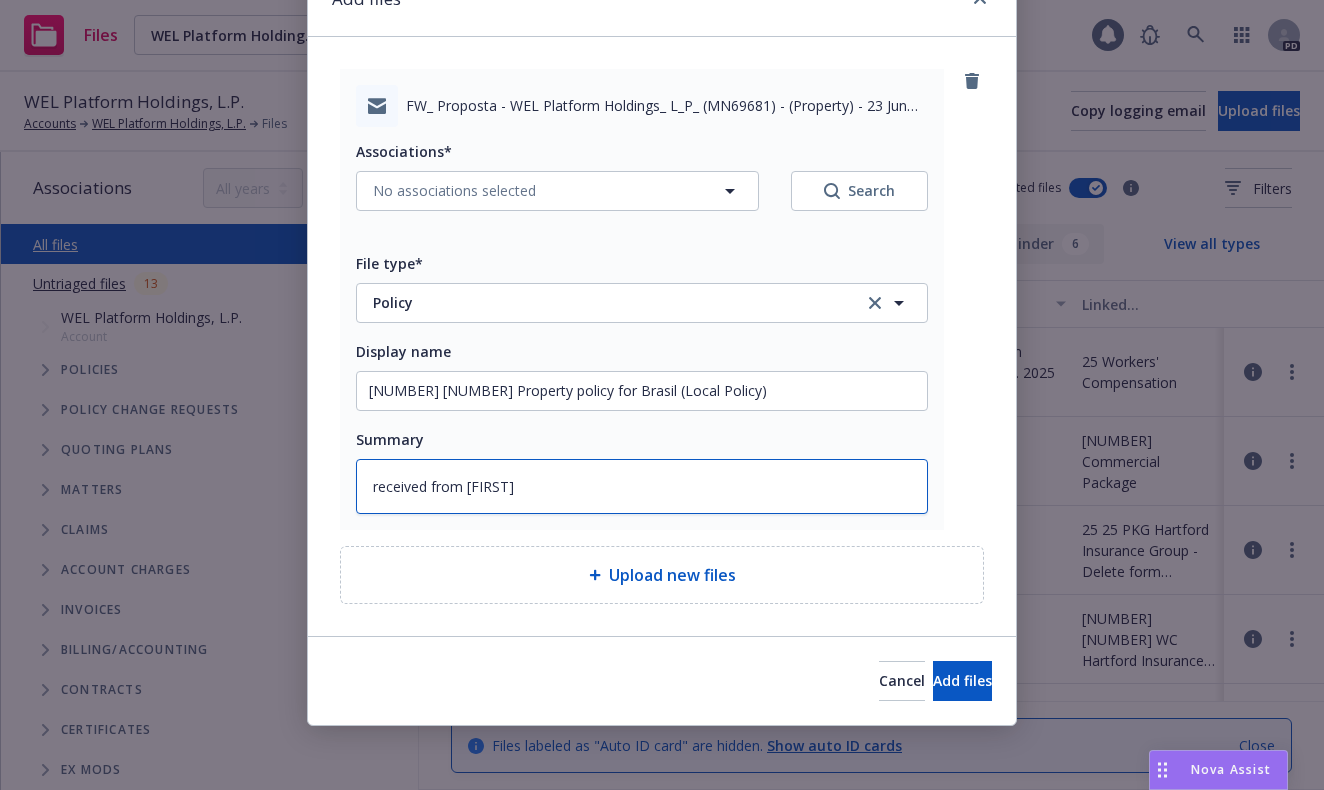 type on "x" 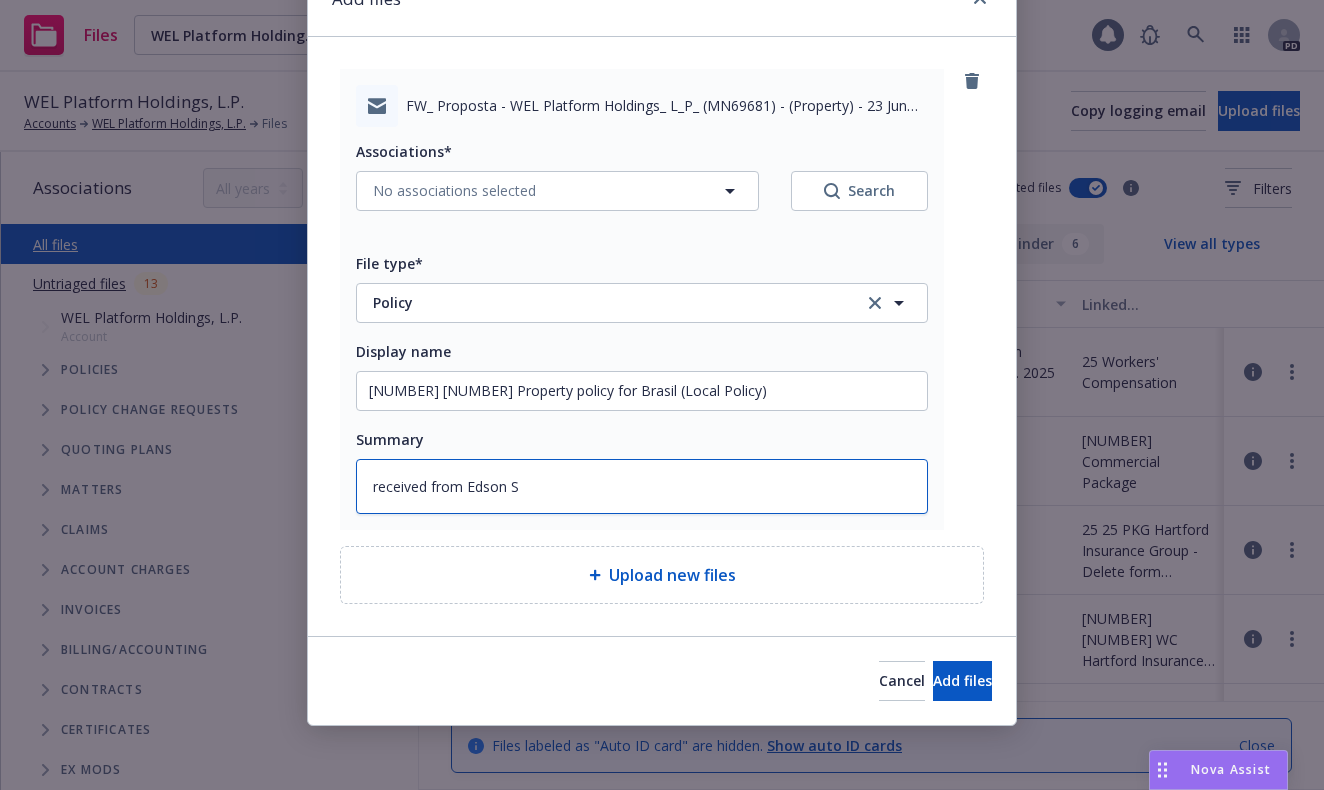 type on "x" 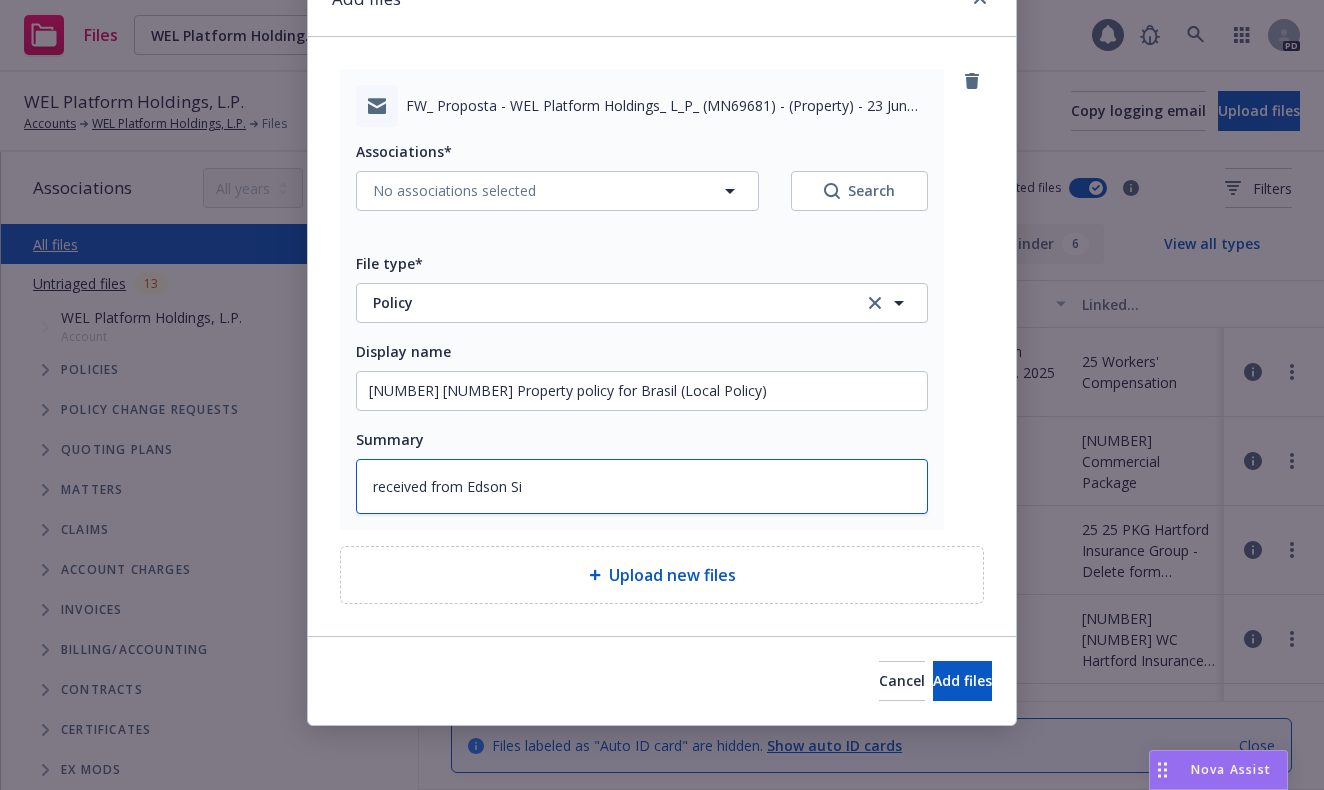 type on "x" 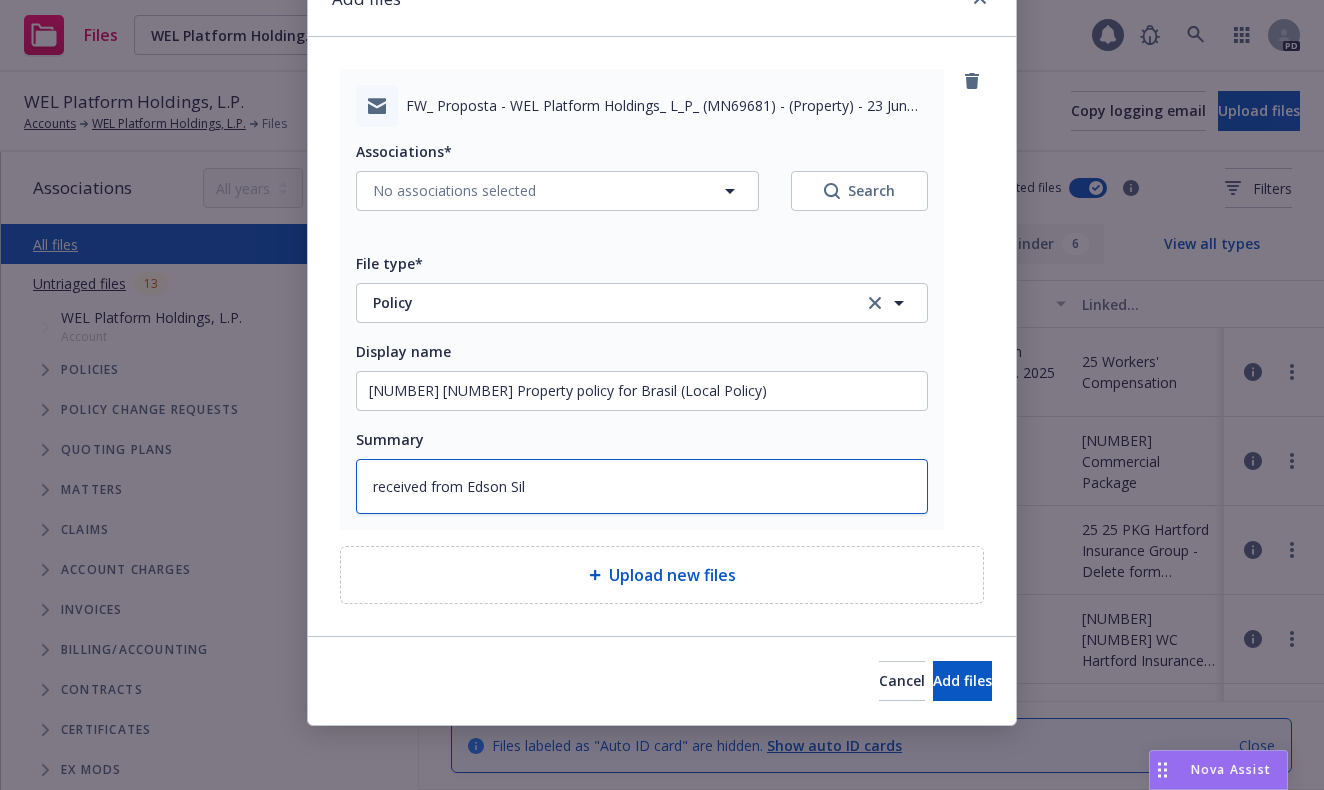 type on "x" 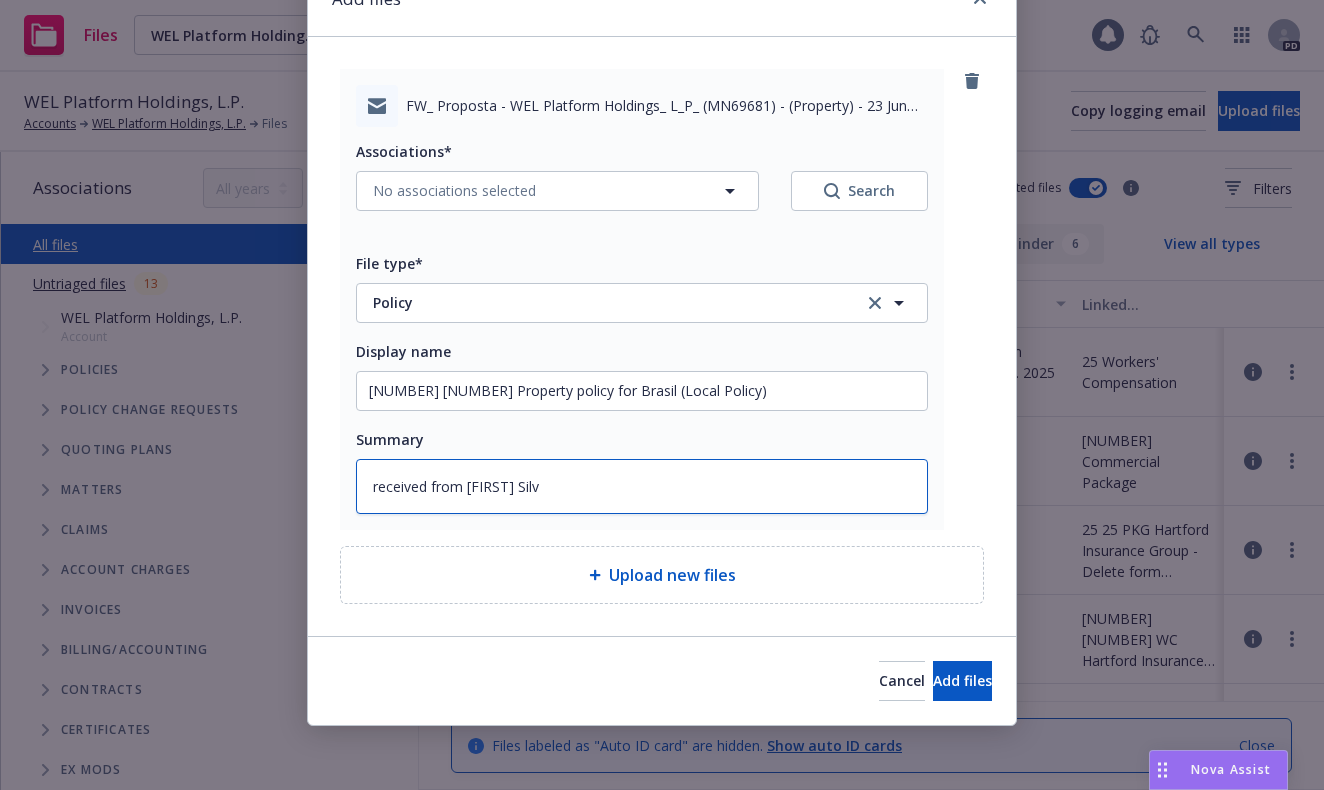 type on "x" 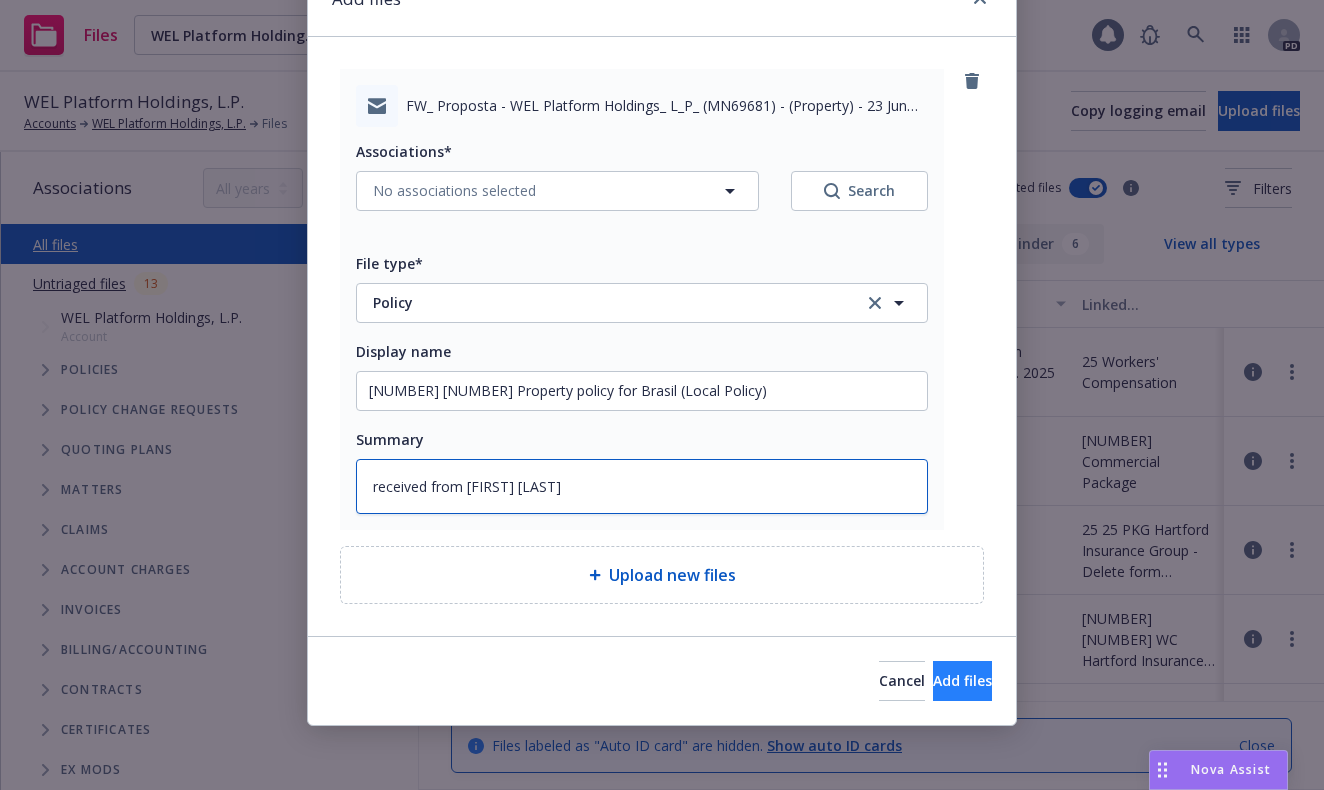 type on "received from [FIRST] [LAST]" 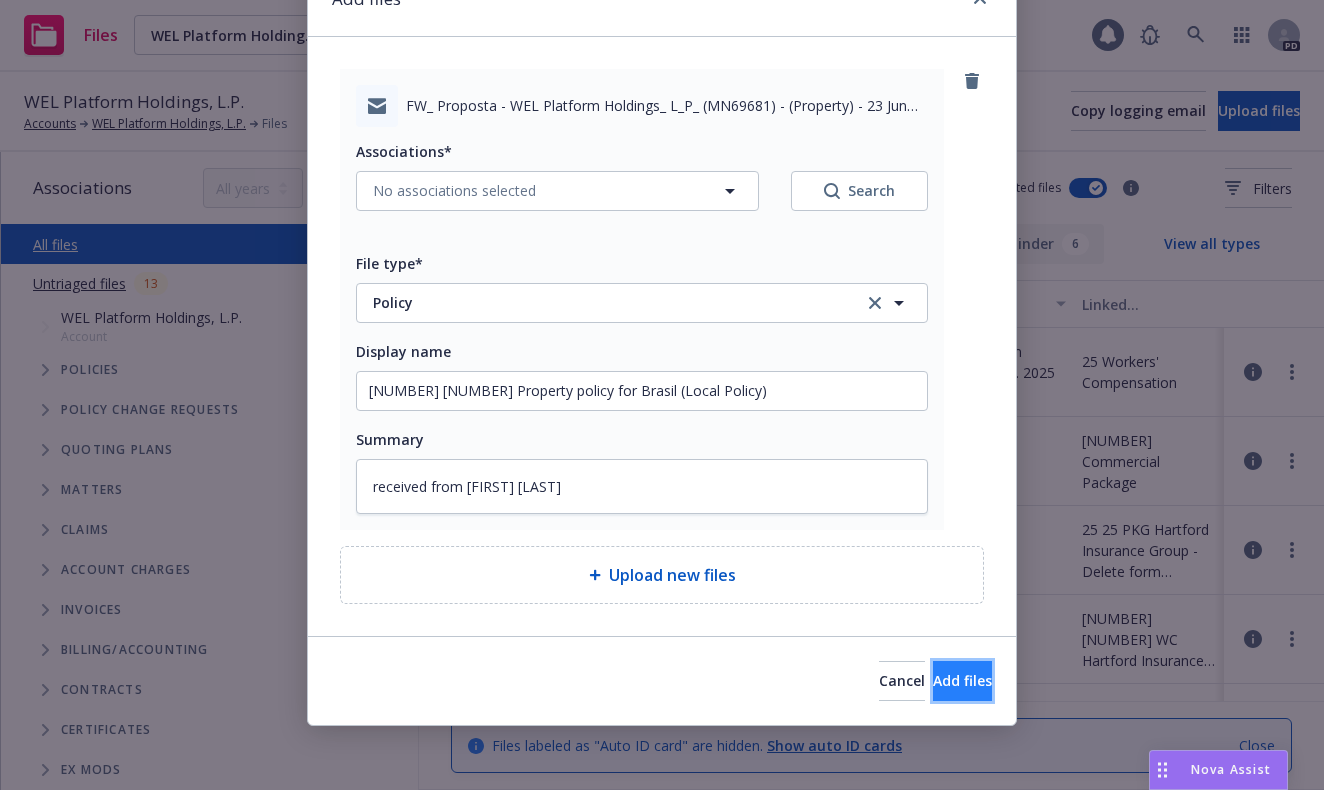 click on "Add files" at bounding box center (962, 680) 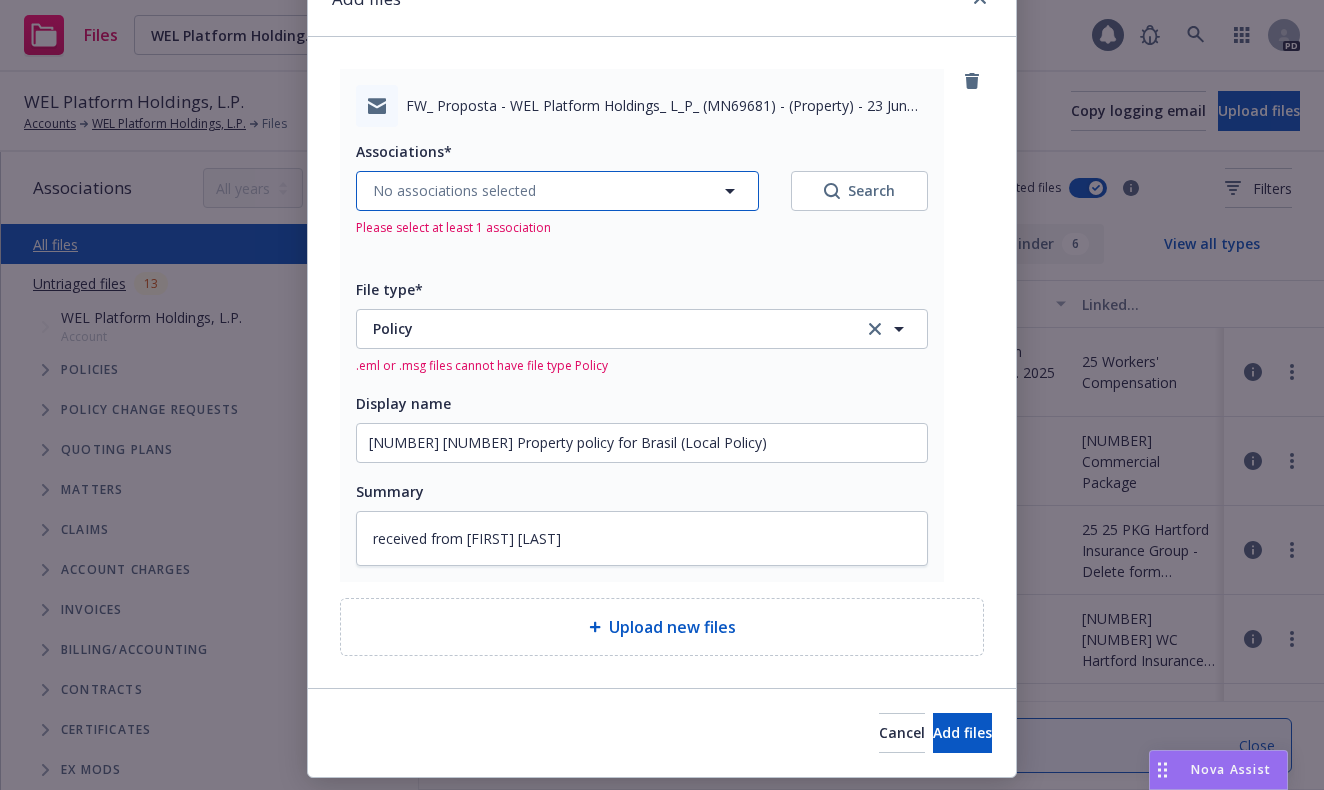 click 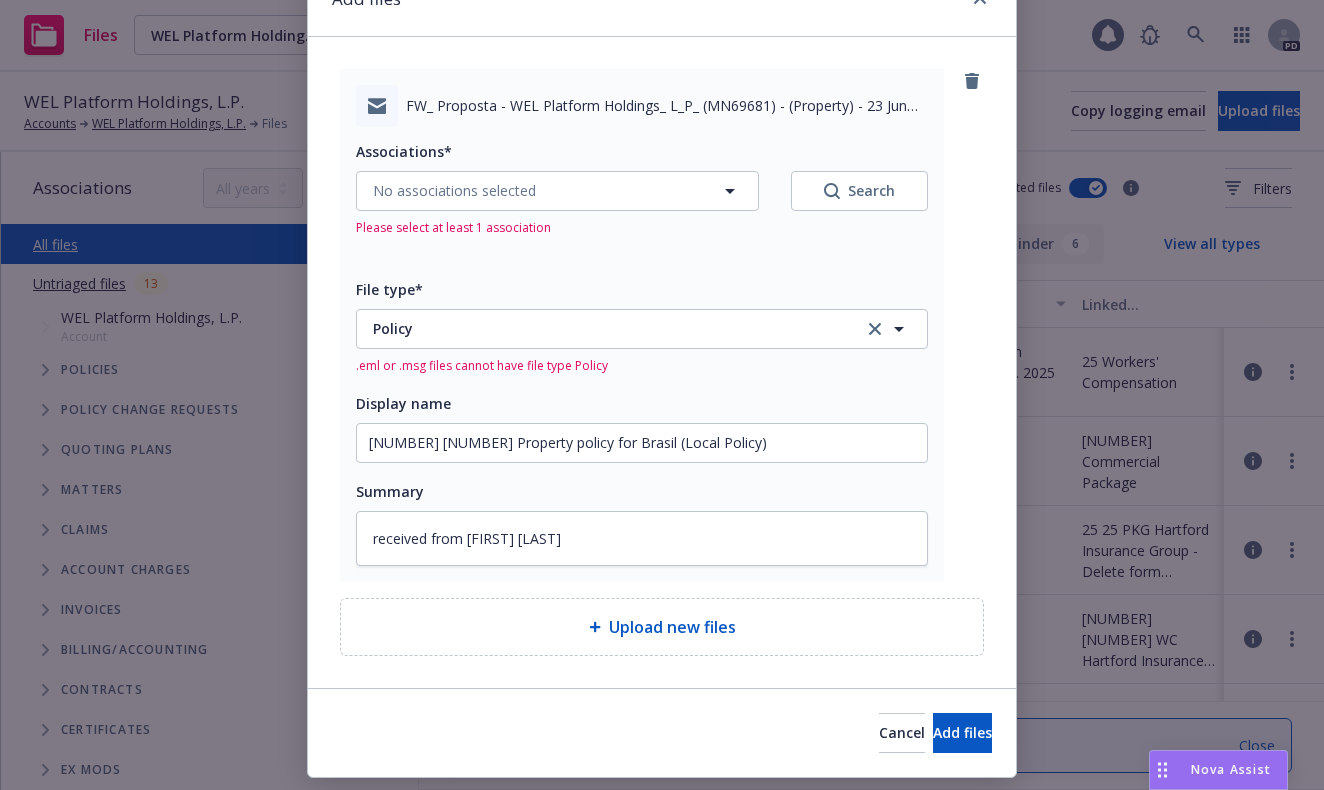 type on "x" 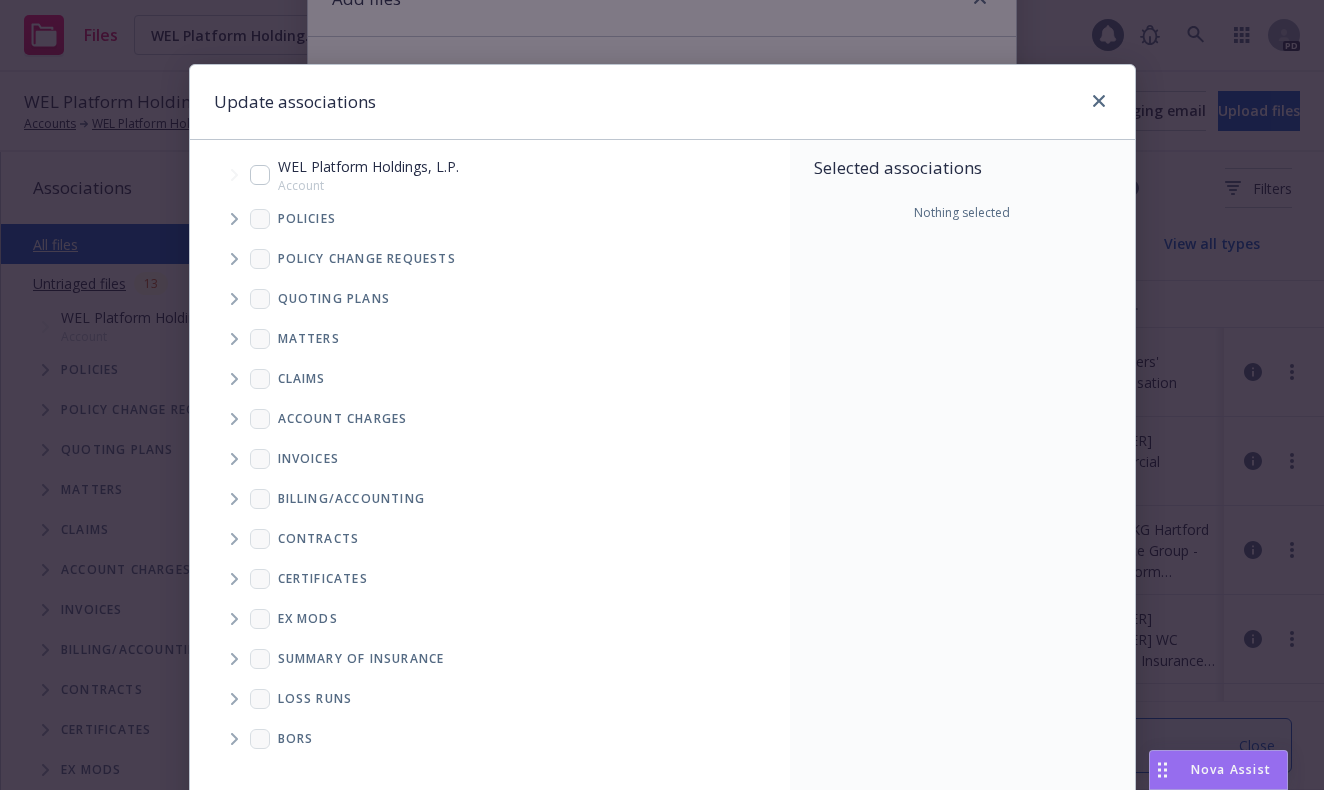 click 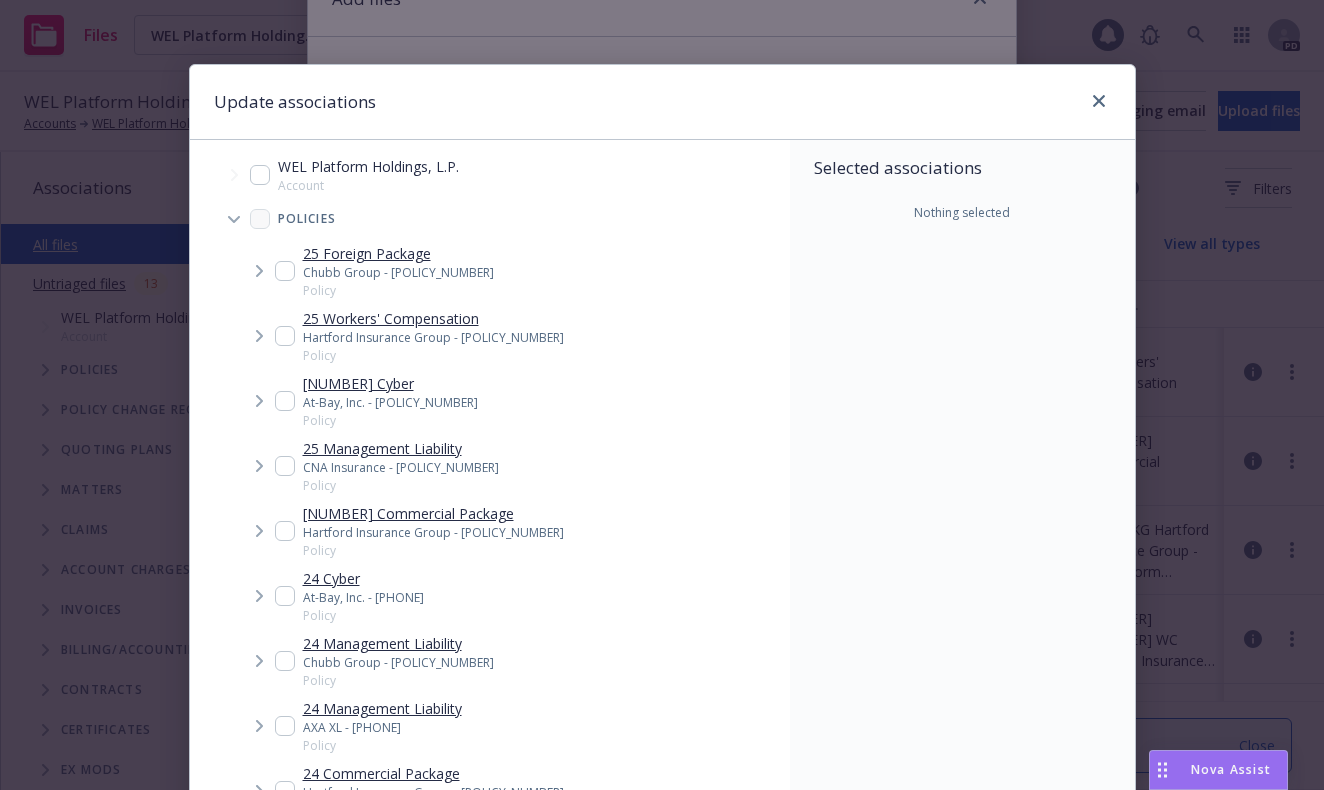 click at bounding box center [285, 271] 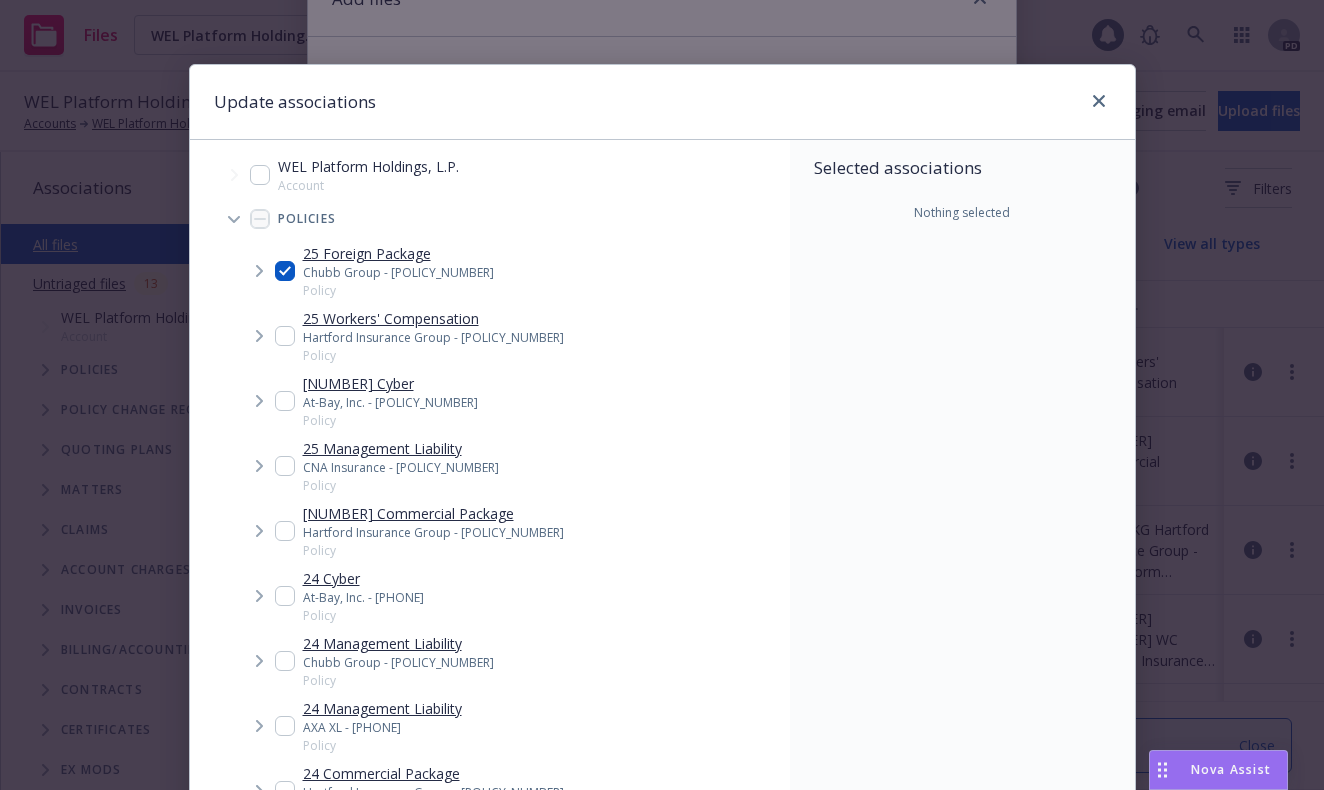 checkbox on "true" 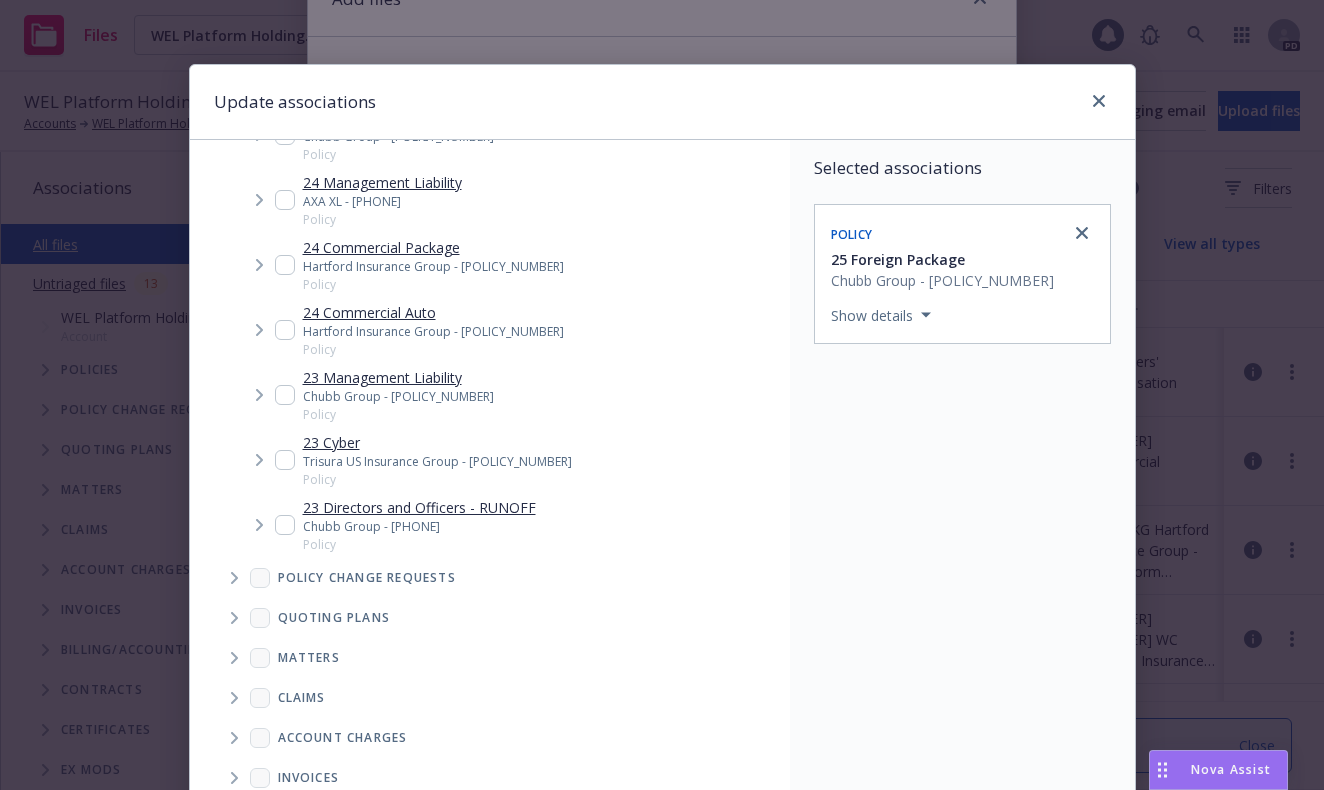 scroll, scrollTop: 776, scrollLeft: 0, axis: vertical 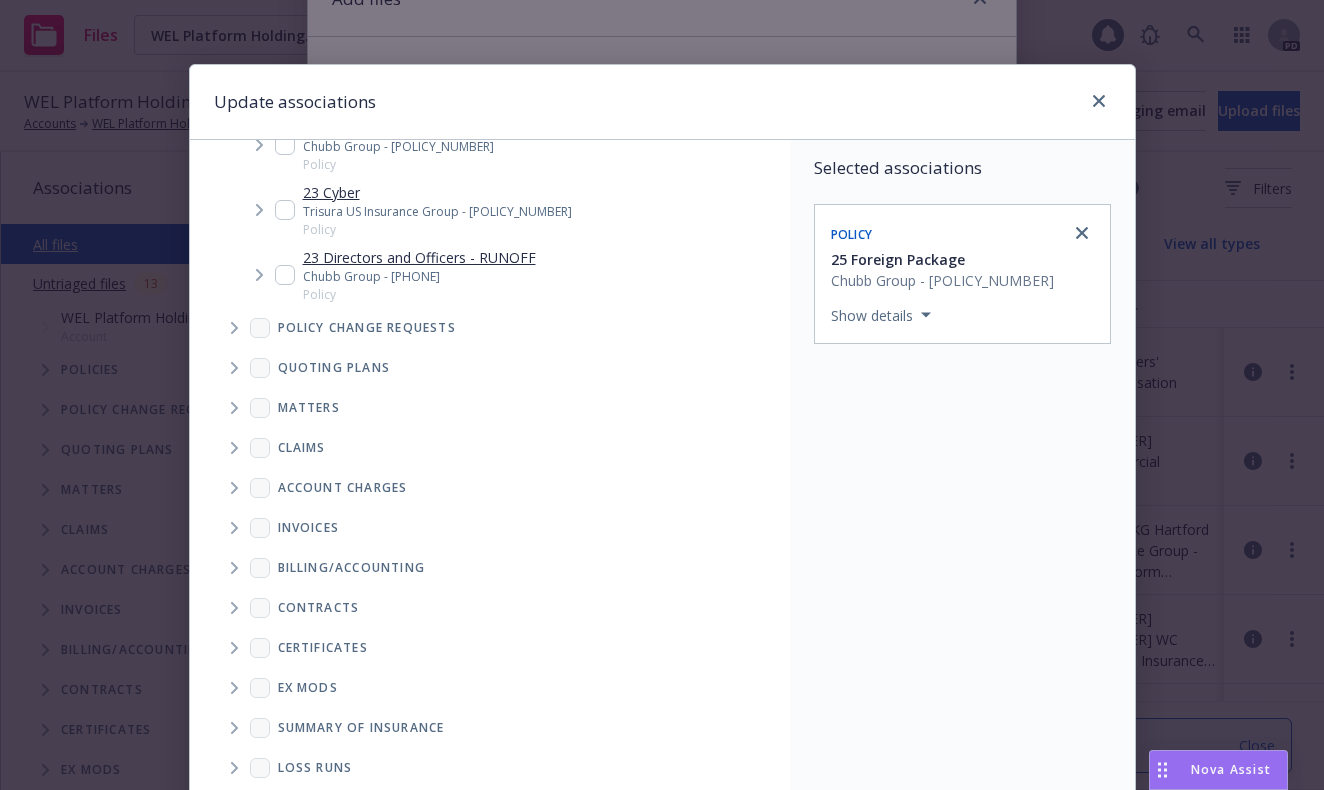 click on "Selected associations Policy 25 Foreign Package Chubb Group - PHF D01601283 001 Show details" at bounding box center (962, 490) 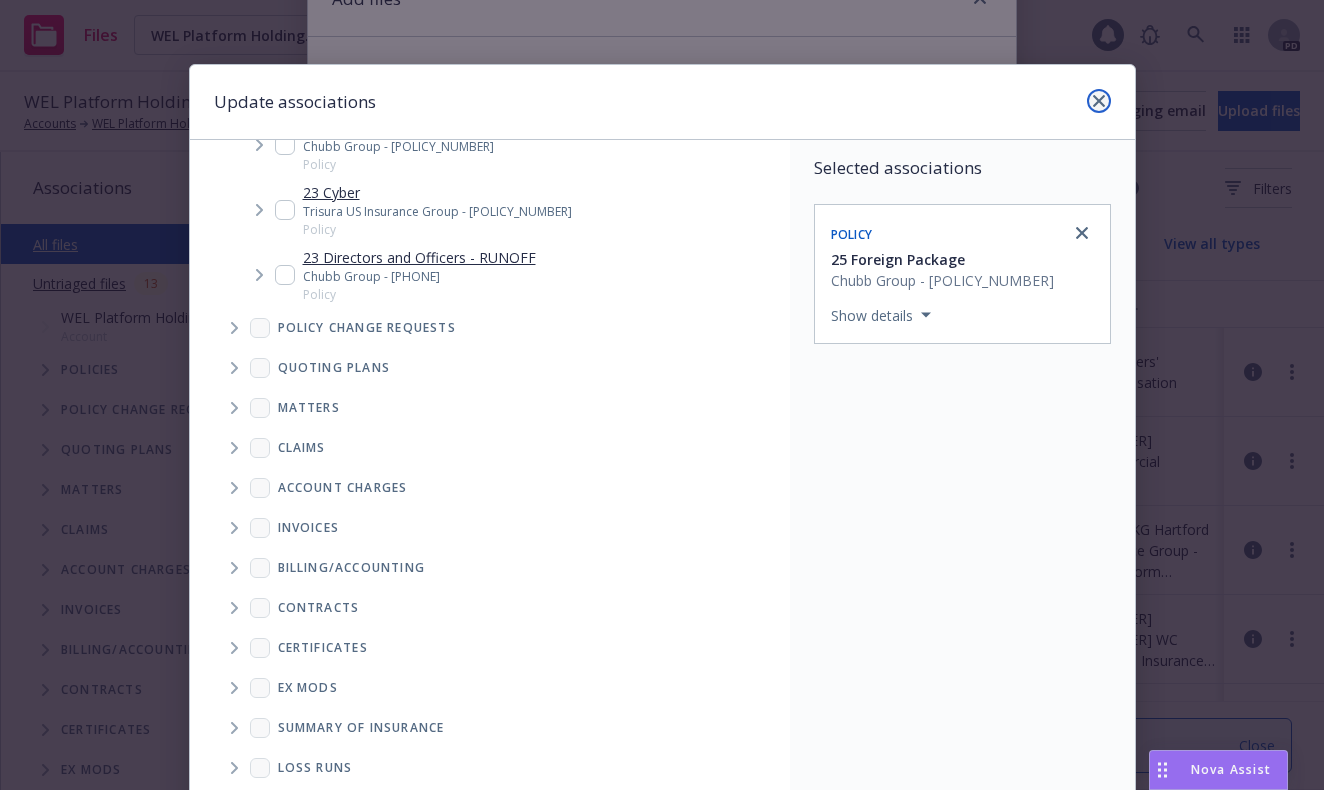 click 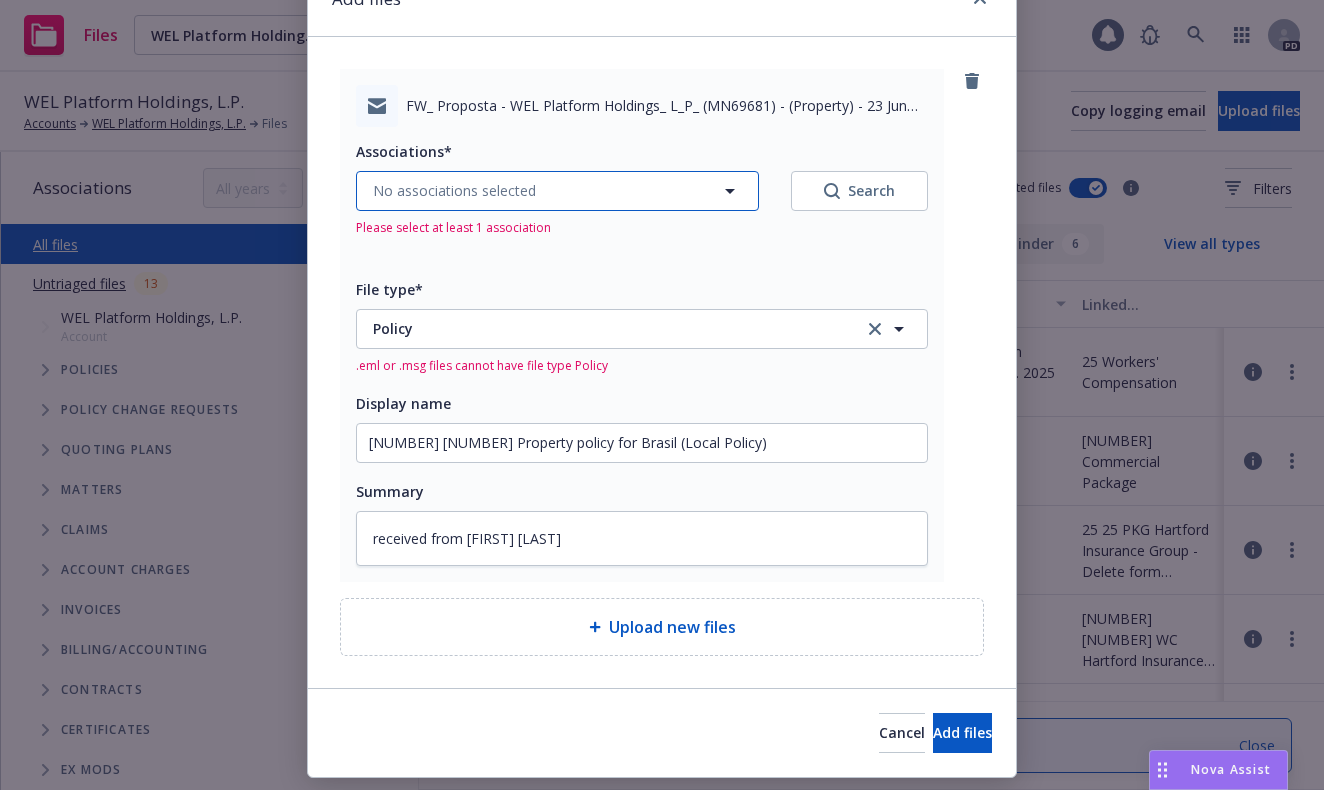 click on "No associations selected" at bounding box center (454, 190) 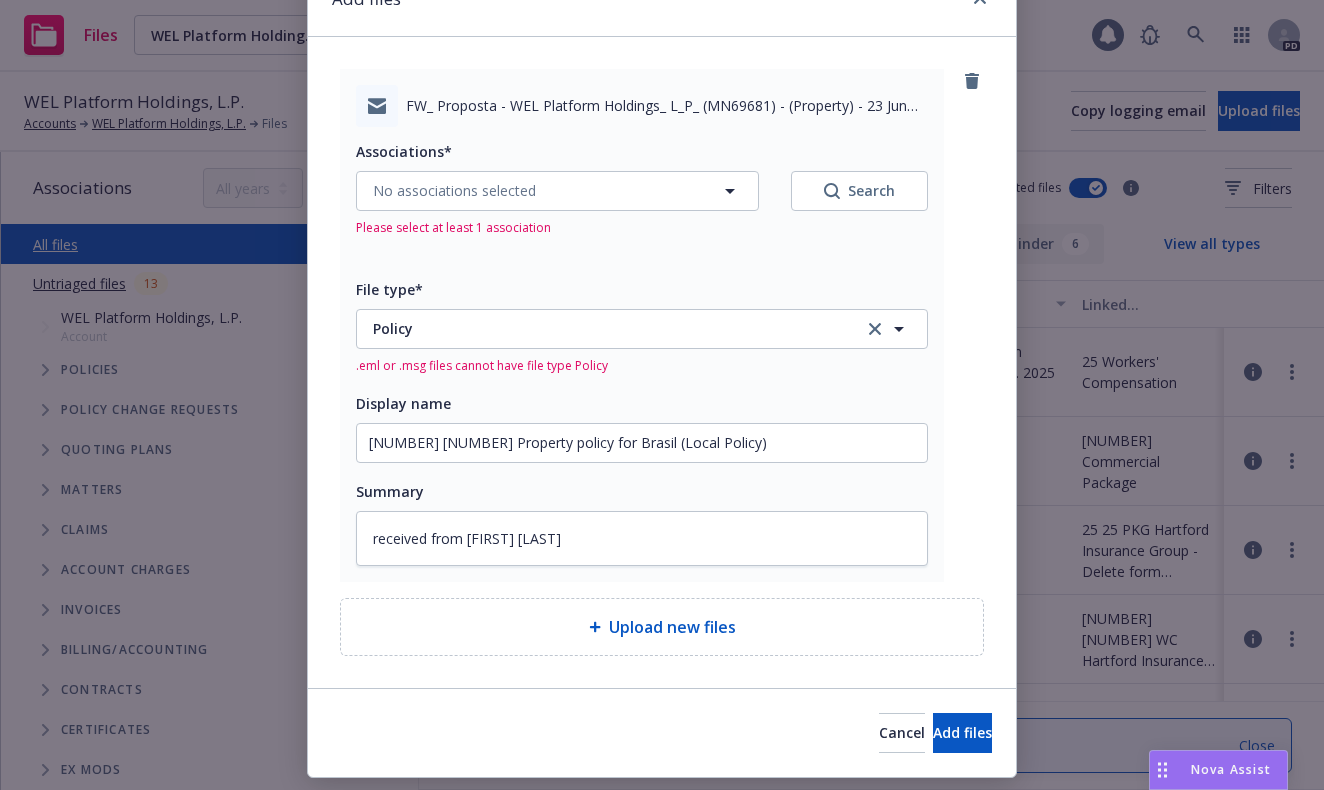 type on "x" 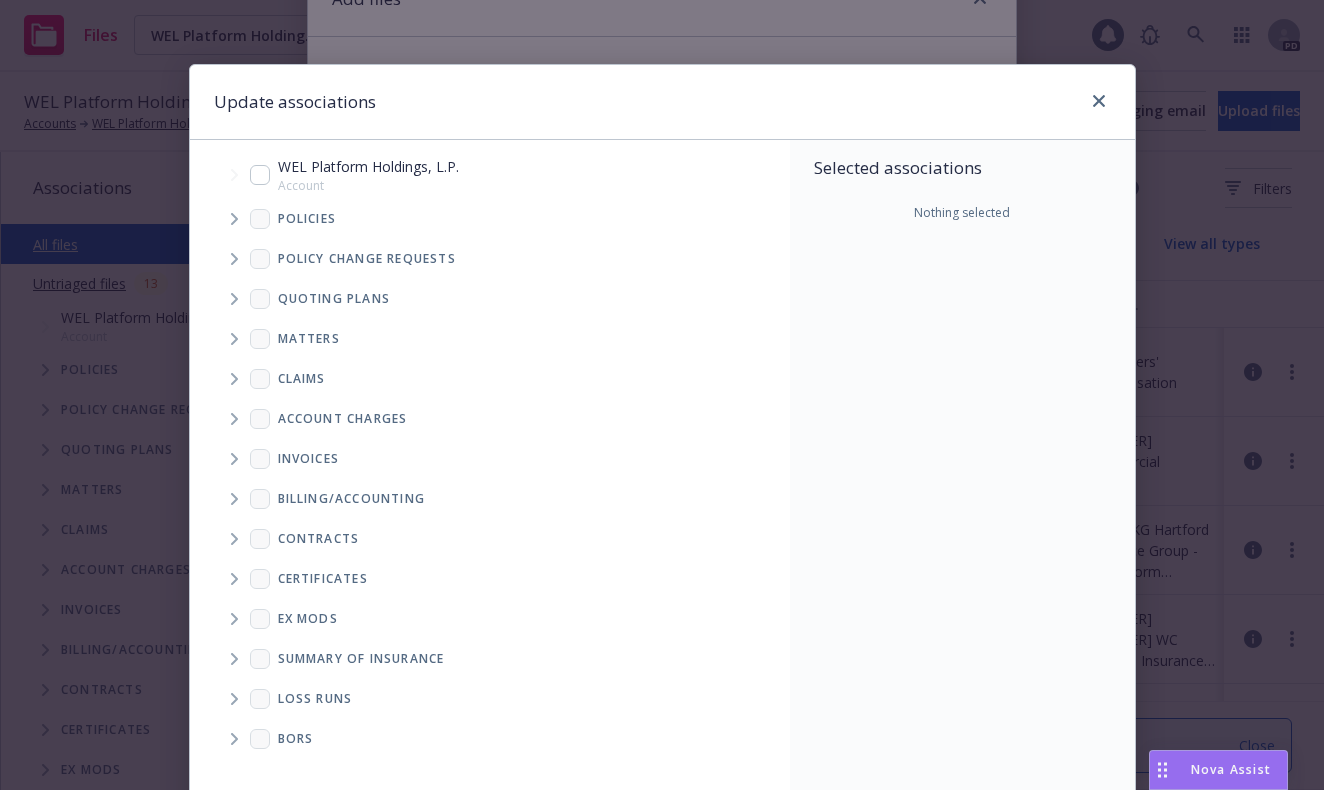 click 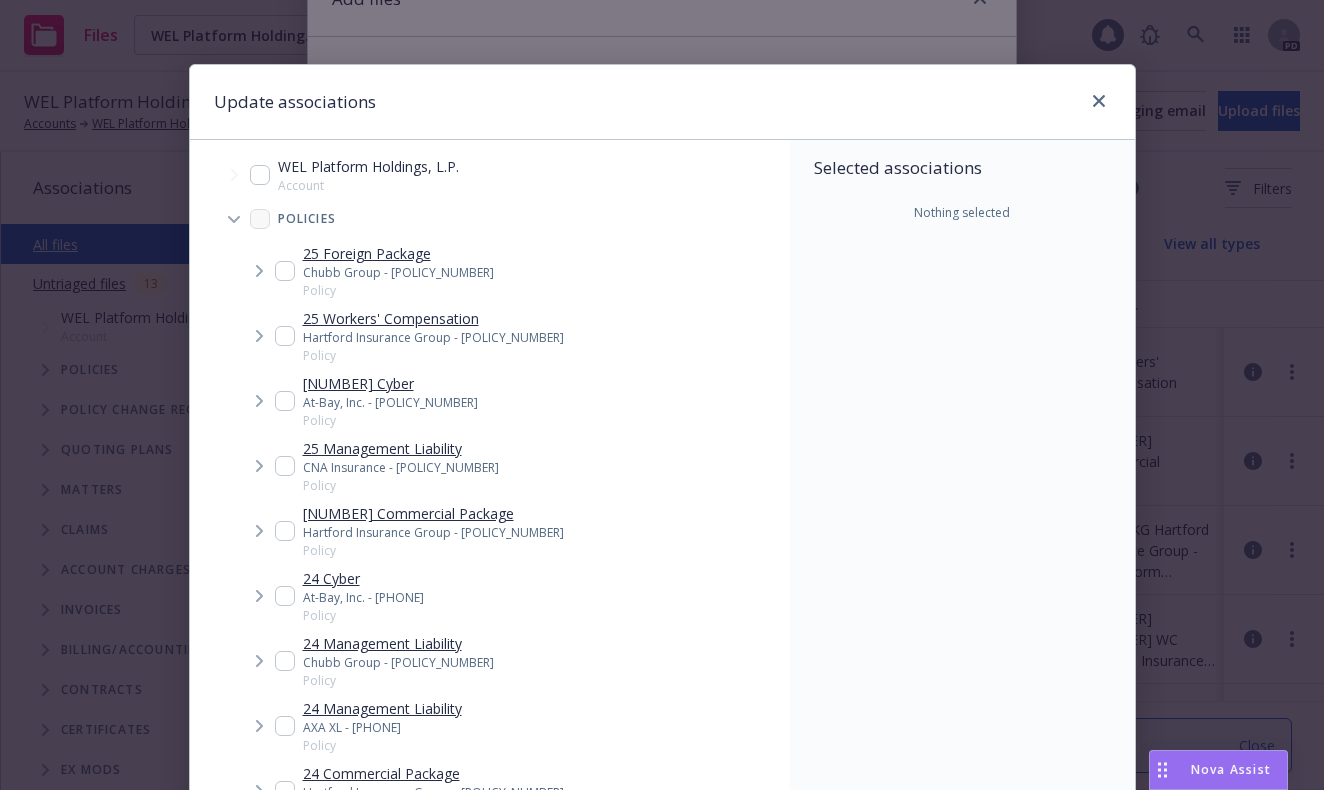 click at bounding box center (285, 271) 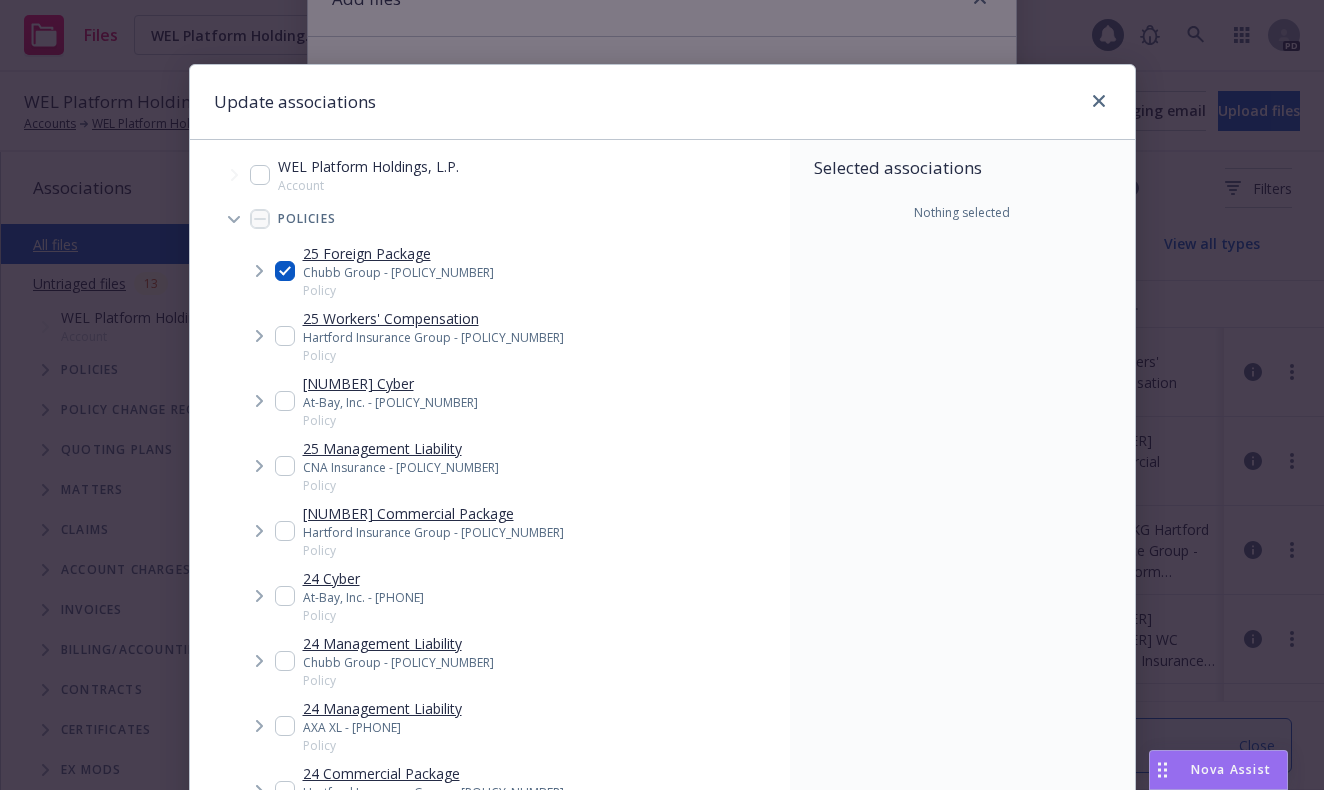 checkbox on "true" 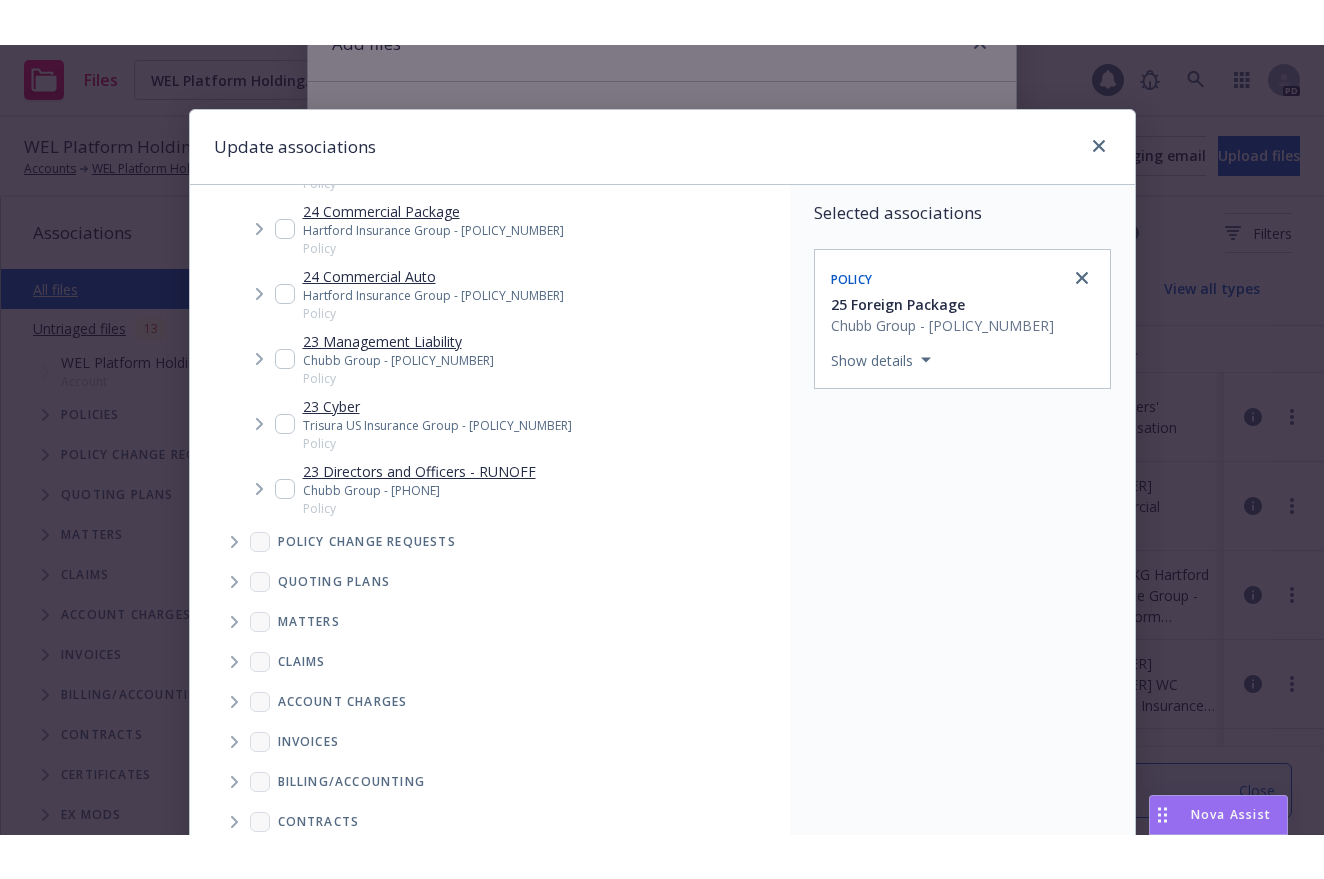 scroll, scrollTop: 776, scrollLeft: 0, axis: vertical 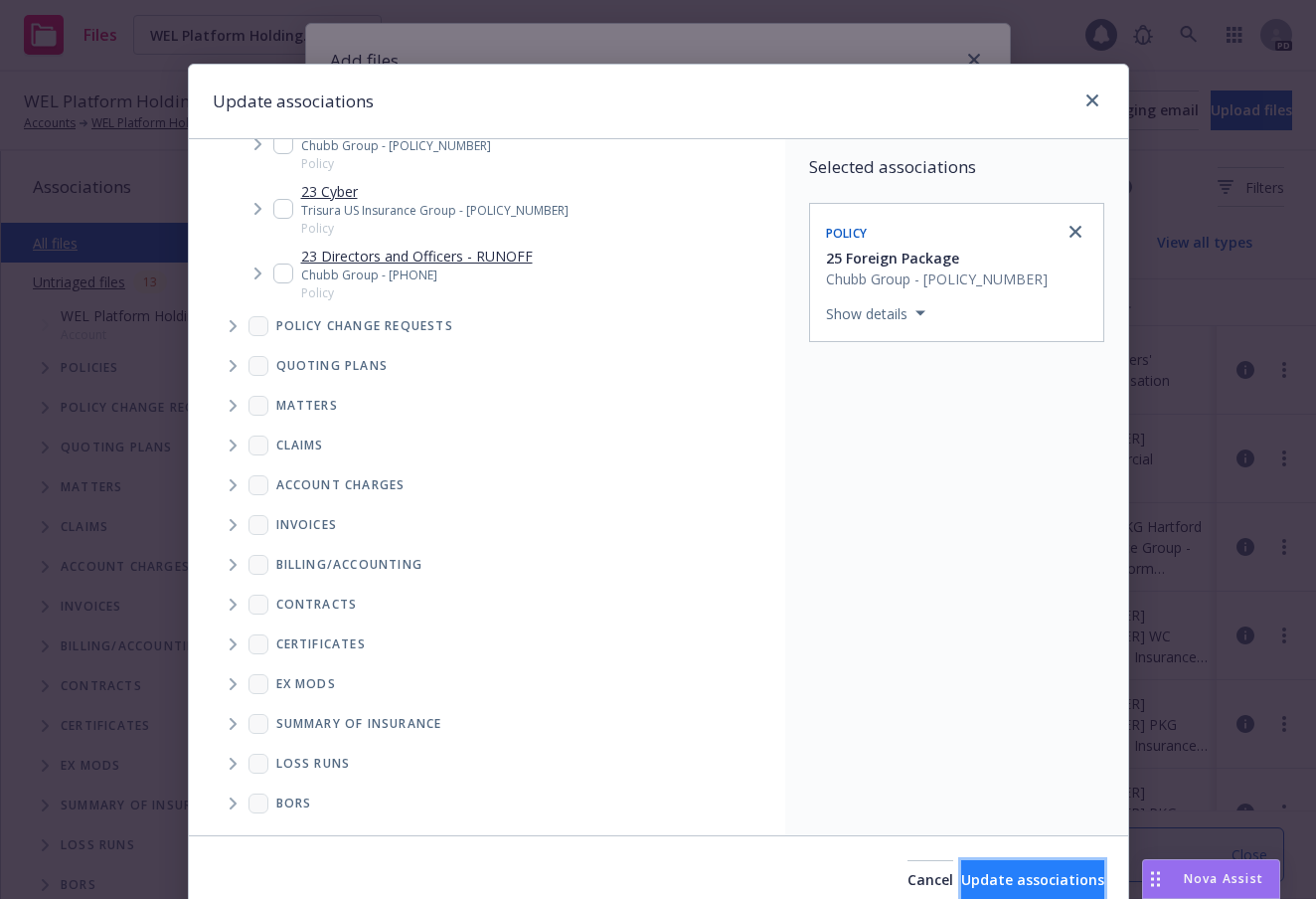 click on "Update associations" at bounding box center [1033, 879] 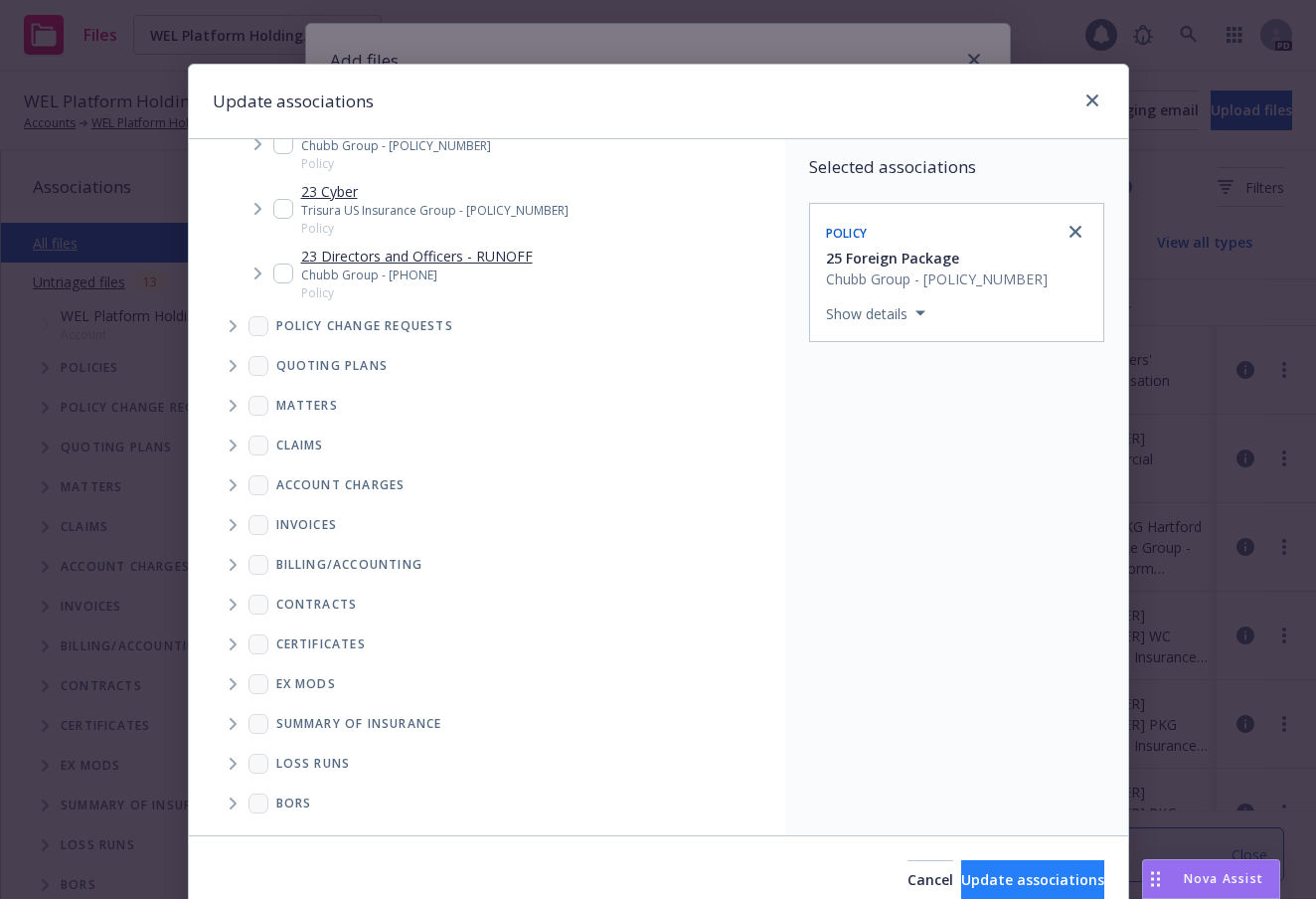 type on "x" 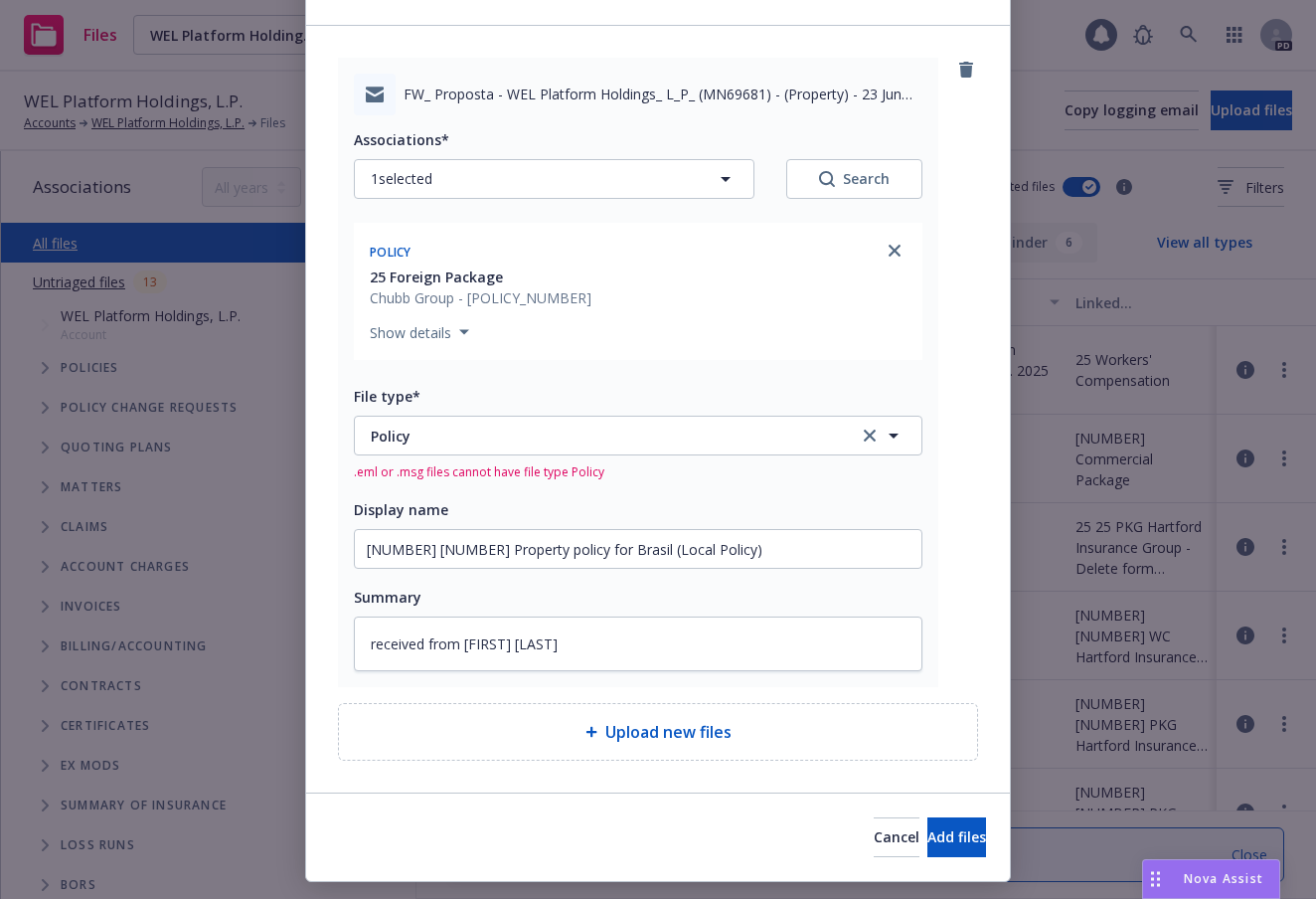 scroll, scrollTop: 160, scrollLeft: 0, axis: vertical 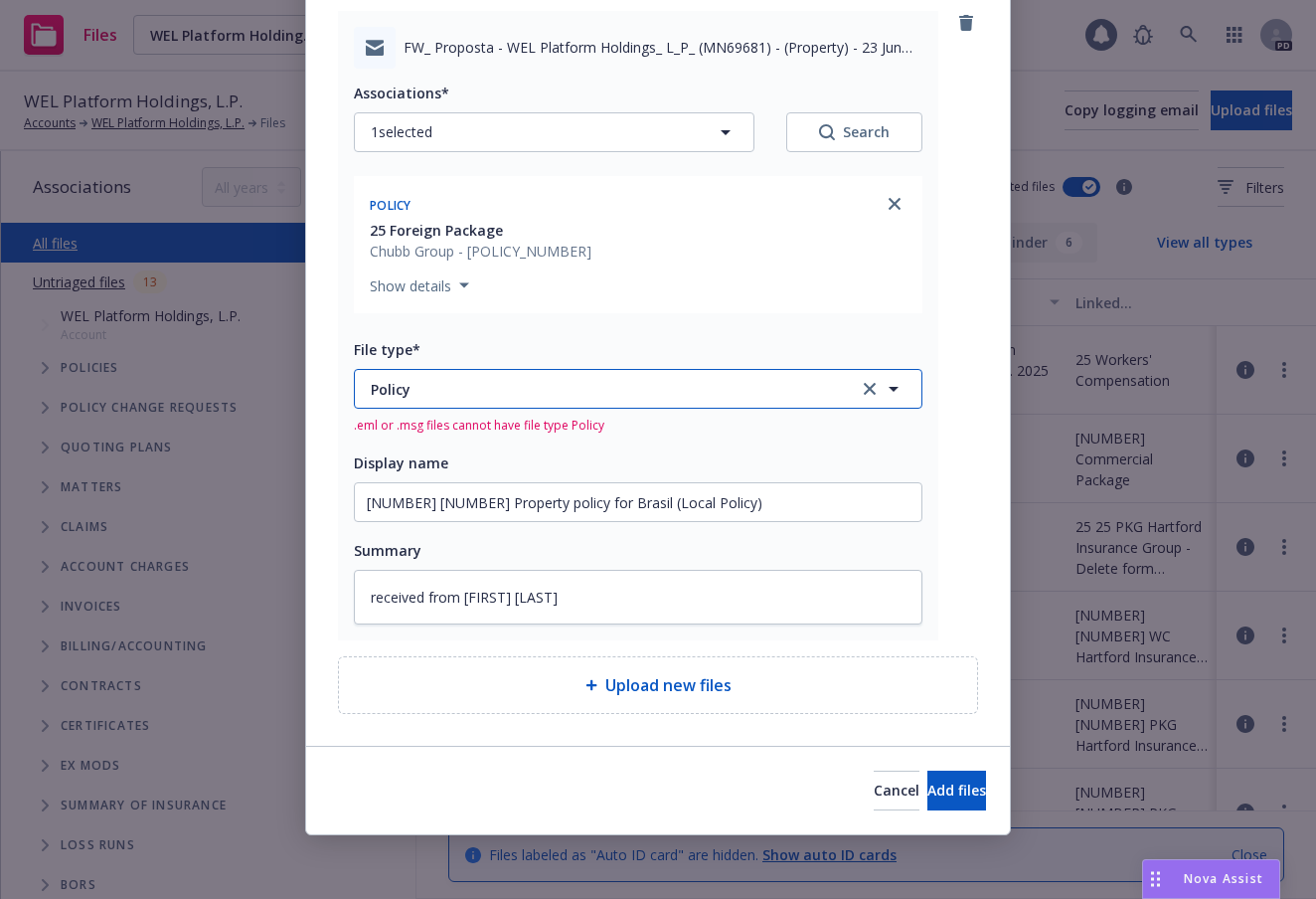 click on "Policy" at bounding box center [600, 389] 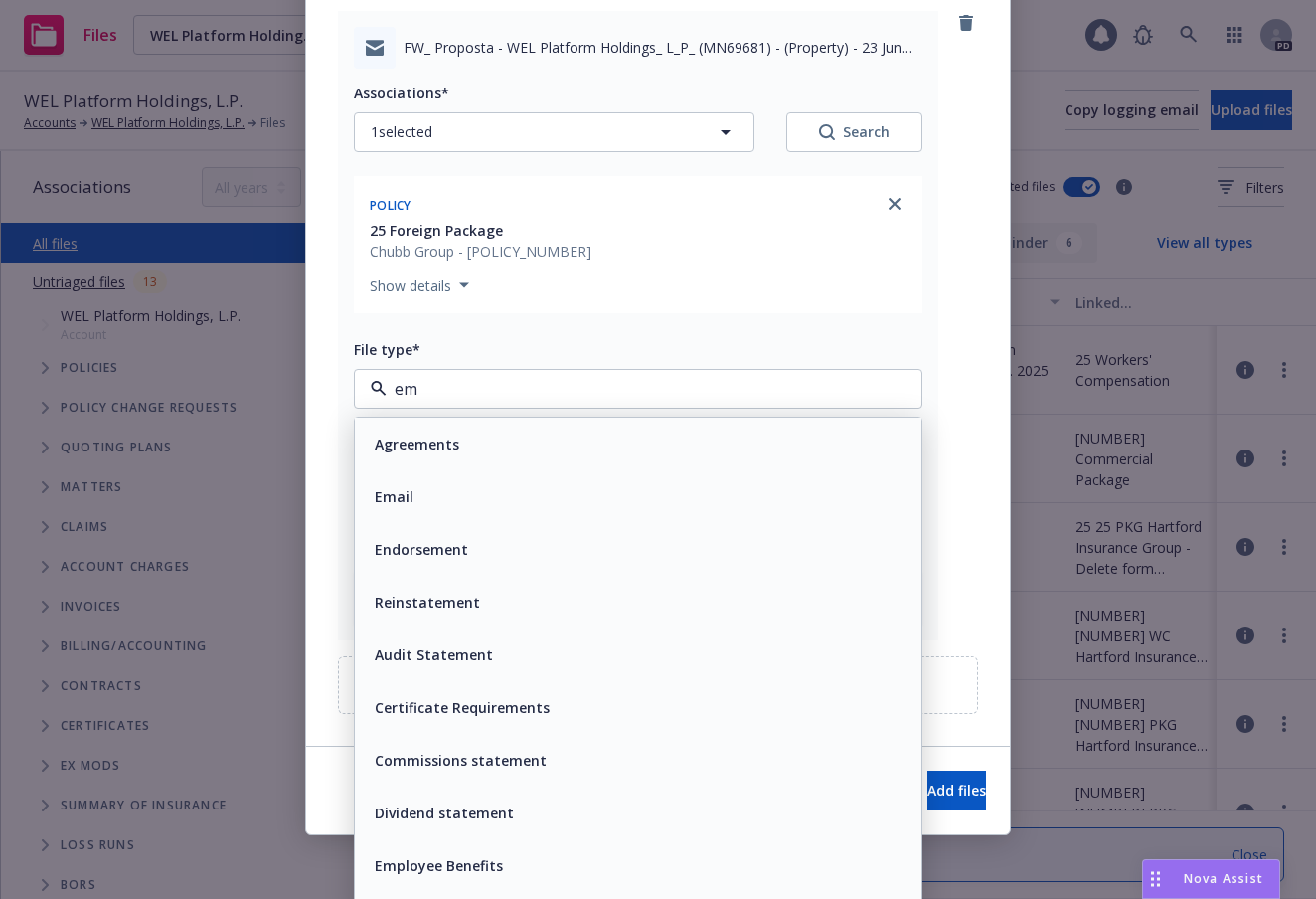 type on "emq" 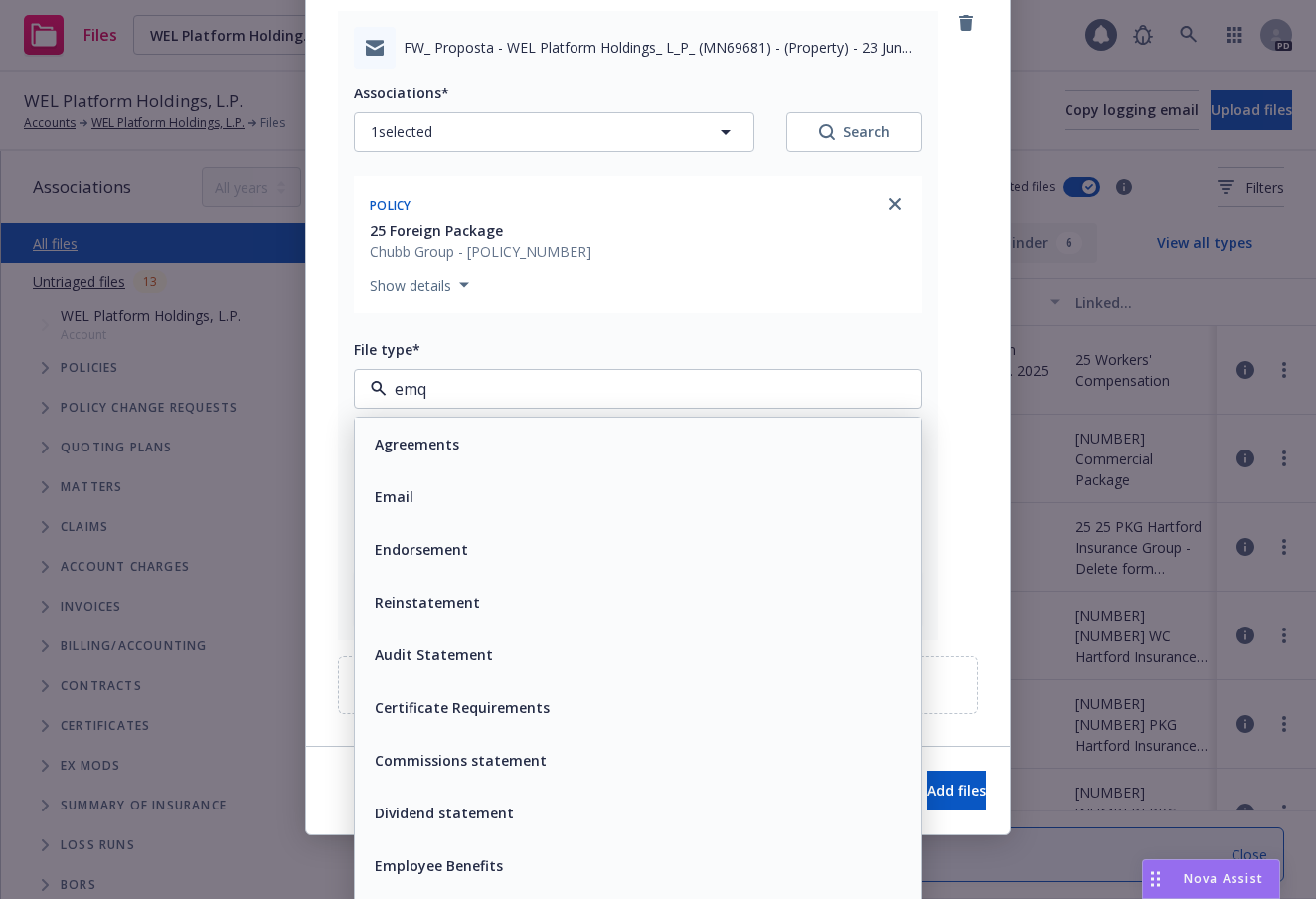 type on "x" 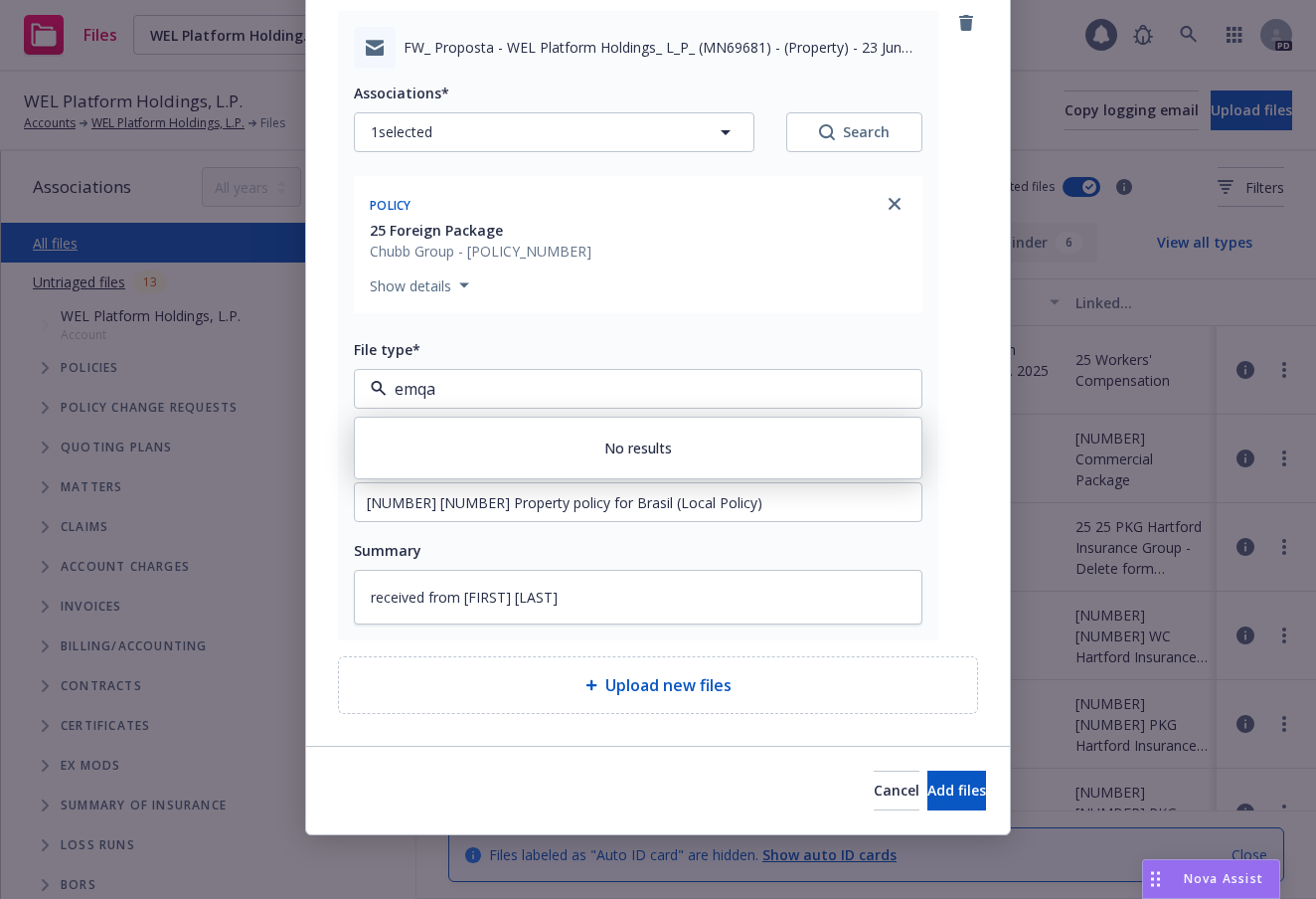 type on "emqai" 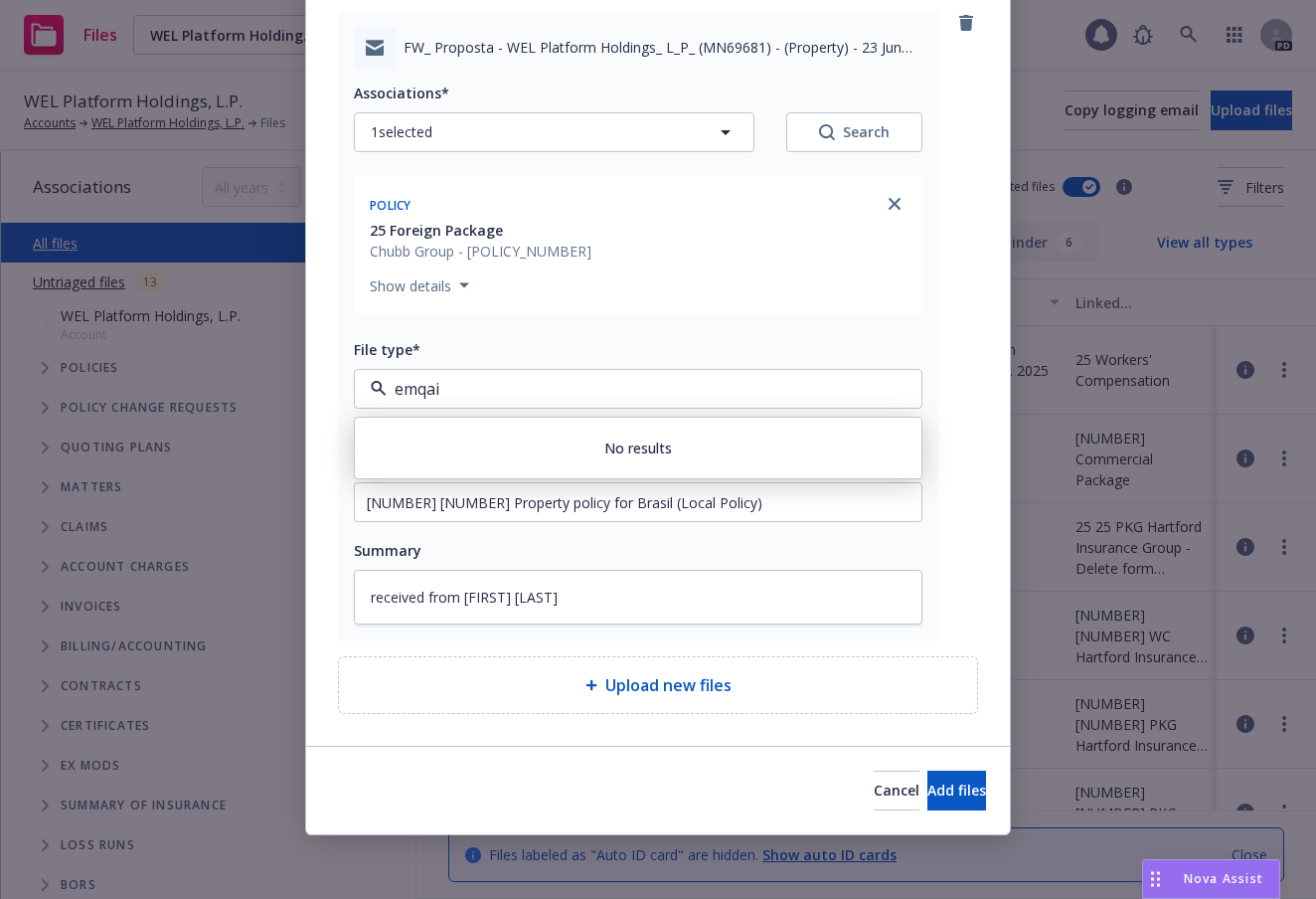 click on "emqai" at bounding box center [634, 389] 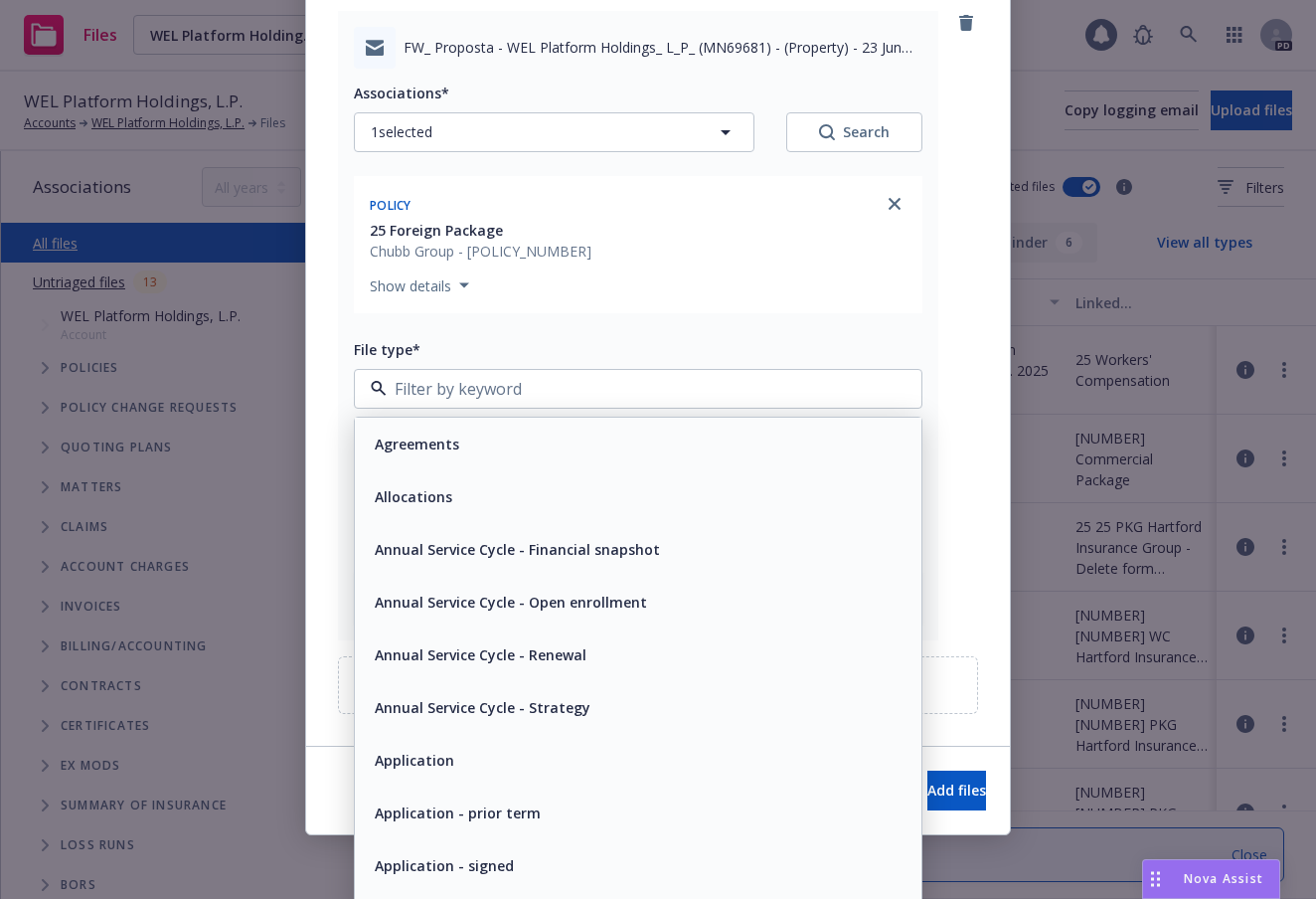 click at bounding box center [634, 389] 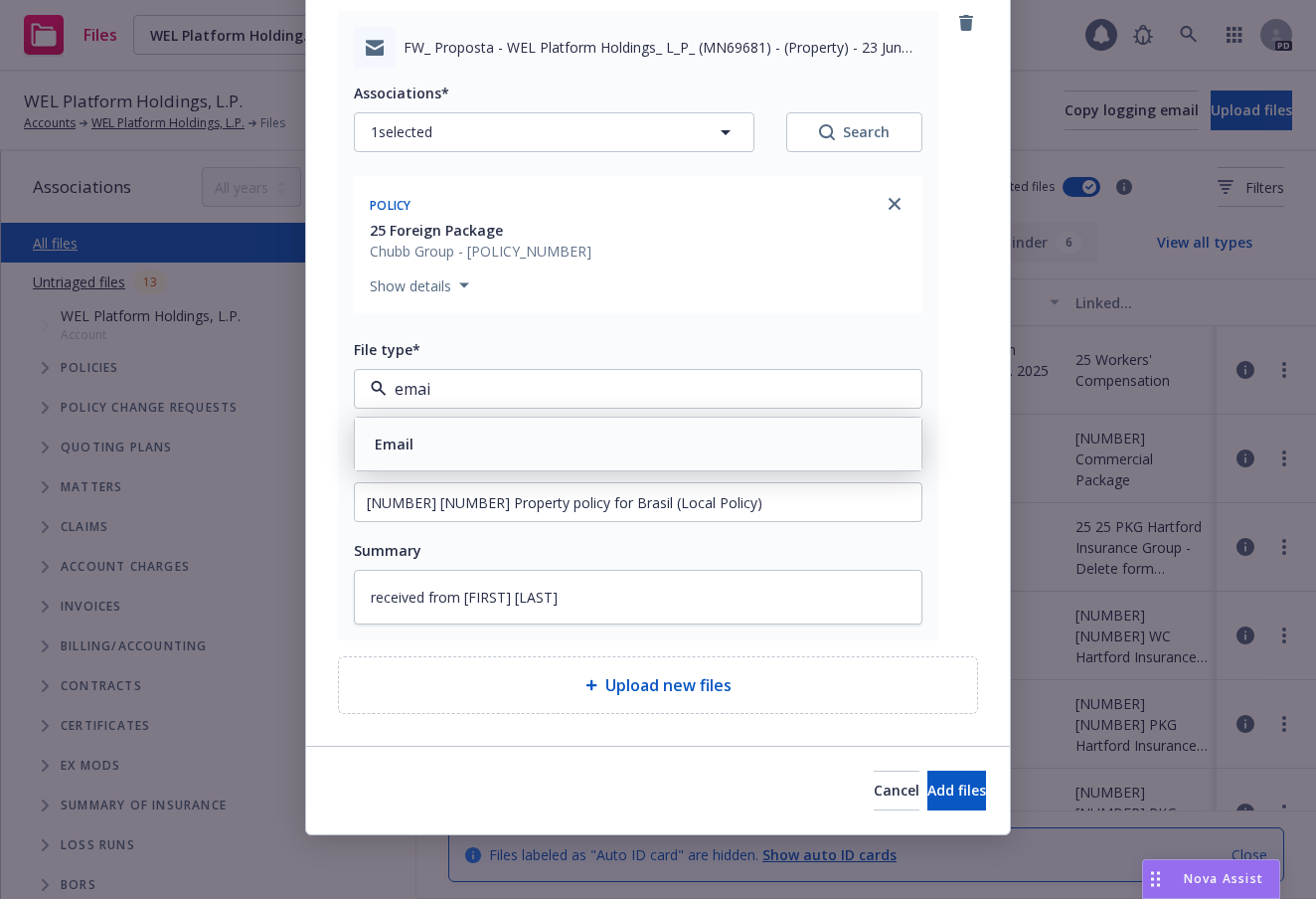 type on "email" 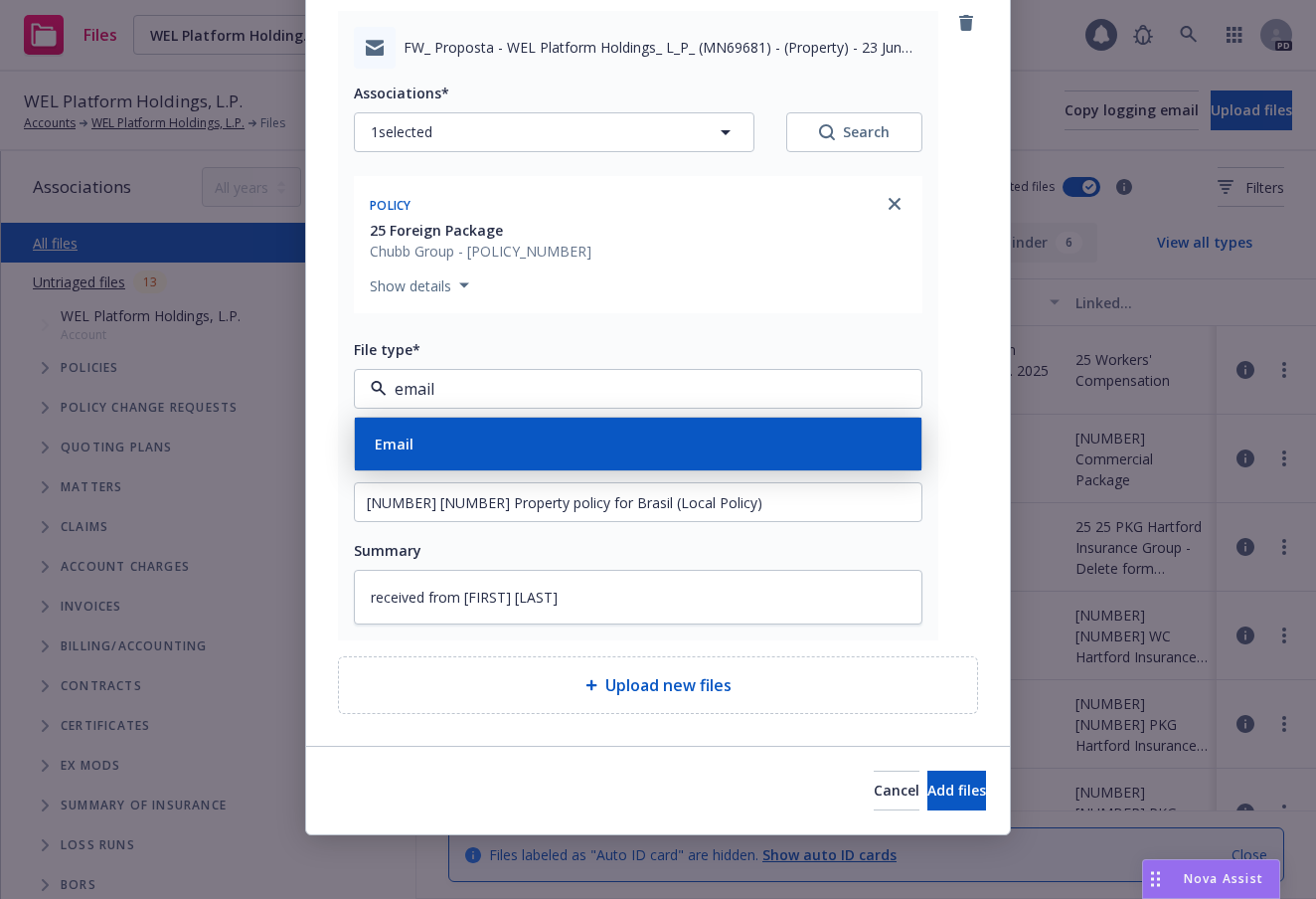 click on "Email" at bounding box center [638, 444] 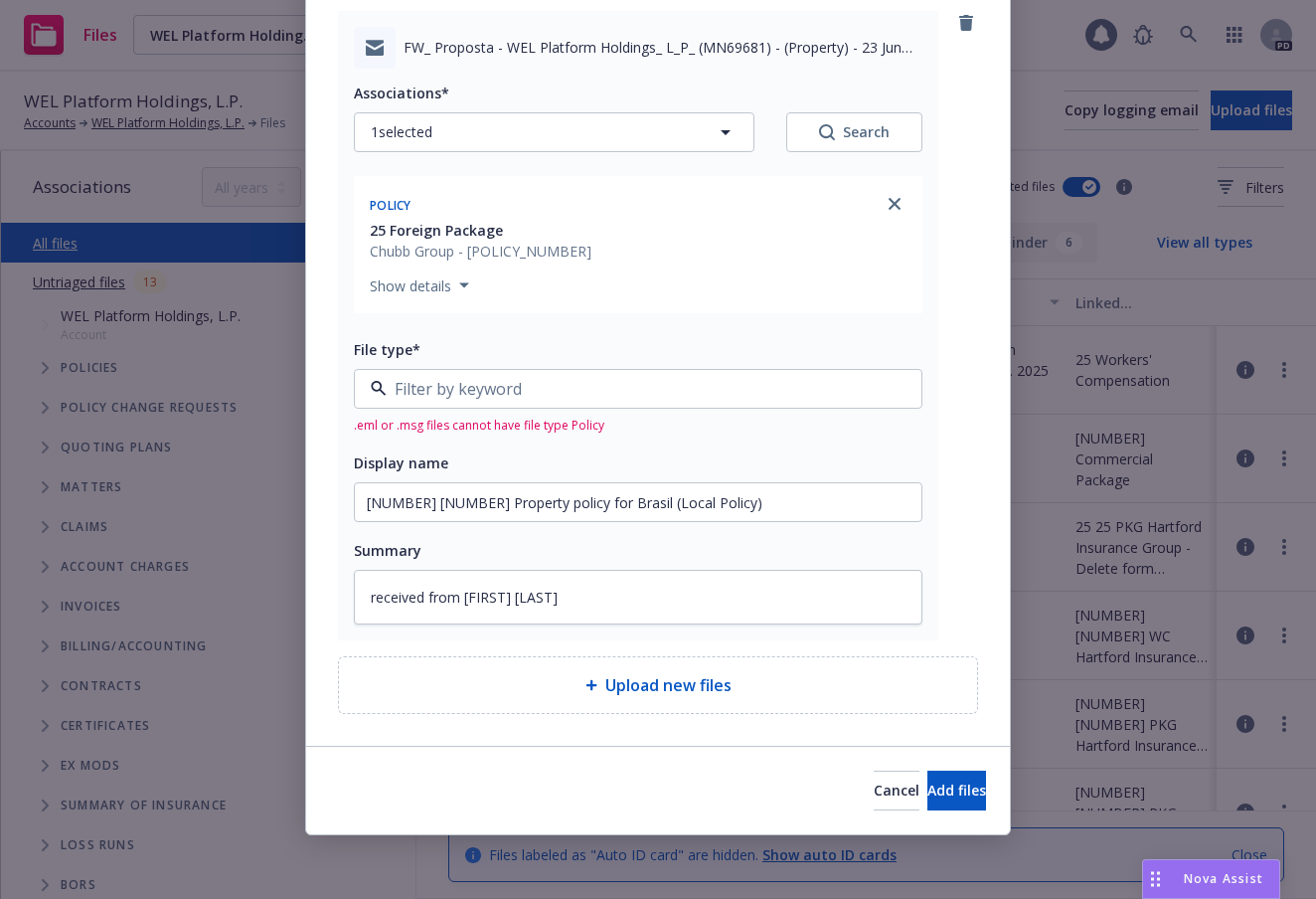 scroll, scrollTop: 134, scrollLeft: 0, axis: vertical 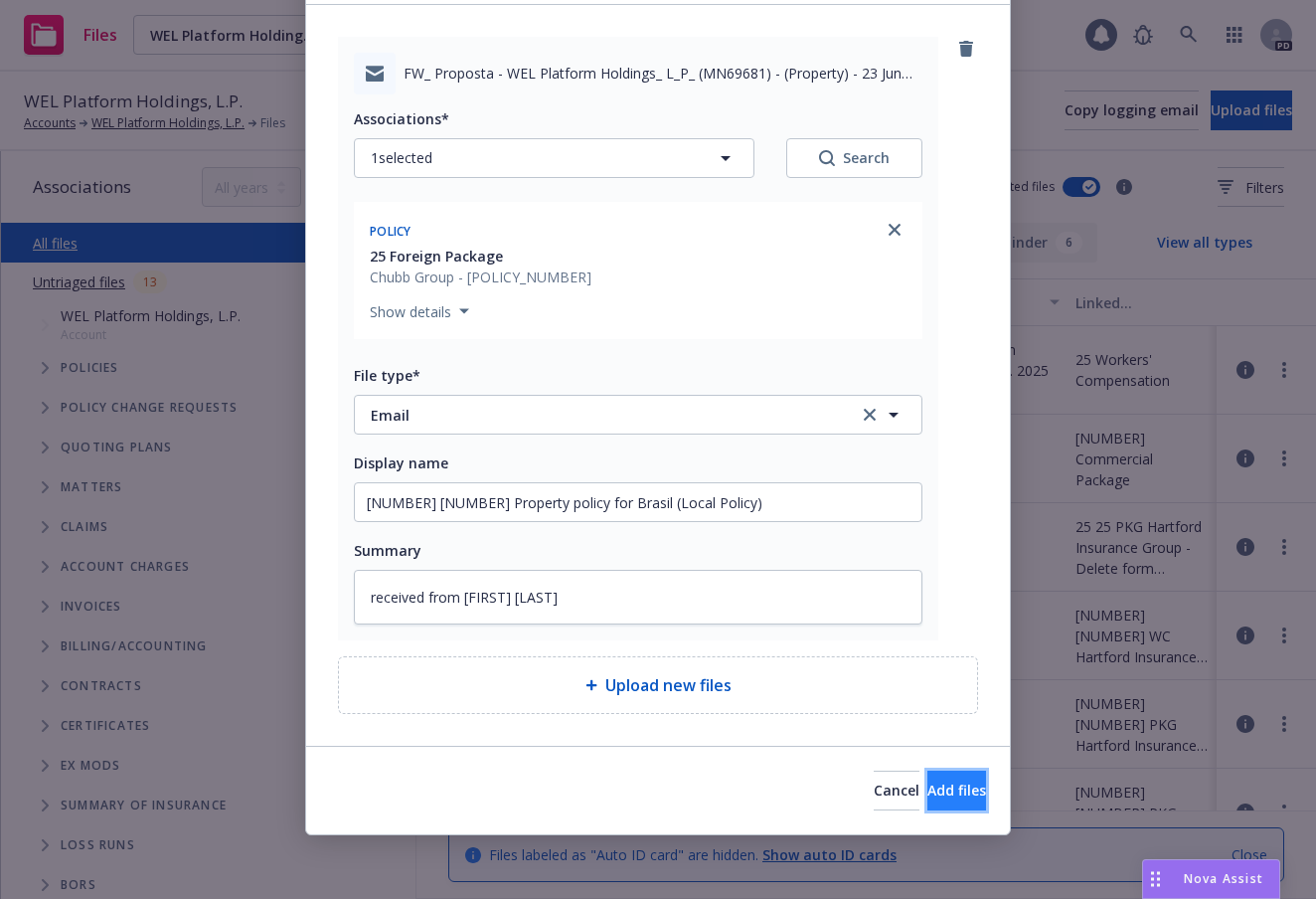 click on "Add files" at bounding box center (956, 790) 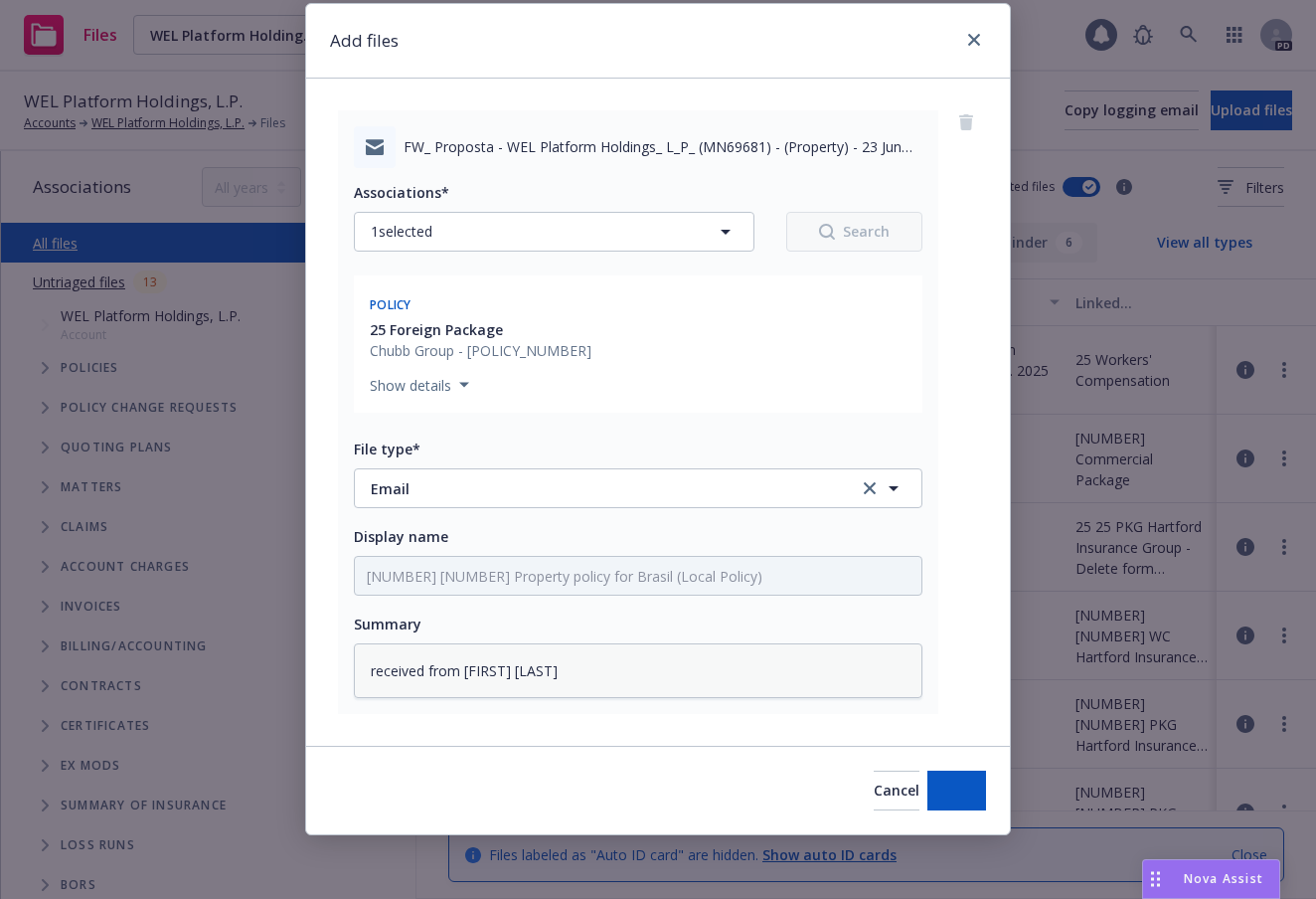 scroll, scrollTop: 61, scrollLeft: 0, axis: vertical 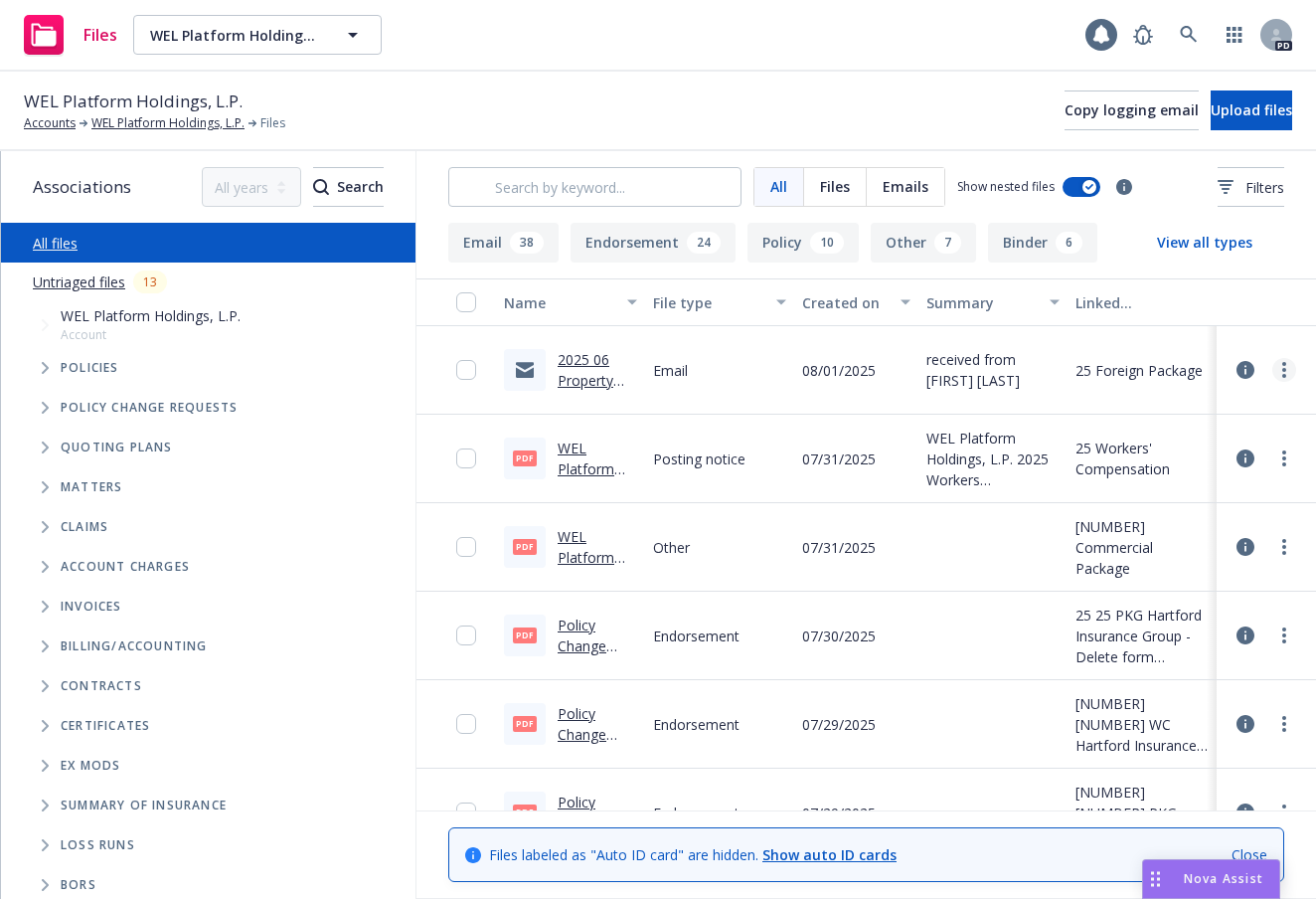 click 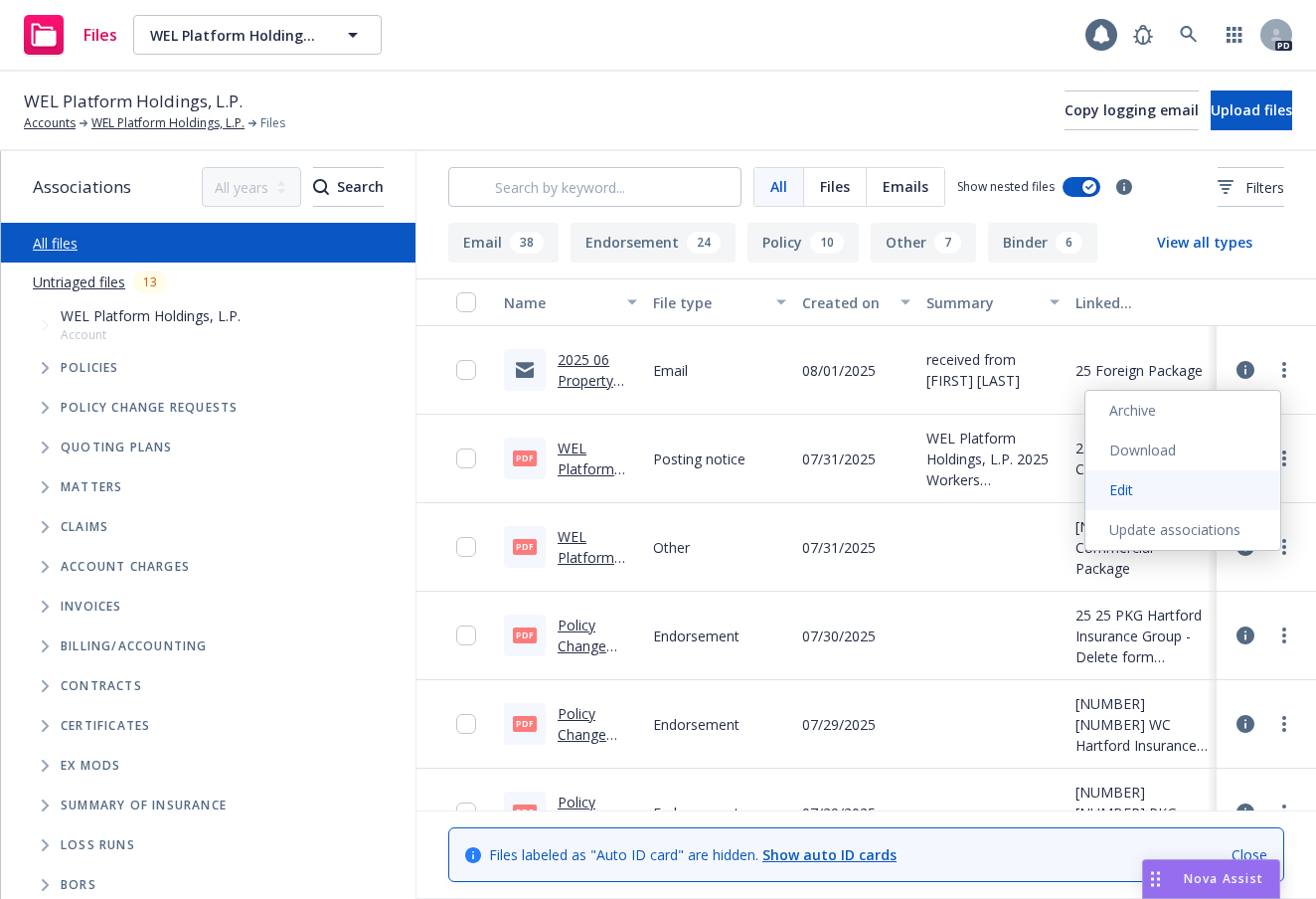 click on "Edit" at bounding box center [1183, 490] 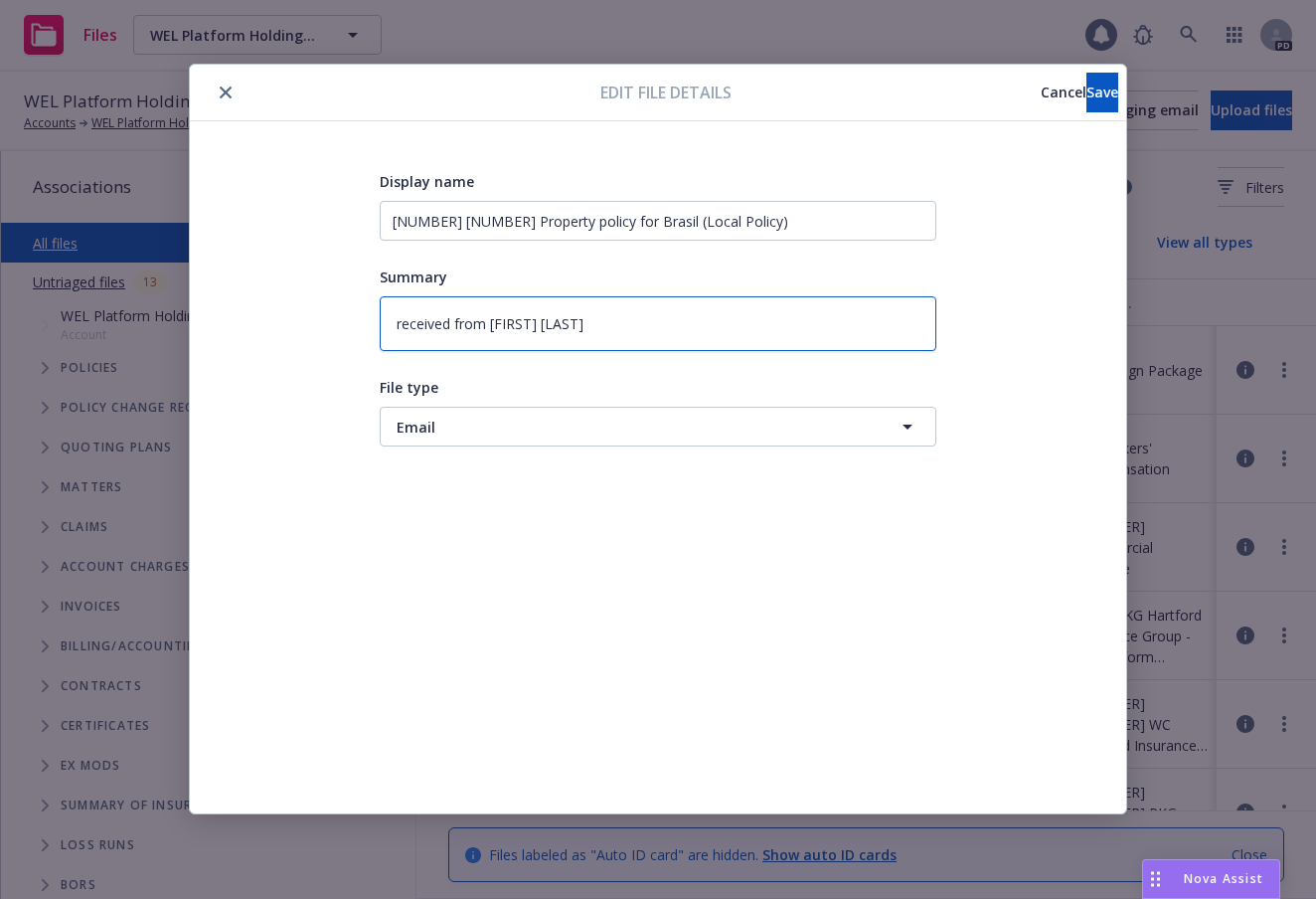 click on "received from [FIRST] [LAST]" at bounding box center (658, 323) 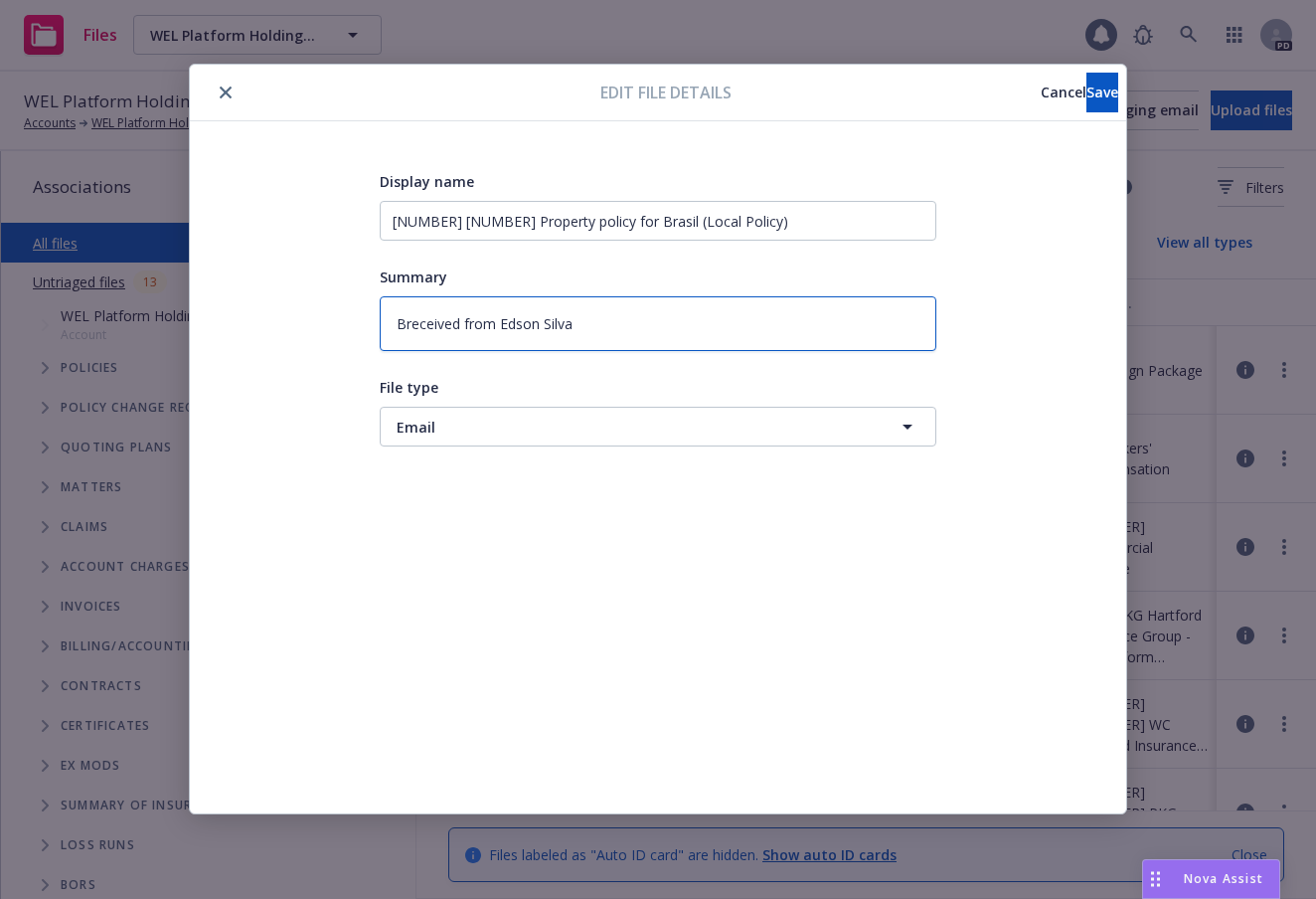 type on "x" 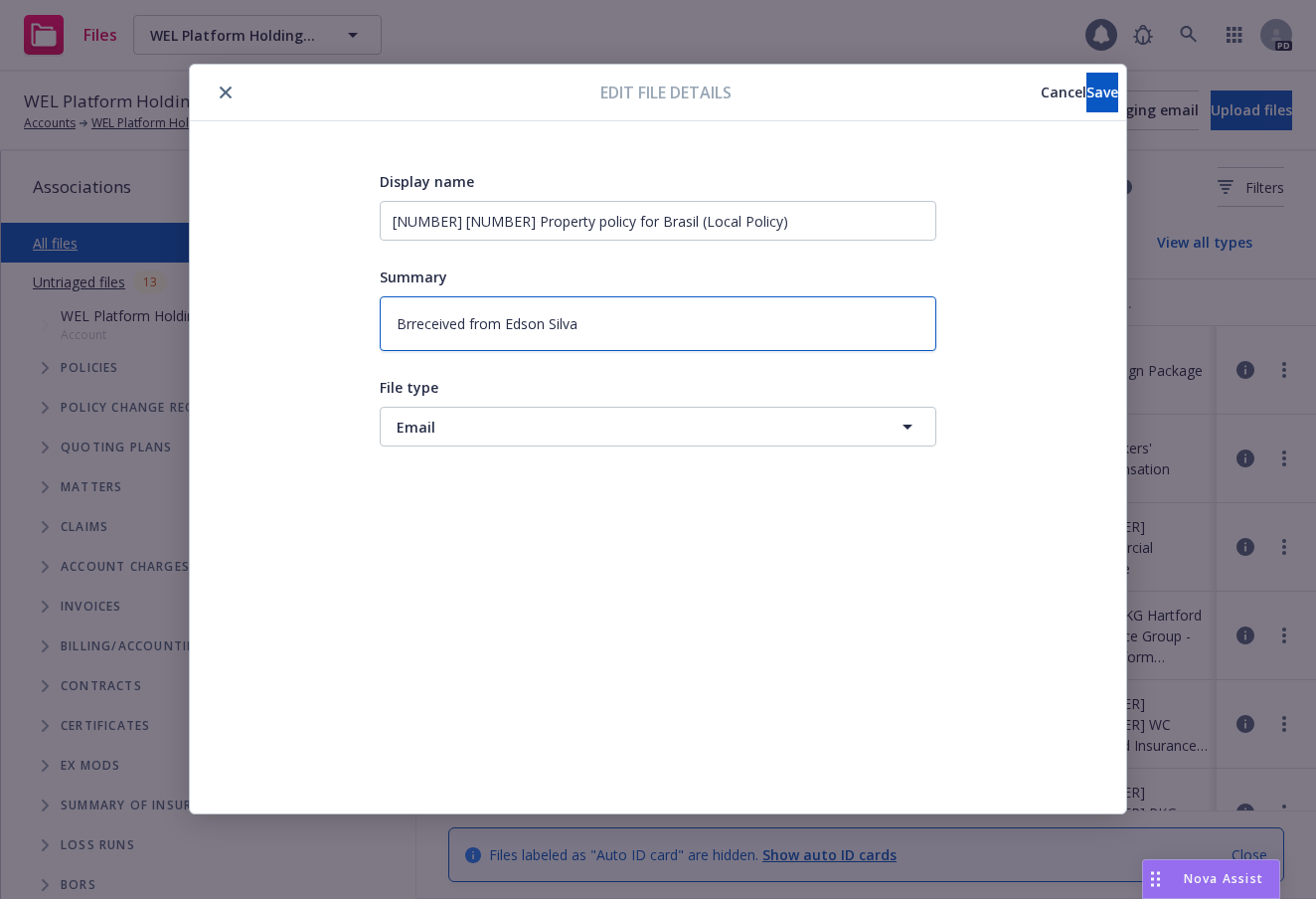 type on "x" 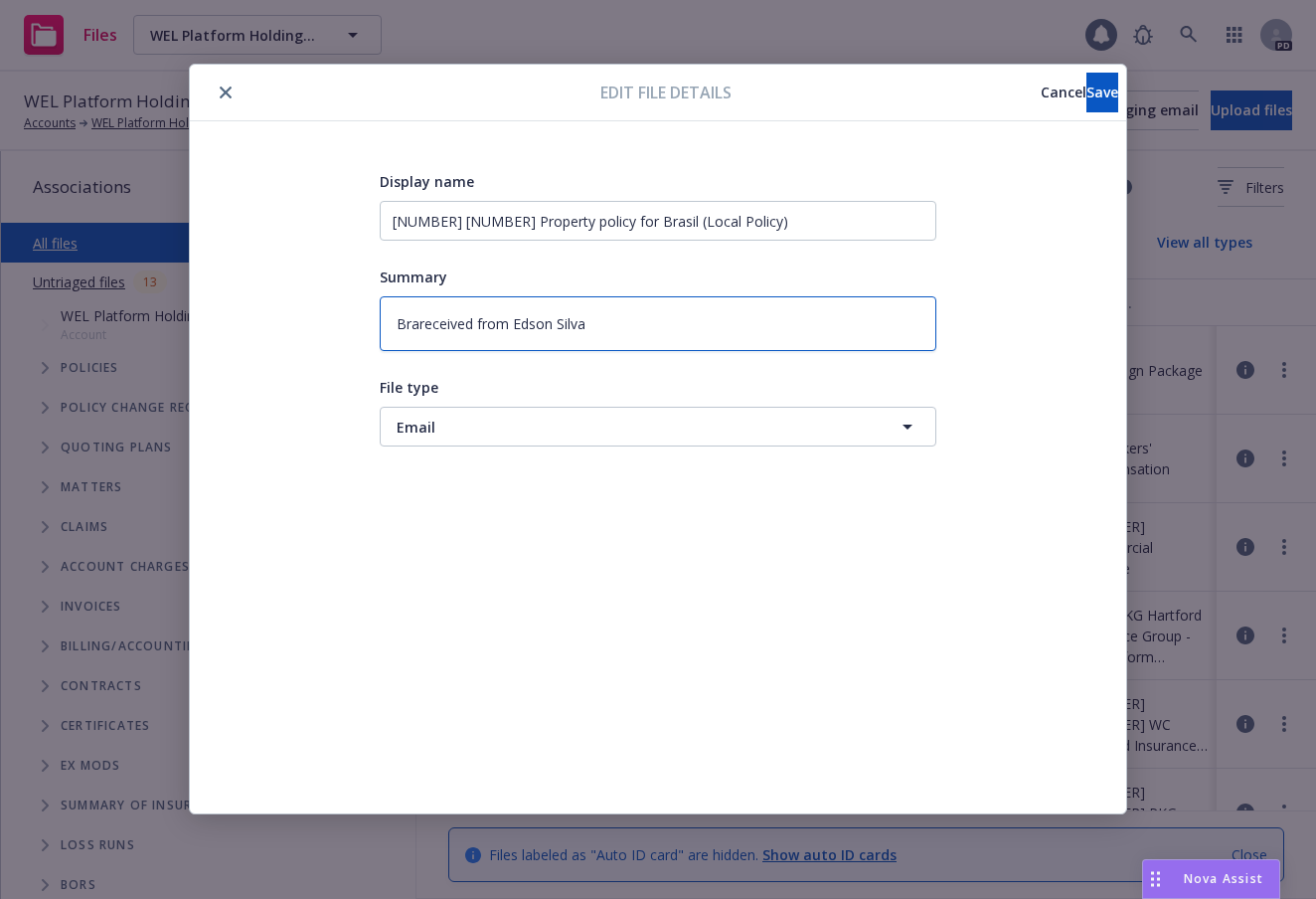 type on "x" 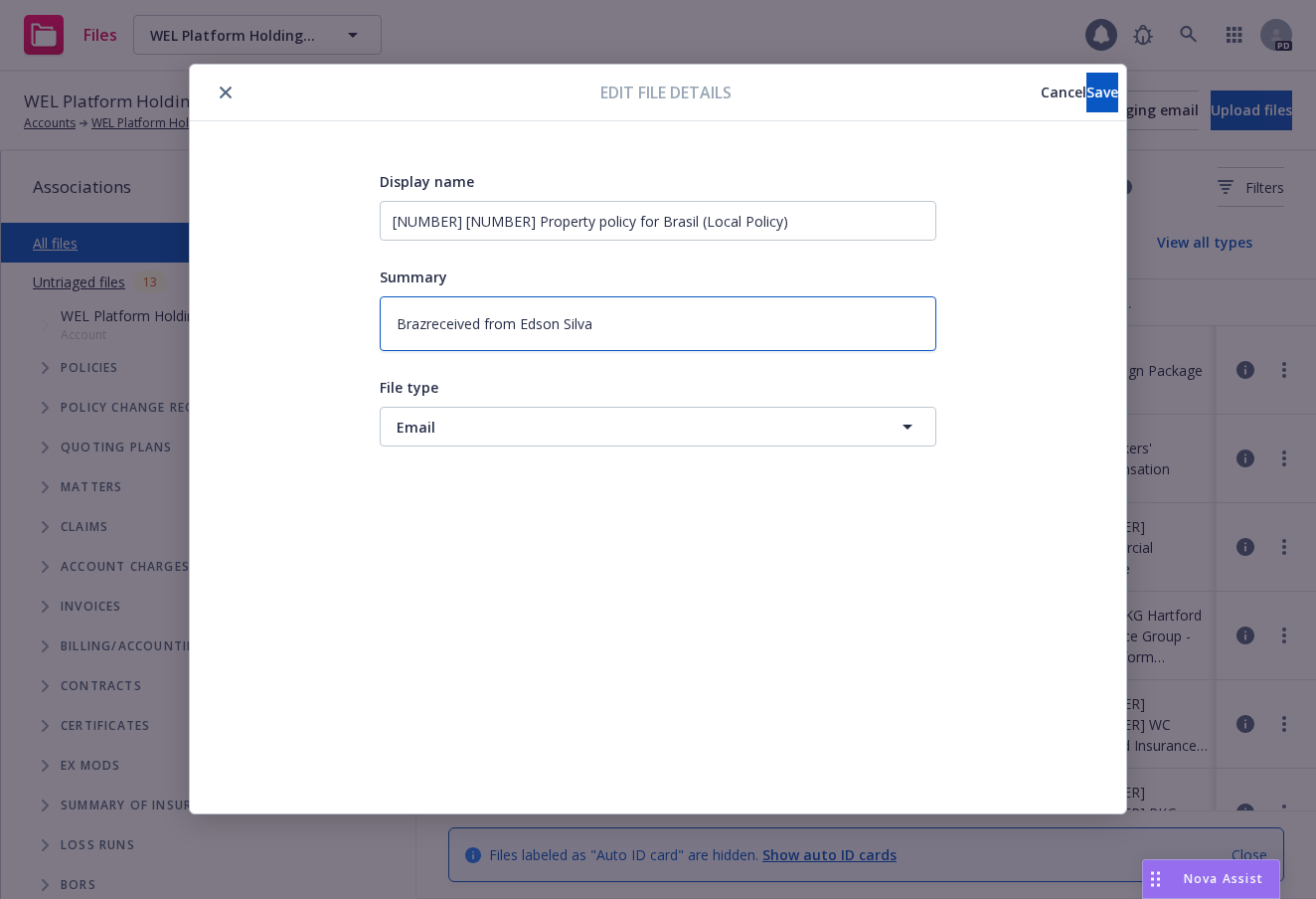 type on "x" 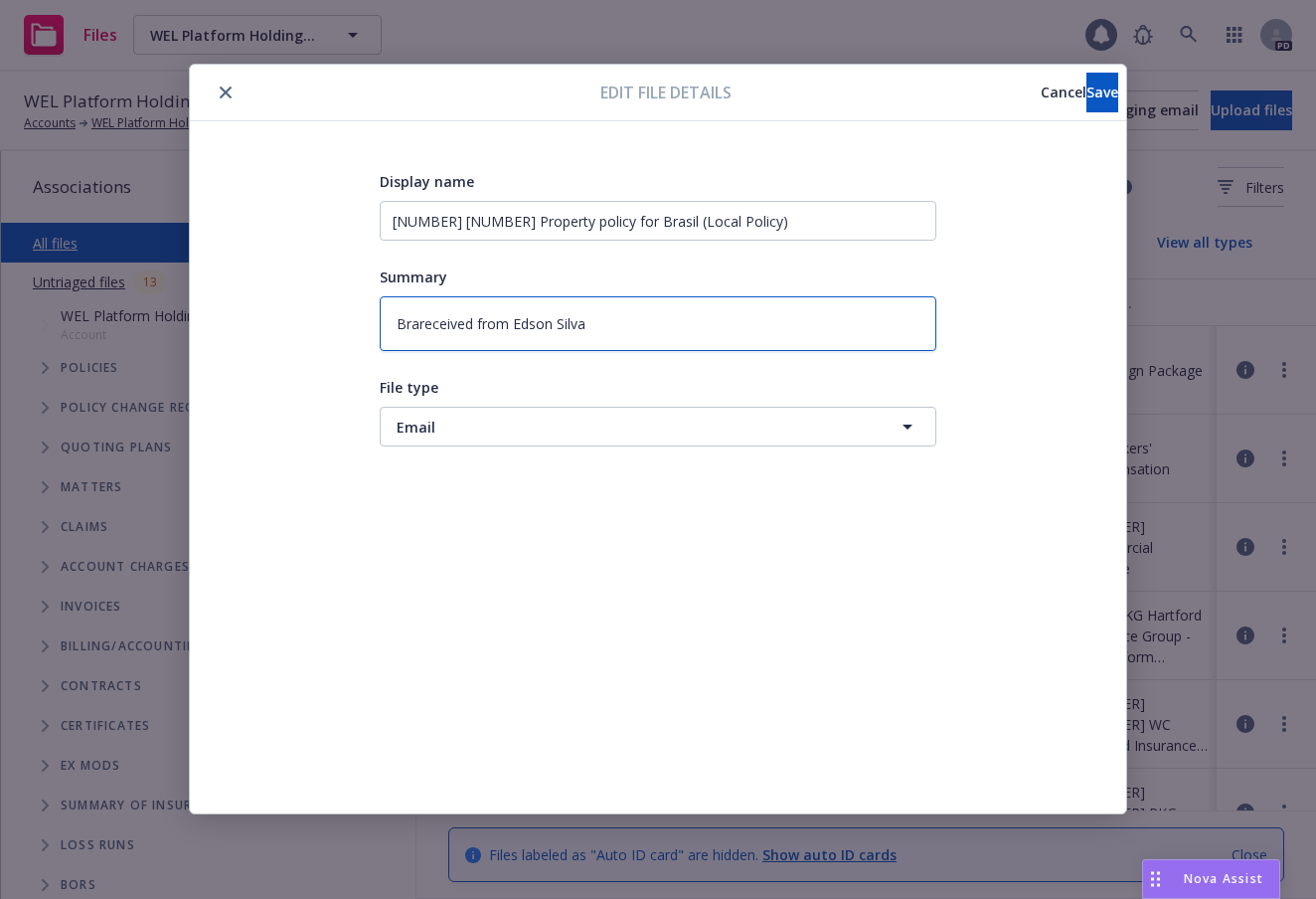 type on "x" 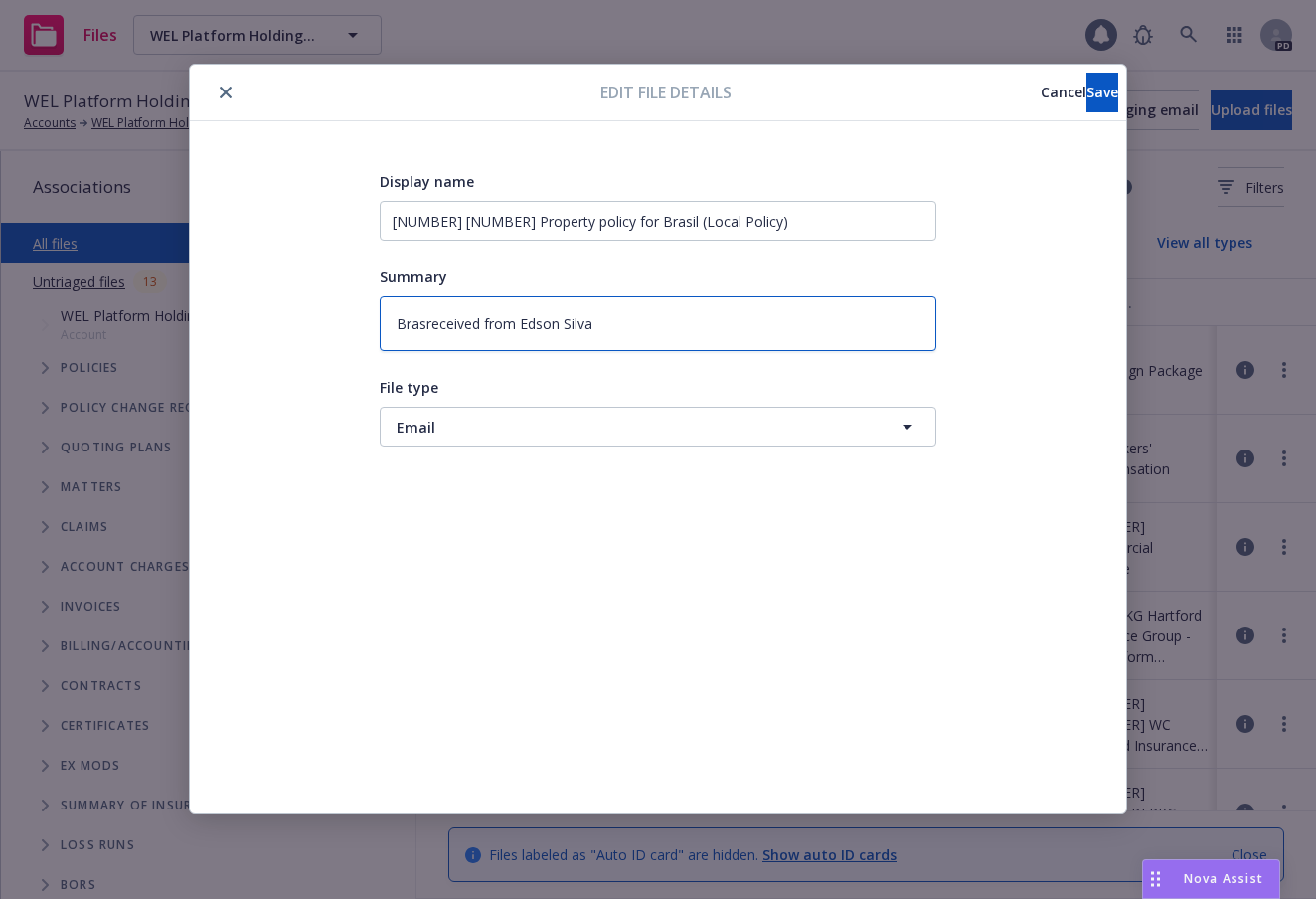 type on "x" 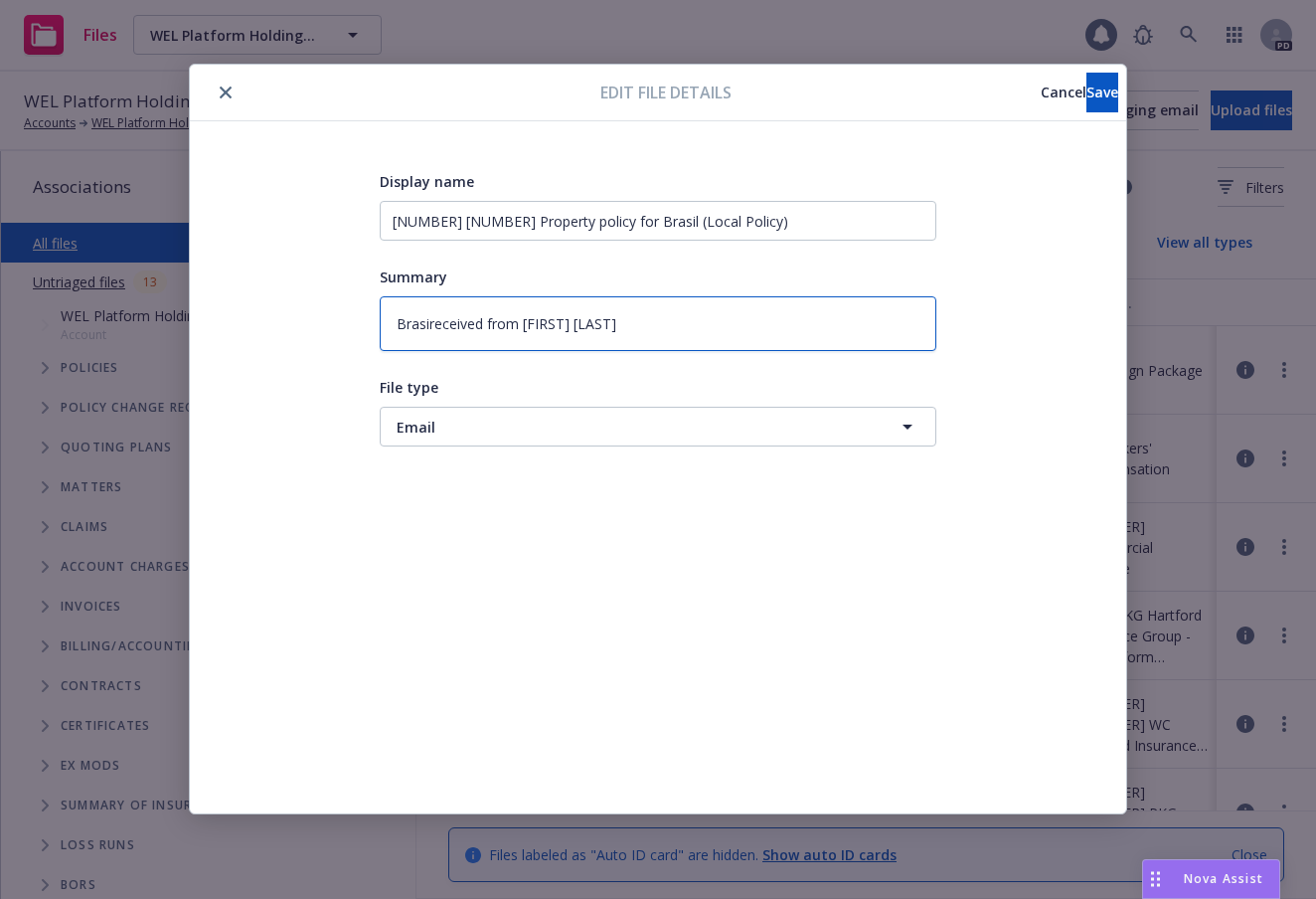 type on "x" 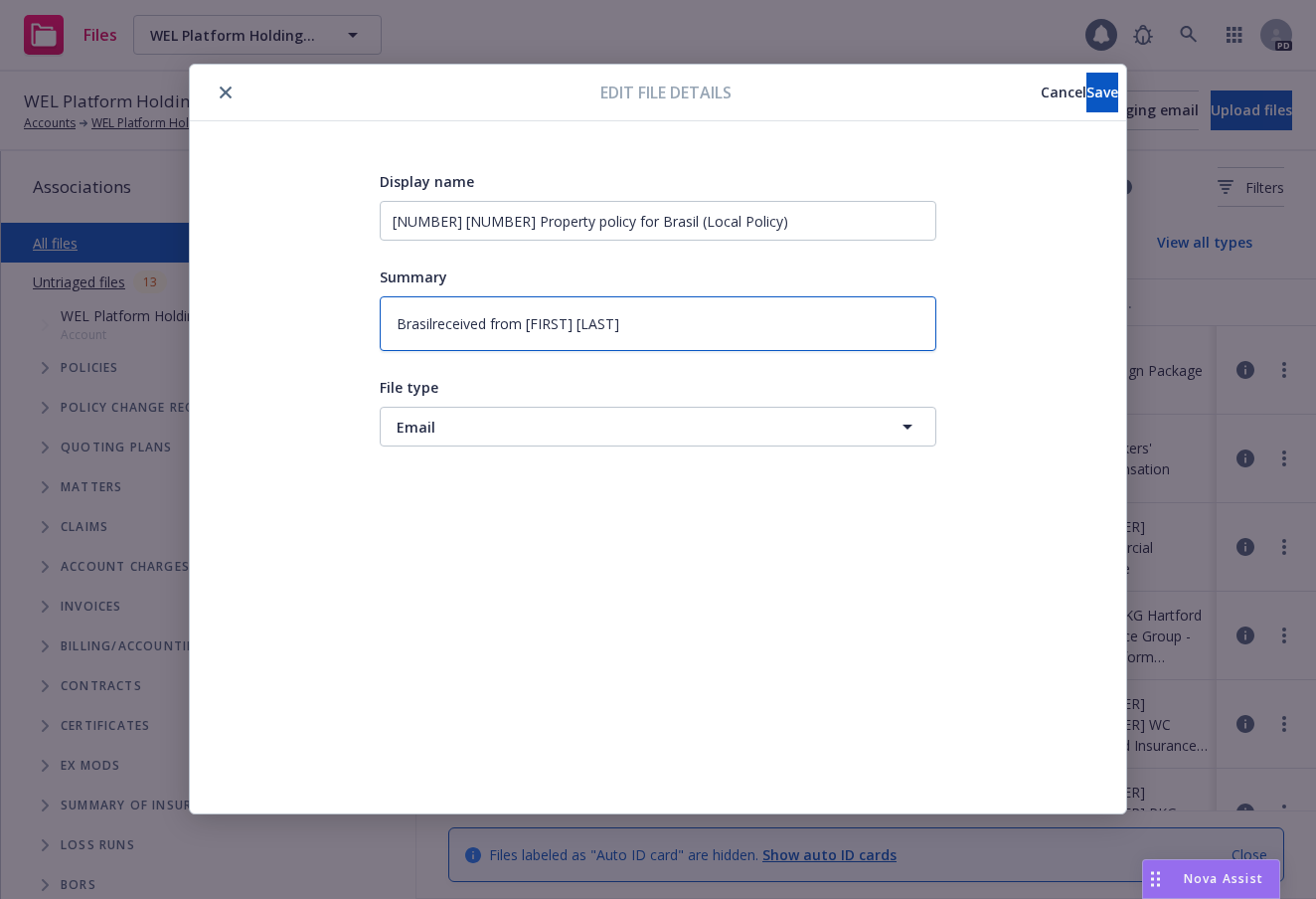 type on "x" 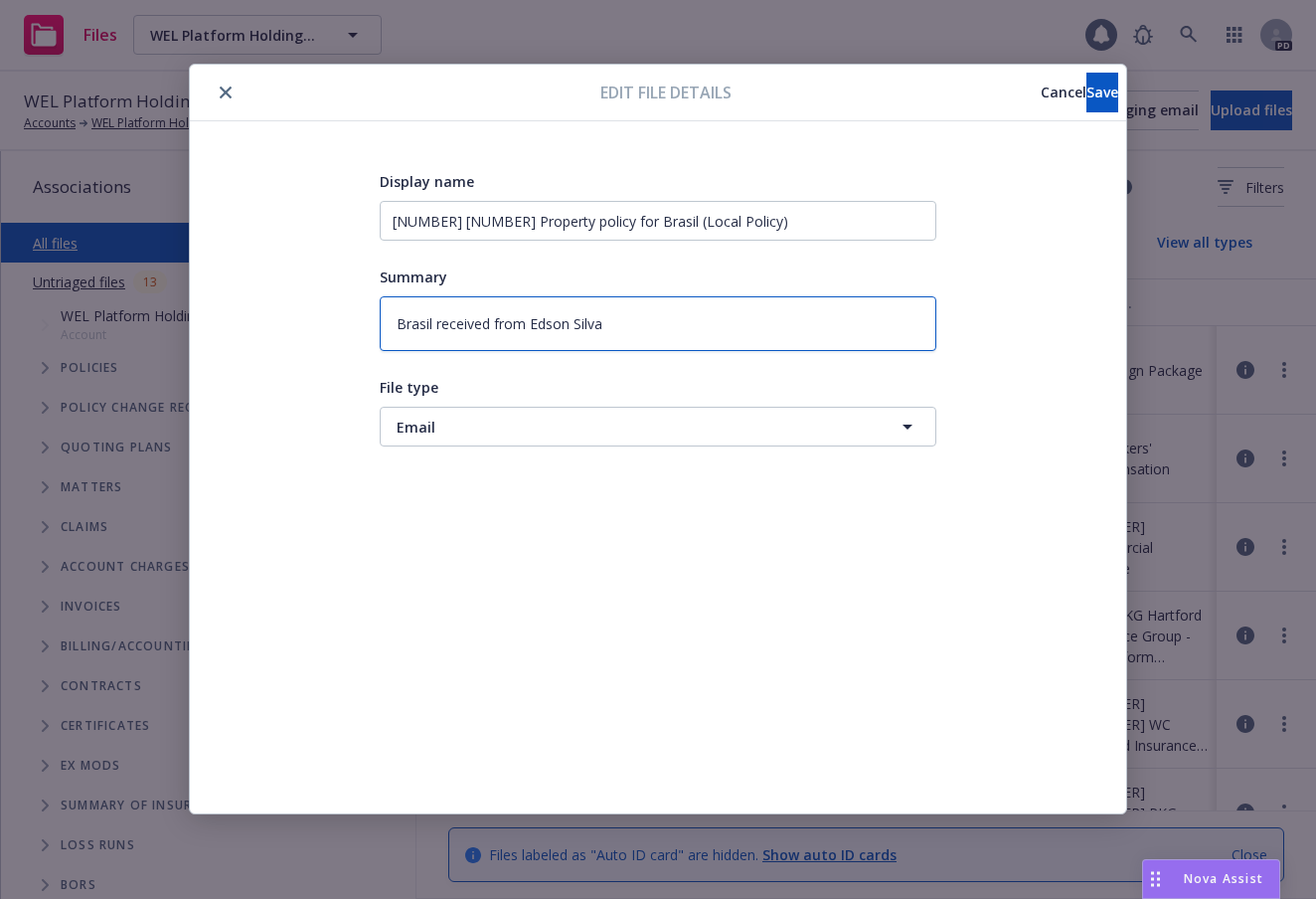 type on "x" 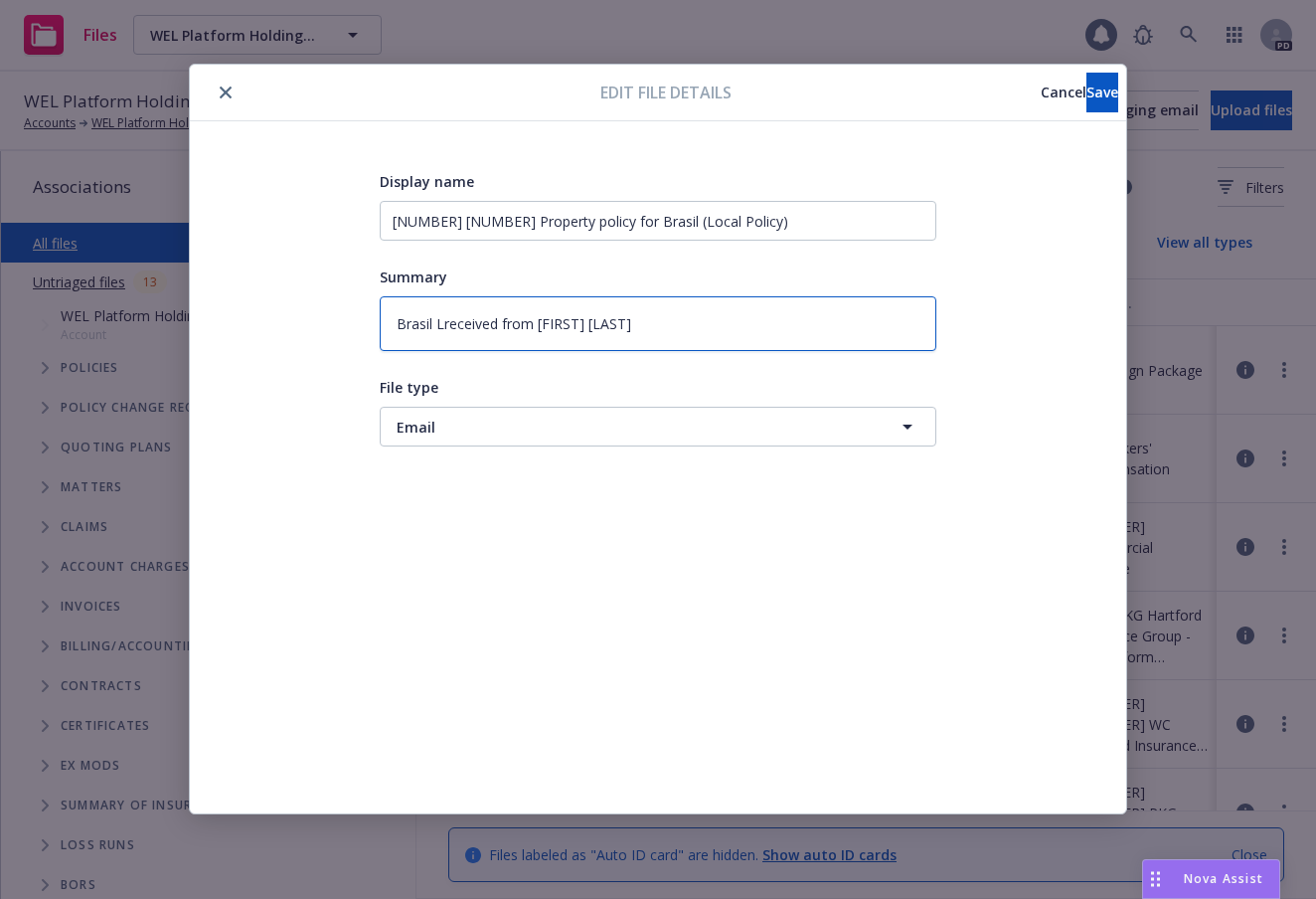 type on "x" 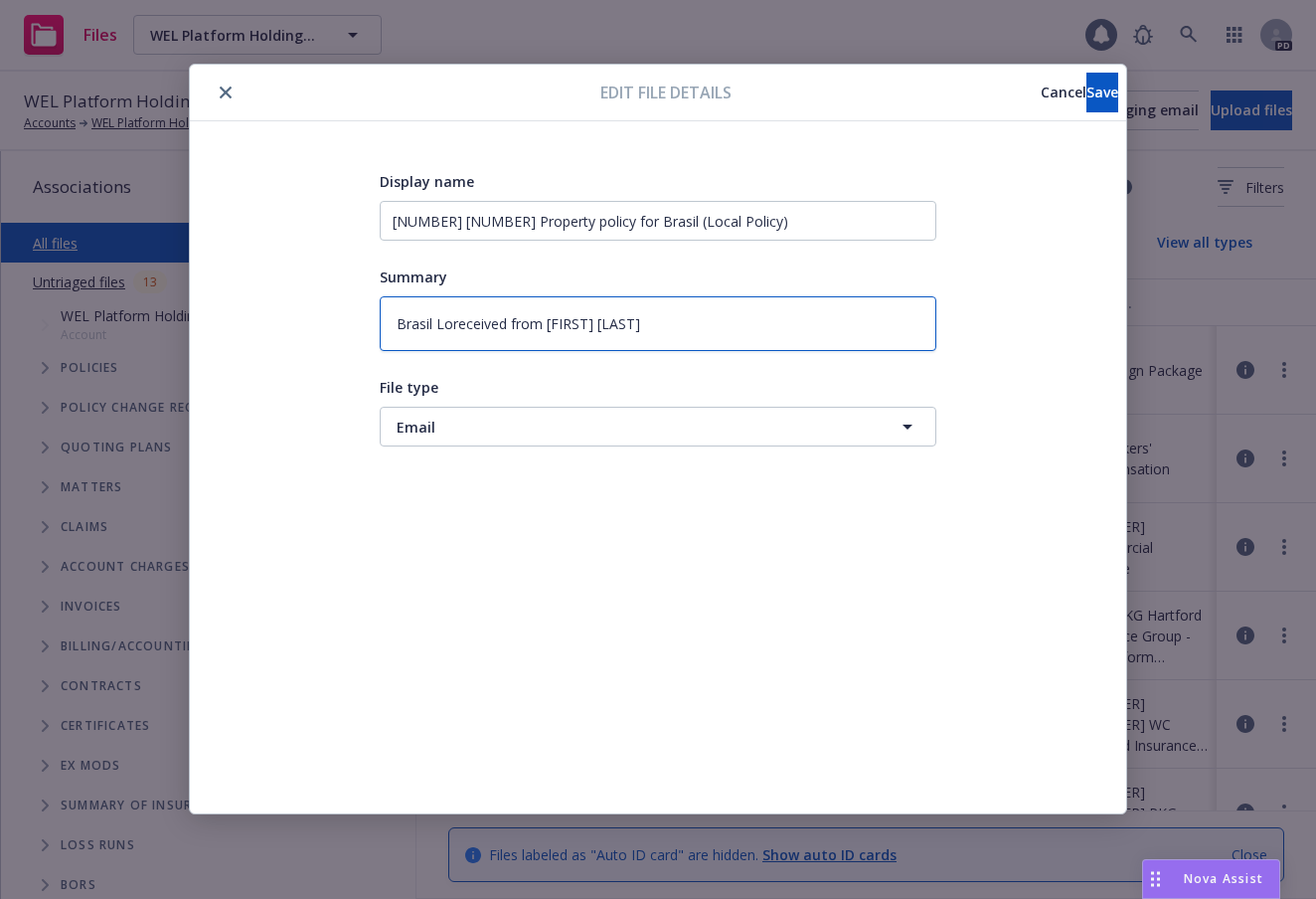 type 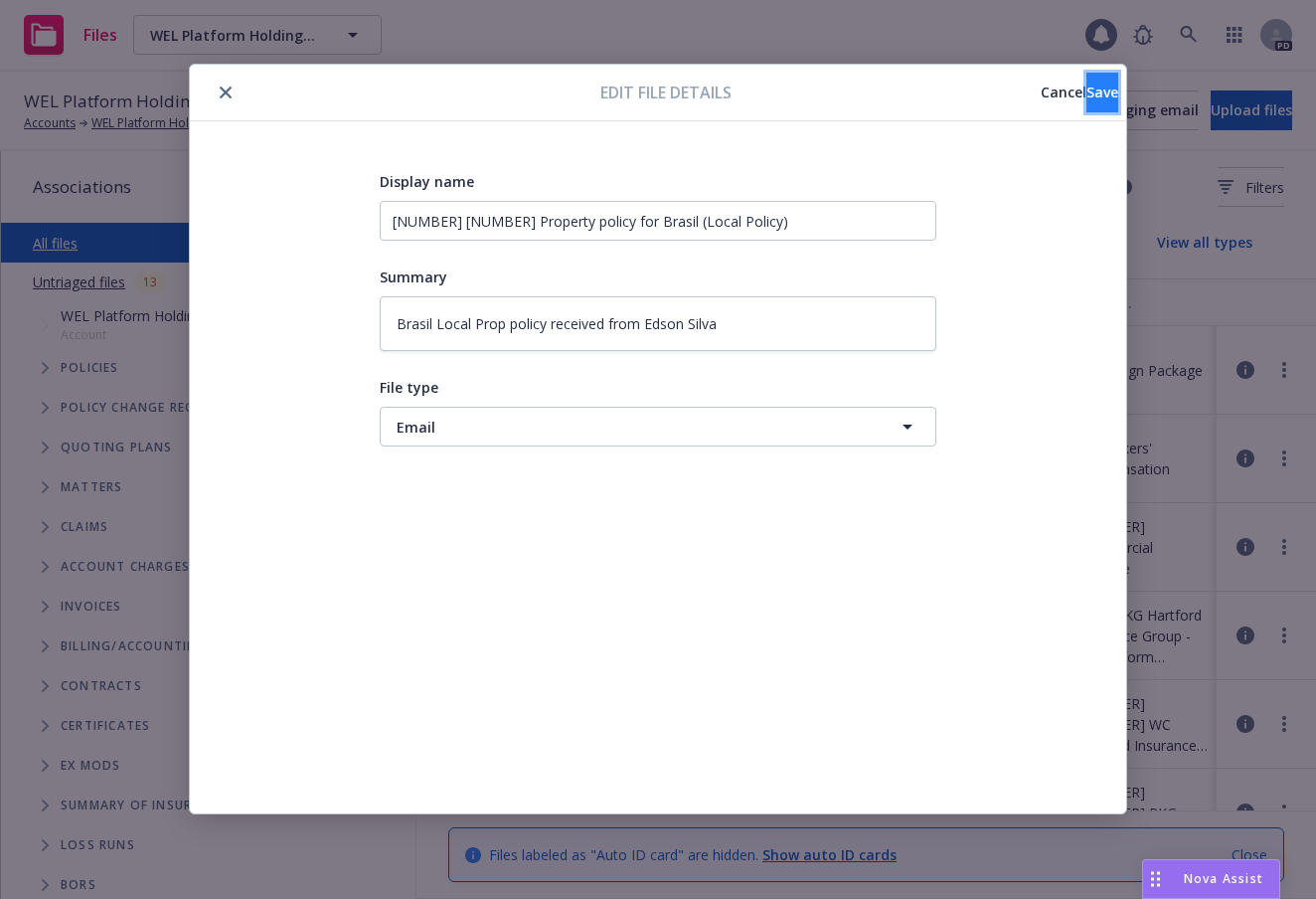 click on "Save" at bounding box center [1102, 91] 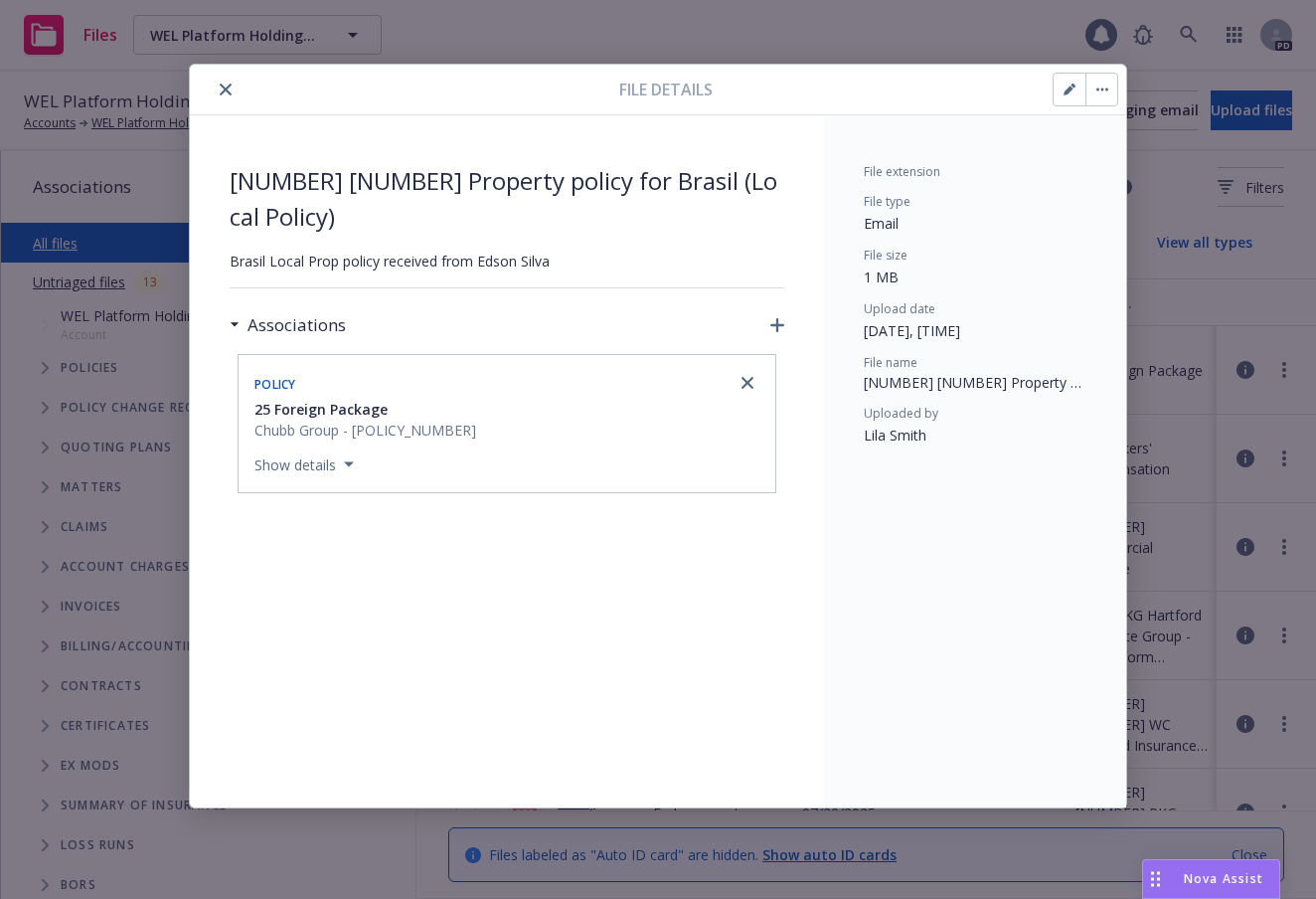 click on "2025 06 Property policy for Brasil (Local Policy) Brasil Local Prop policy received from Edson Silva Associations Policy 25 Foreign Package Chubb Group - PHF D01601283 001 Show details" at bounding box center [507, 461] 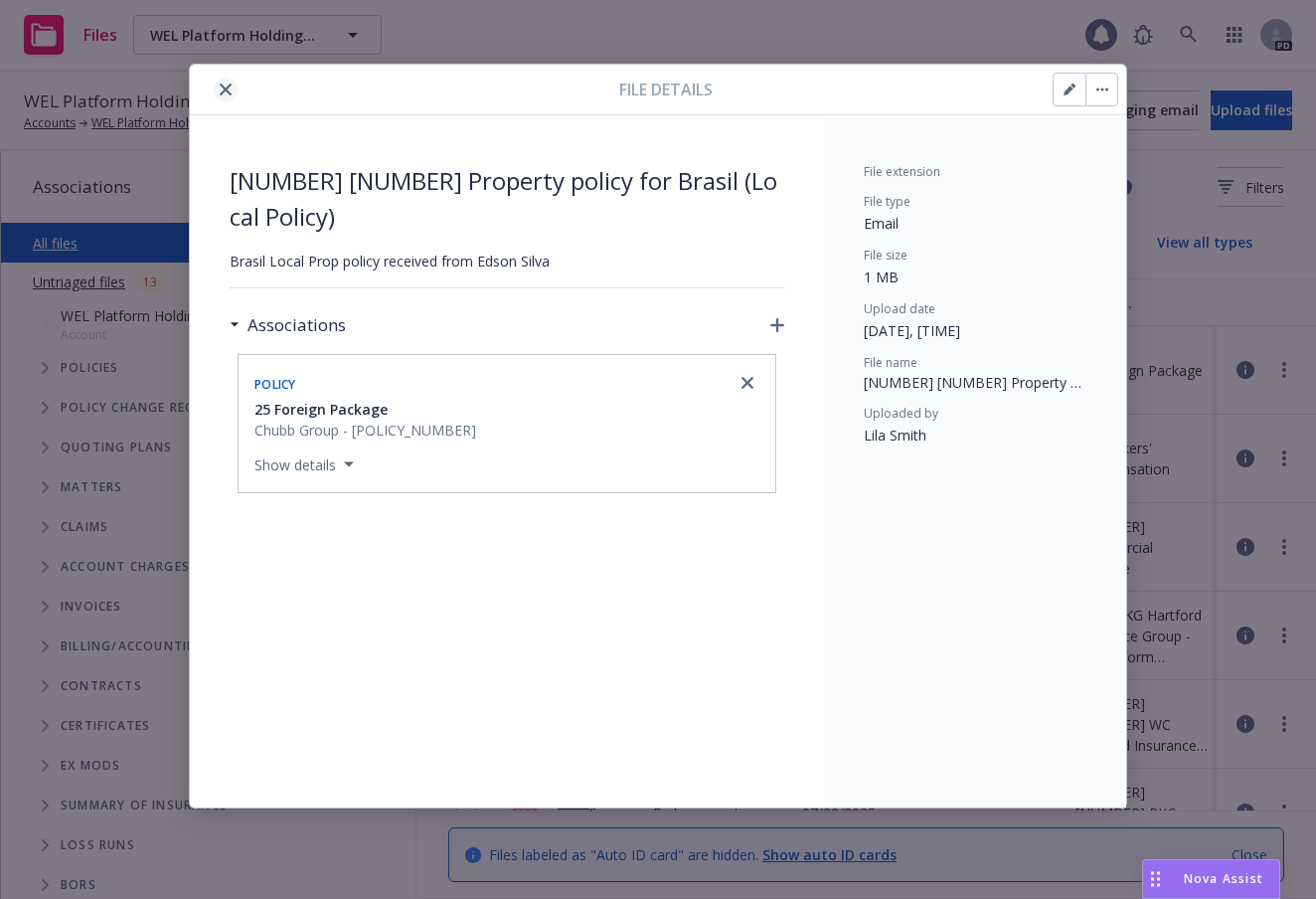 click 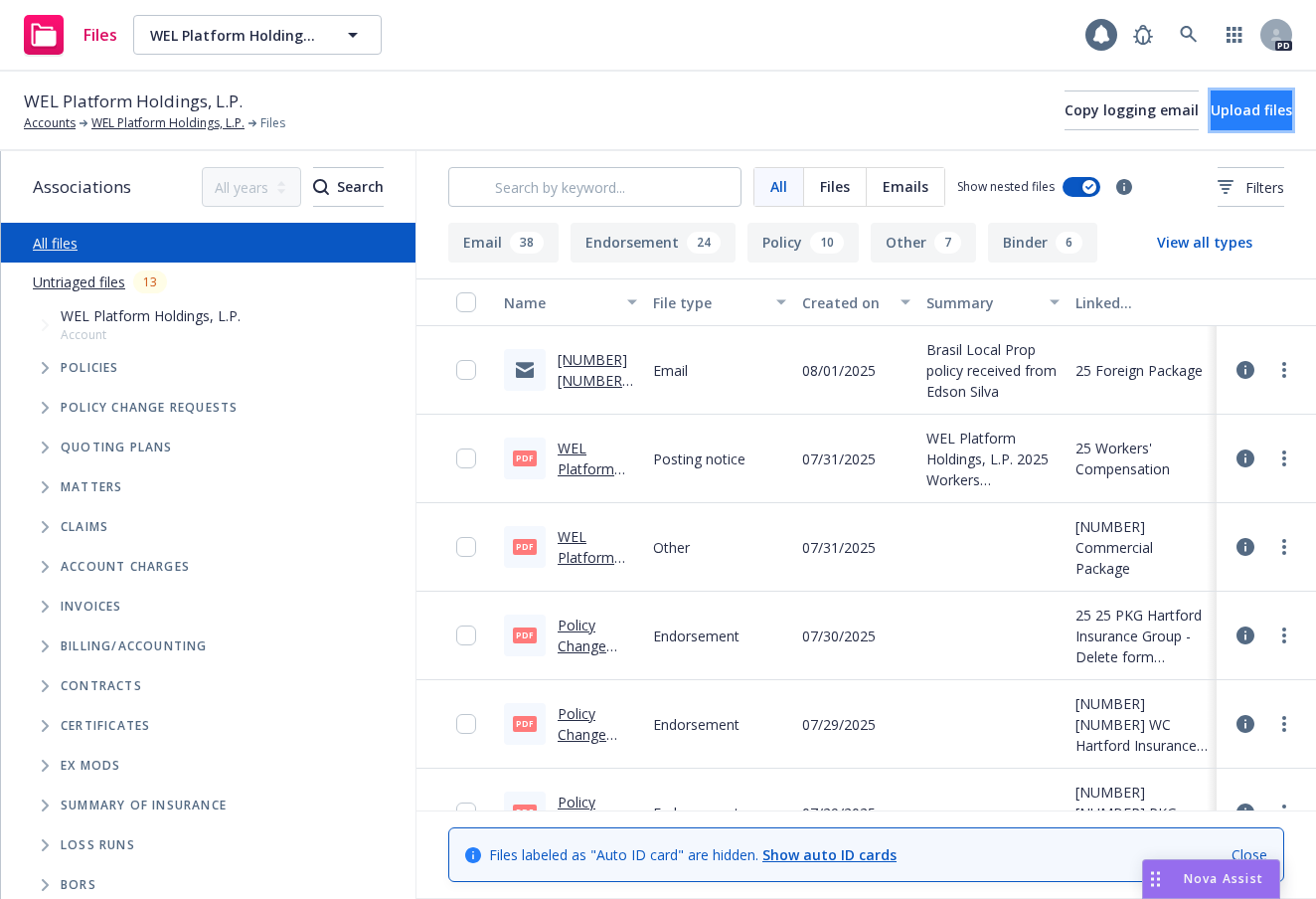 click on "Upload files" at bounding box center [1251, 109] 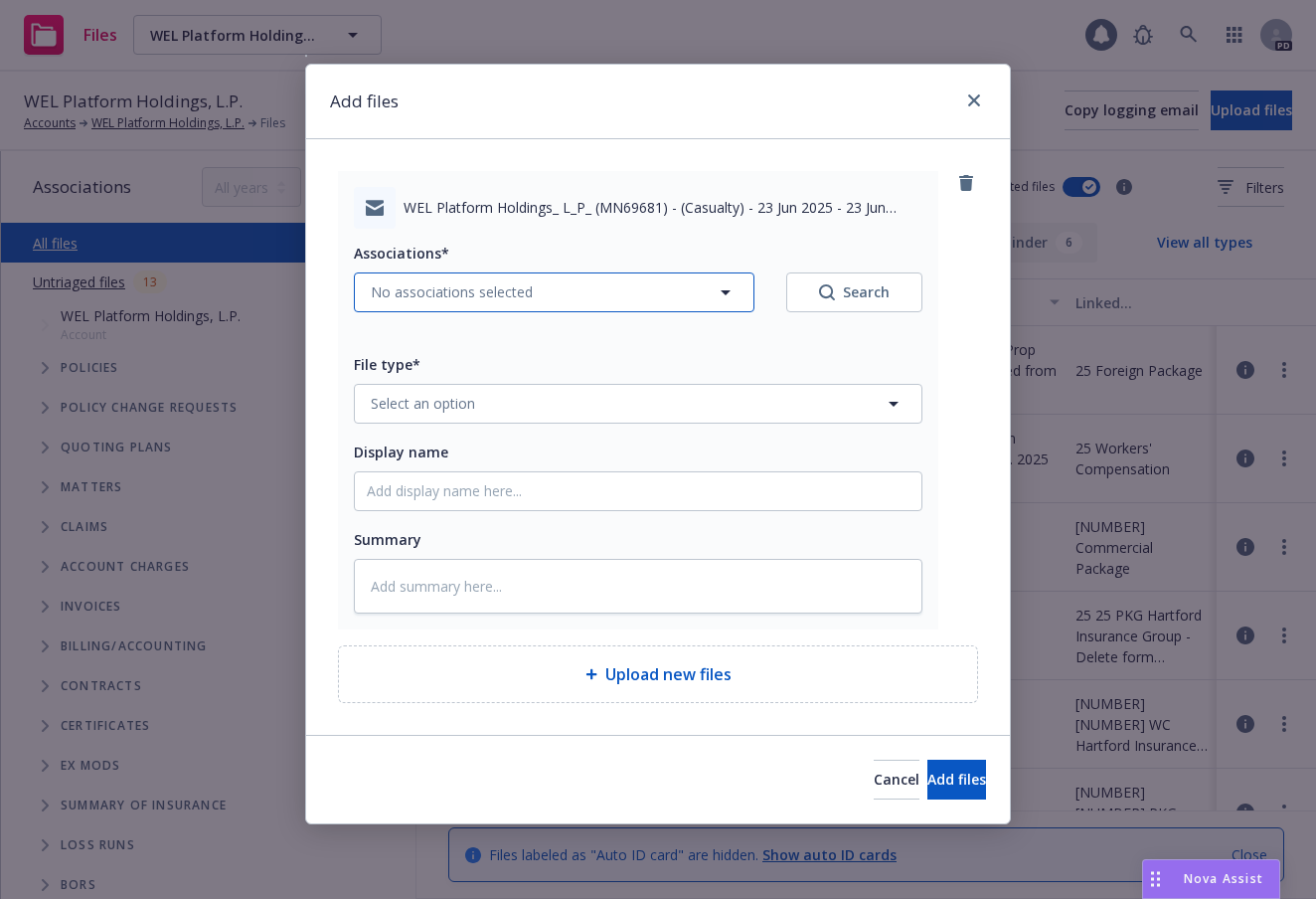 click on "No associations selected" at bounding box center (554, 292) 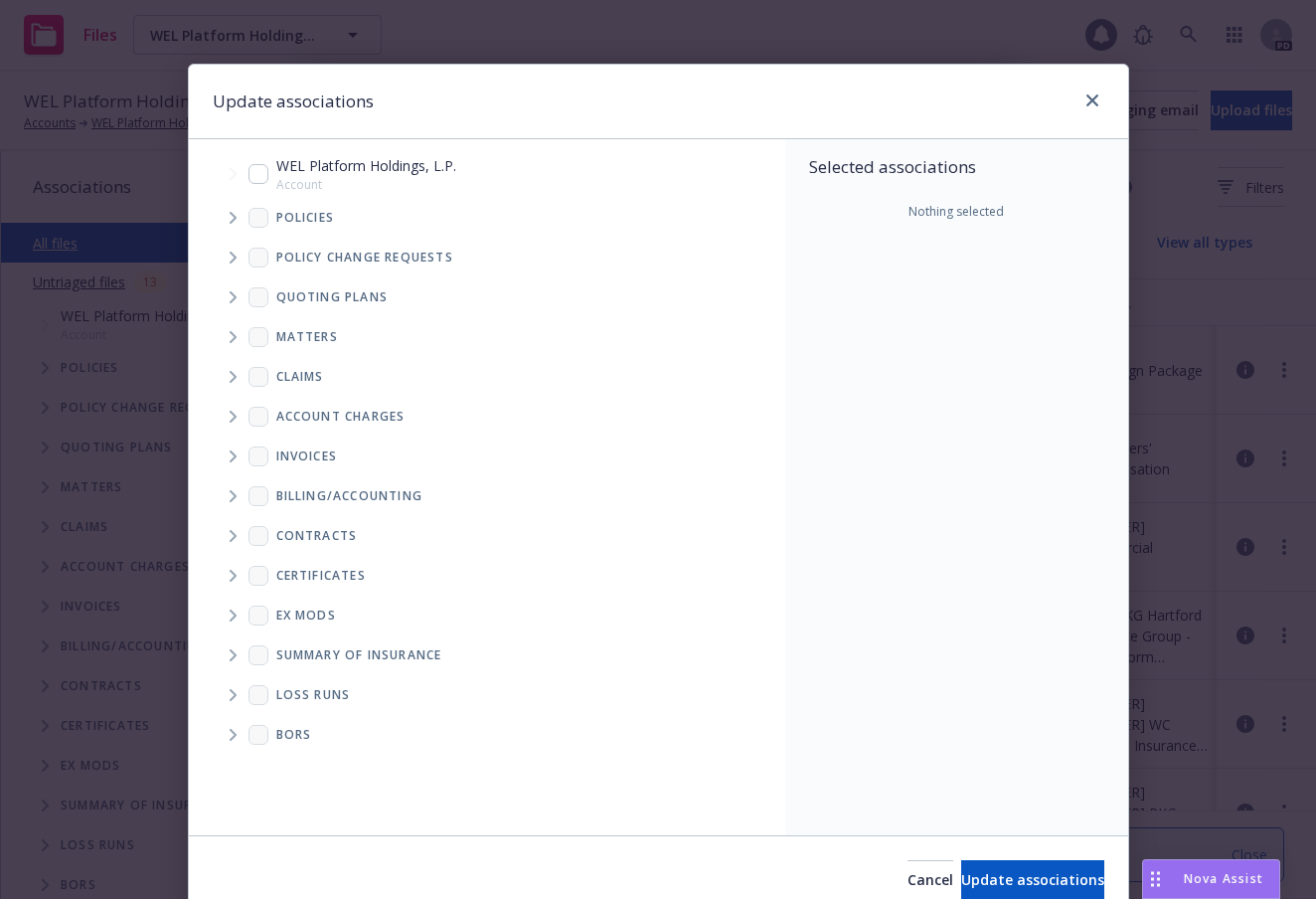 click on "Policies" at bounding box center (291, 218) 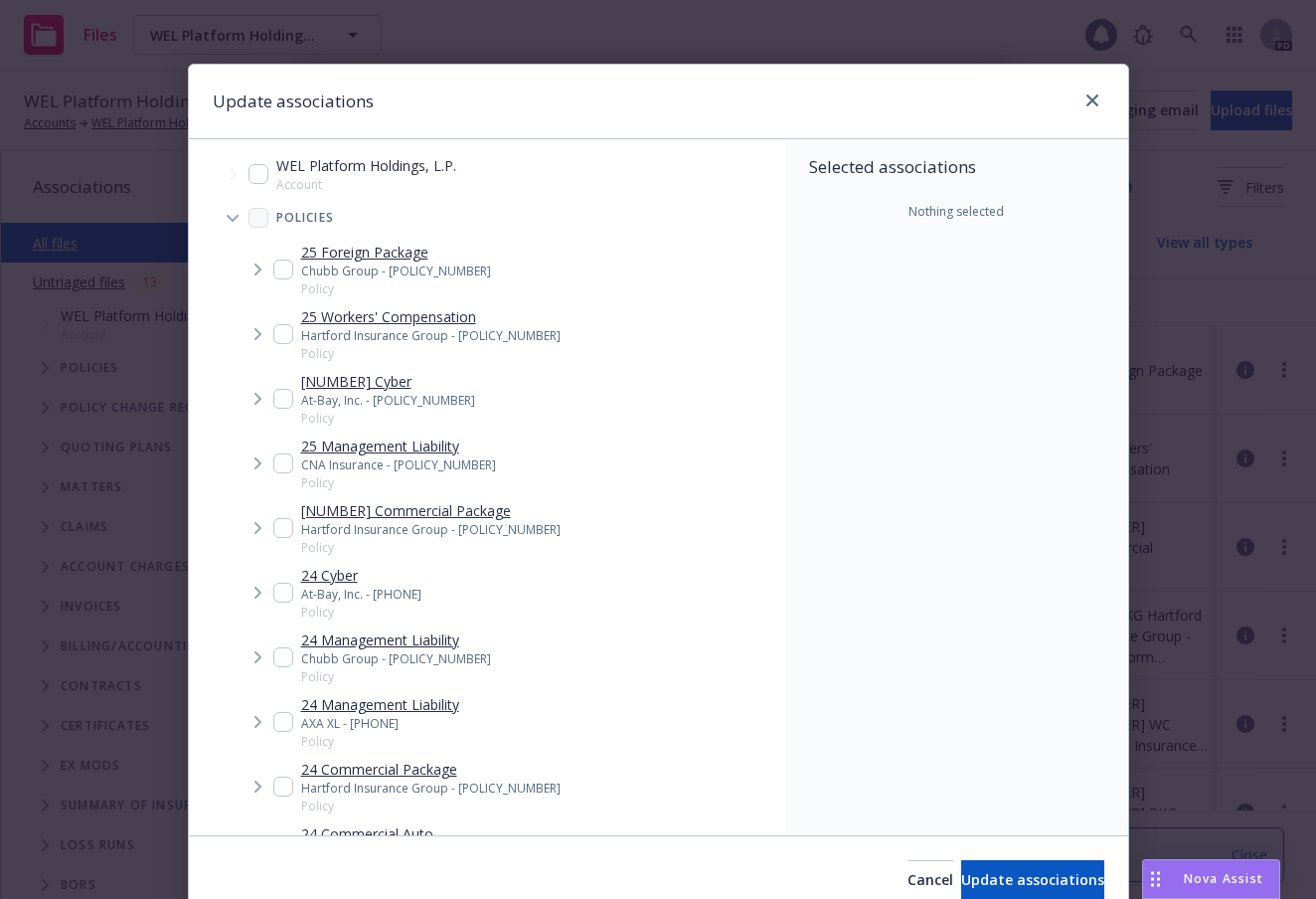 click at bounding box center (283, 270) 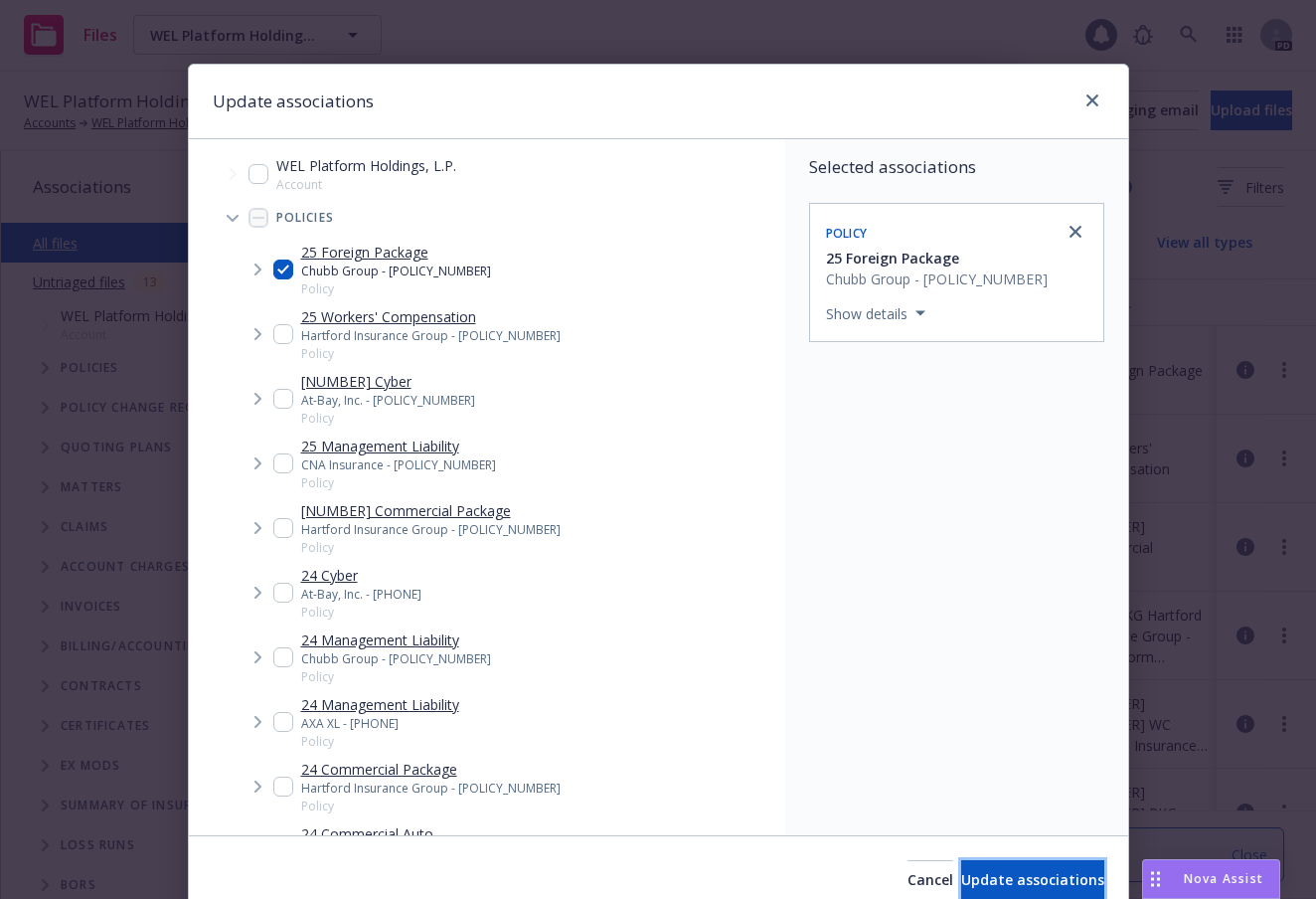 click on "Update associations" at bounding box center (1033, 879) 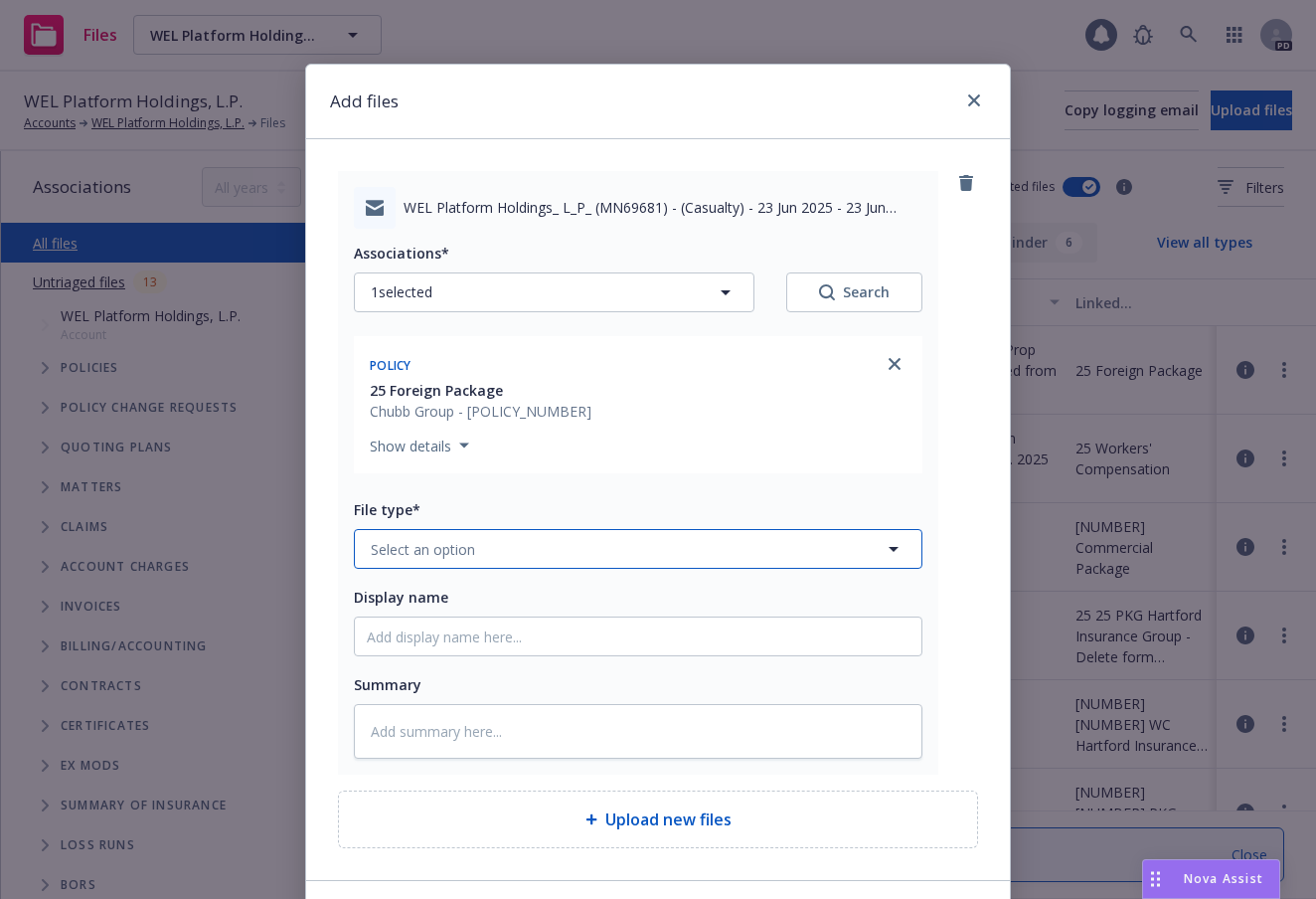 click on "Select an option" at bounding box center [638, 549] 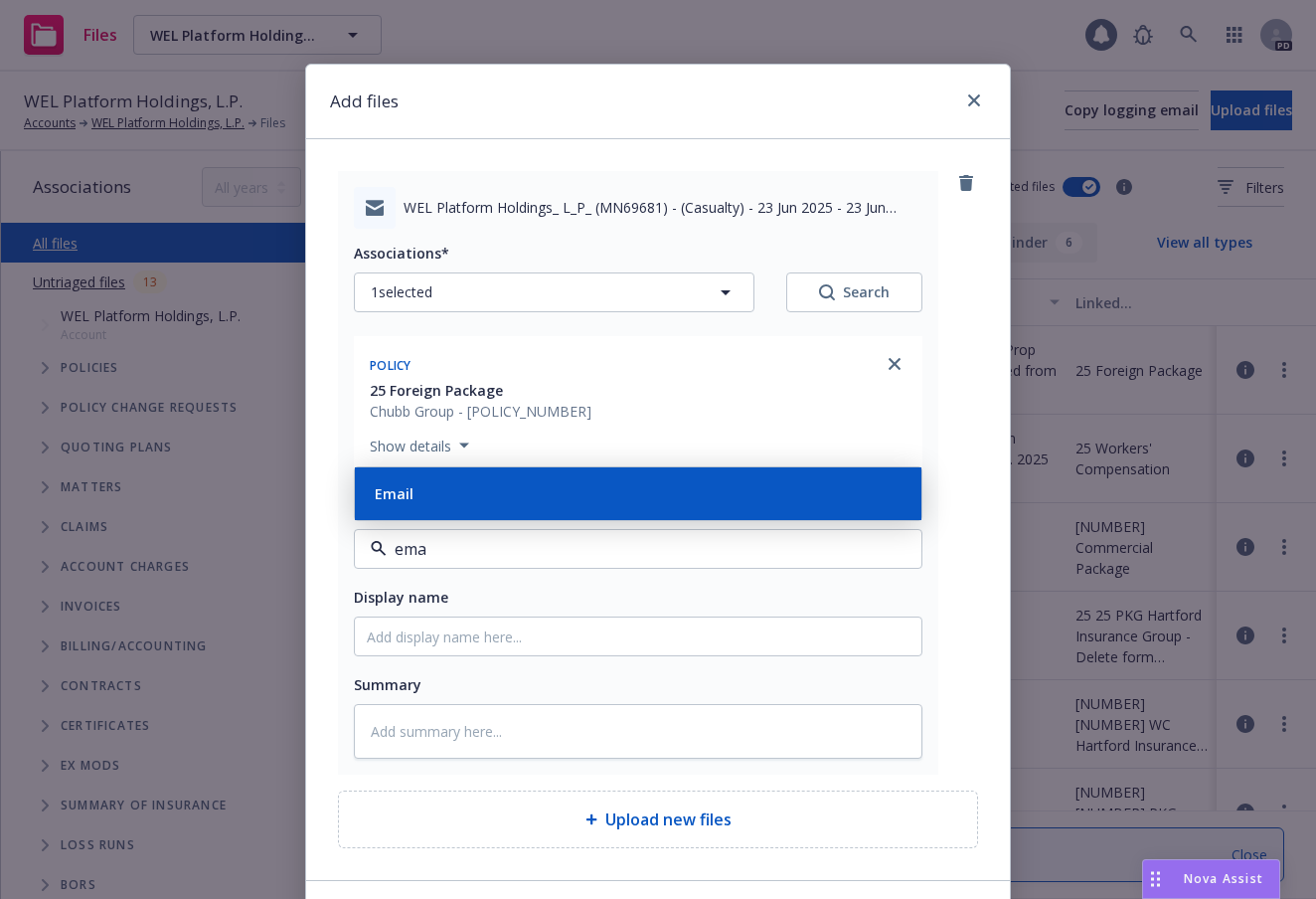 click on "Email" at bounding box center (638, 493) 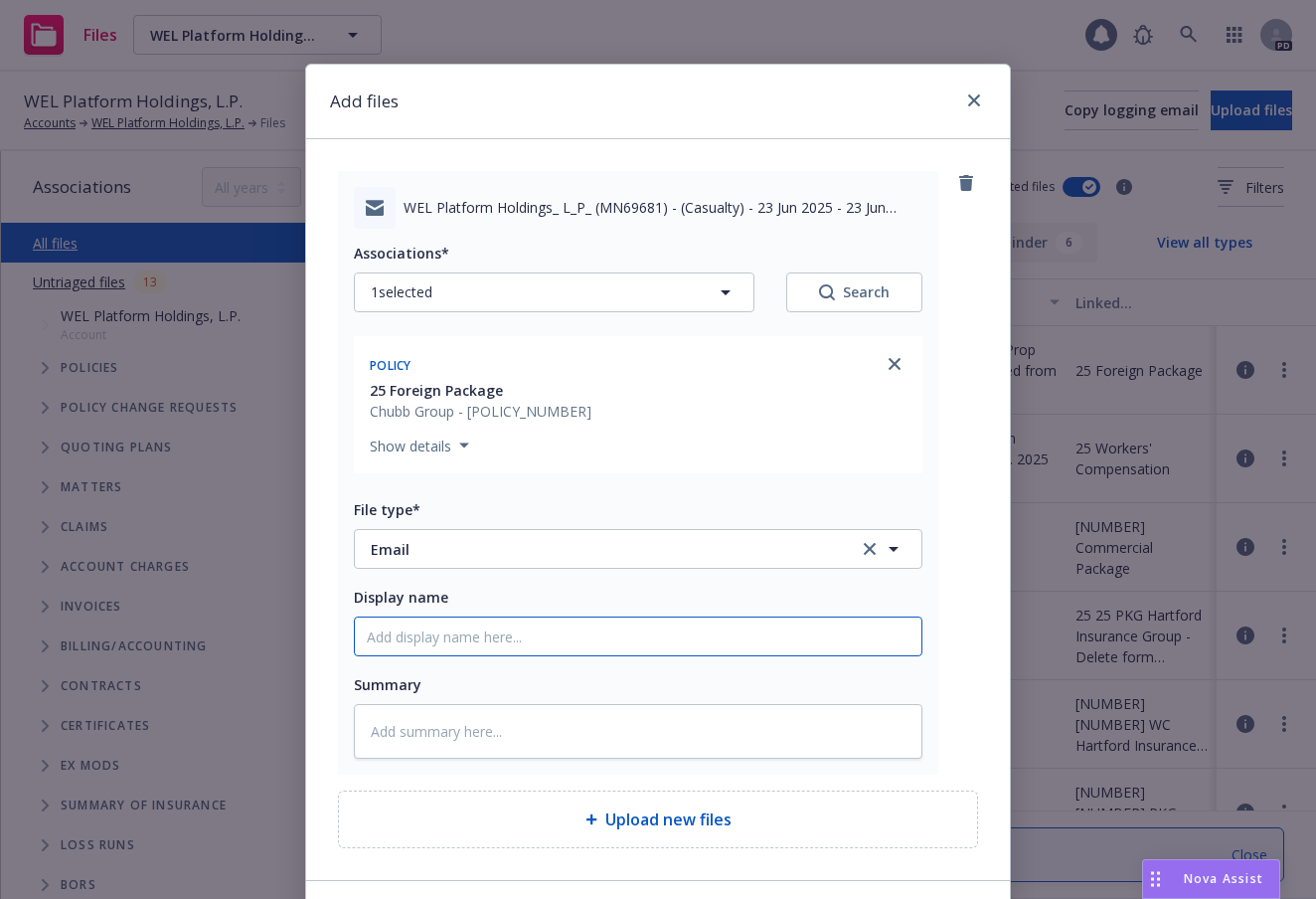 click on "Display name" at bounding box center [638, 636] 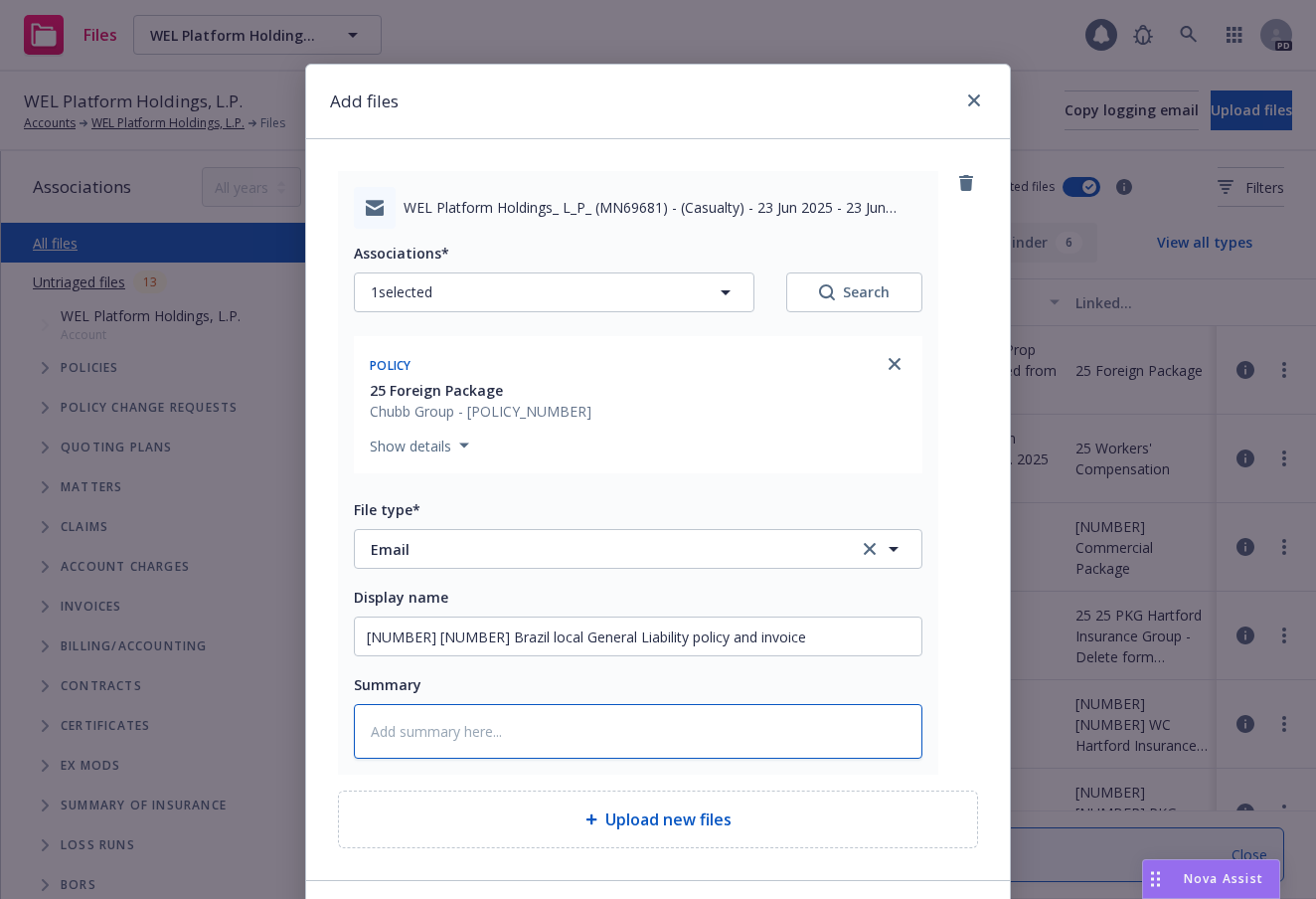 click at bounding box center (638, 731) 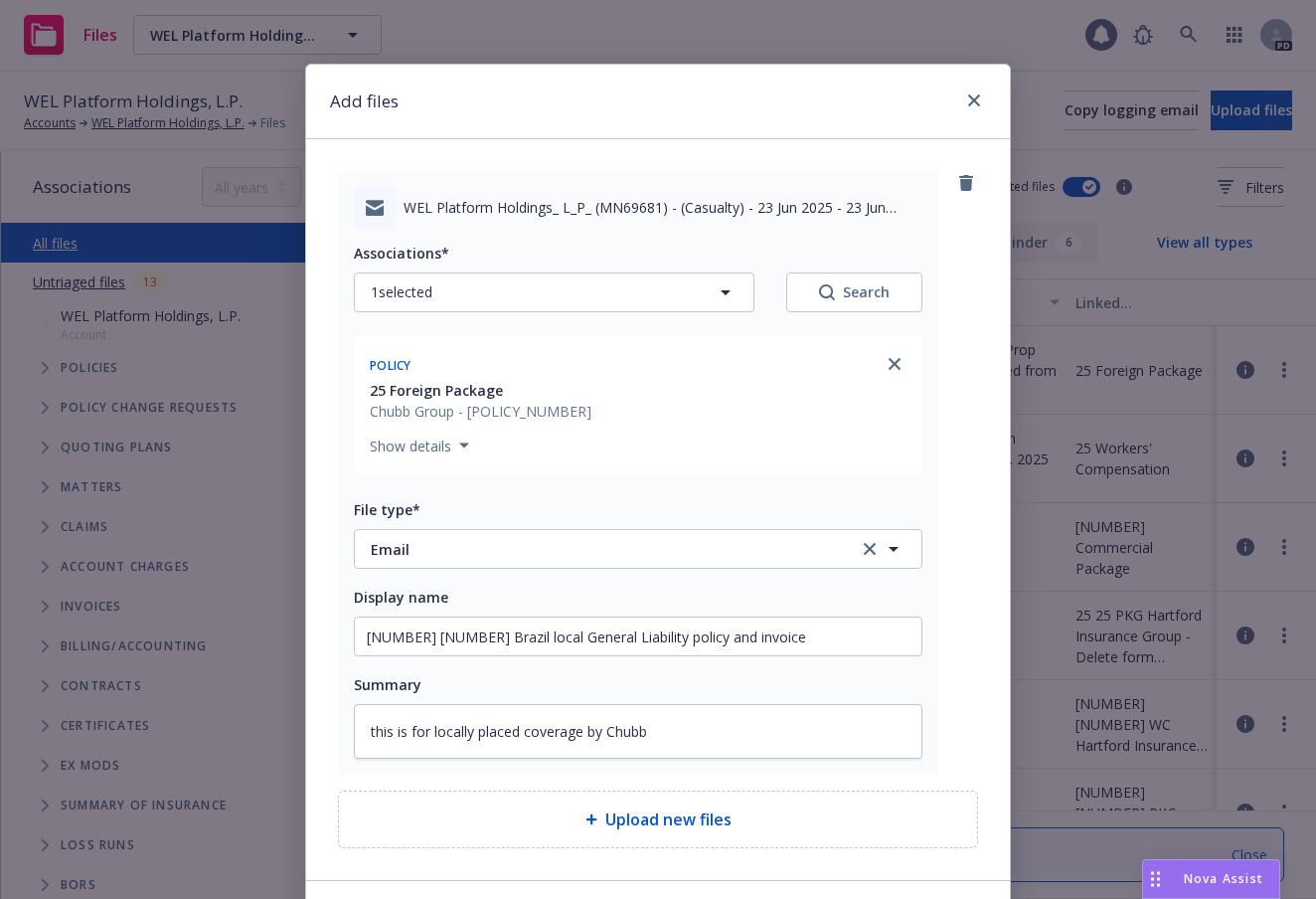 scroll, scrollTop: 134, scrollLeft: 0, axis: vertical 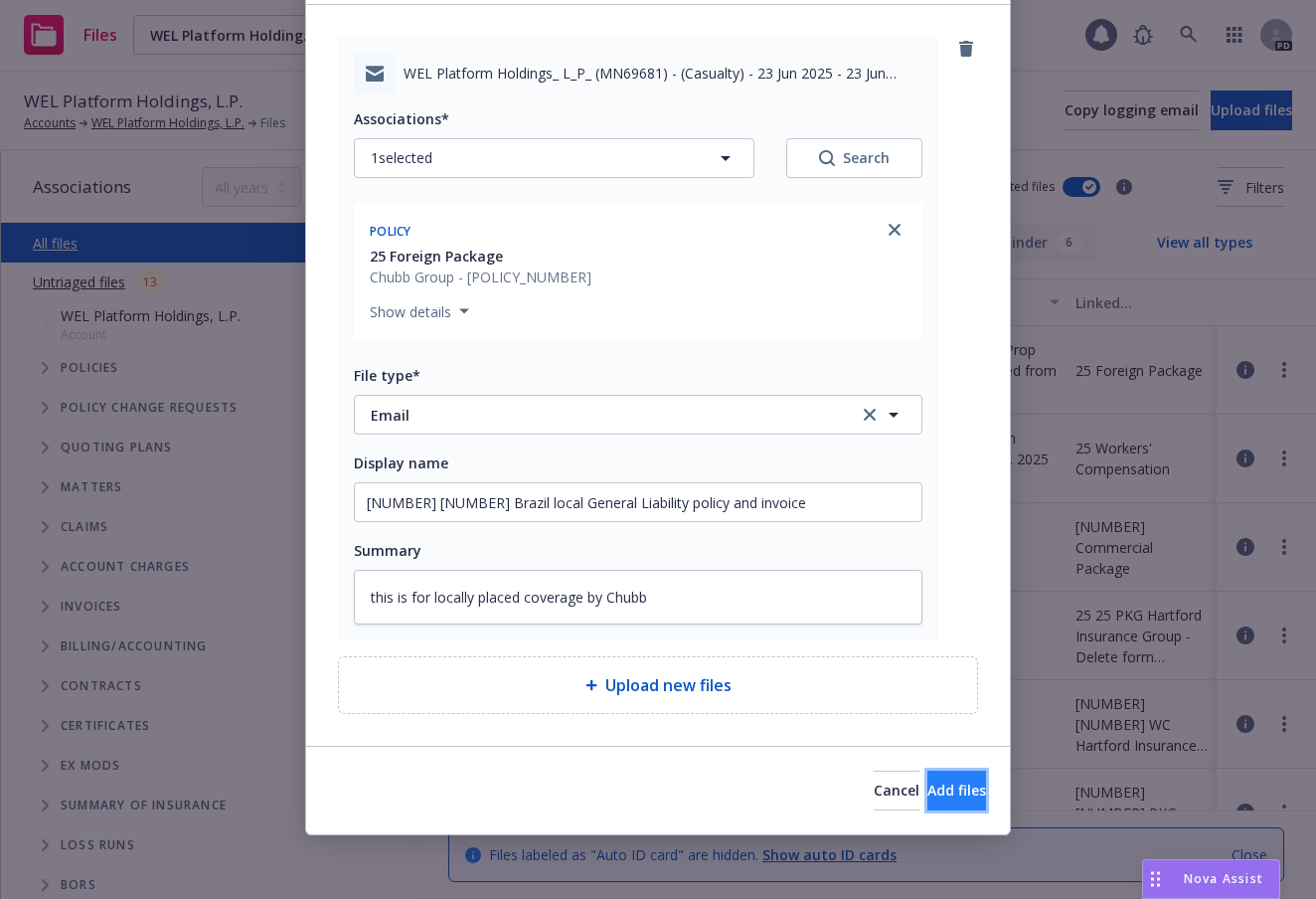 click on "Add files" at bounding box center [956, 790] 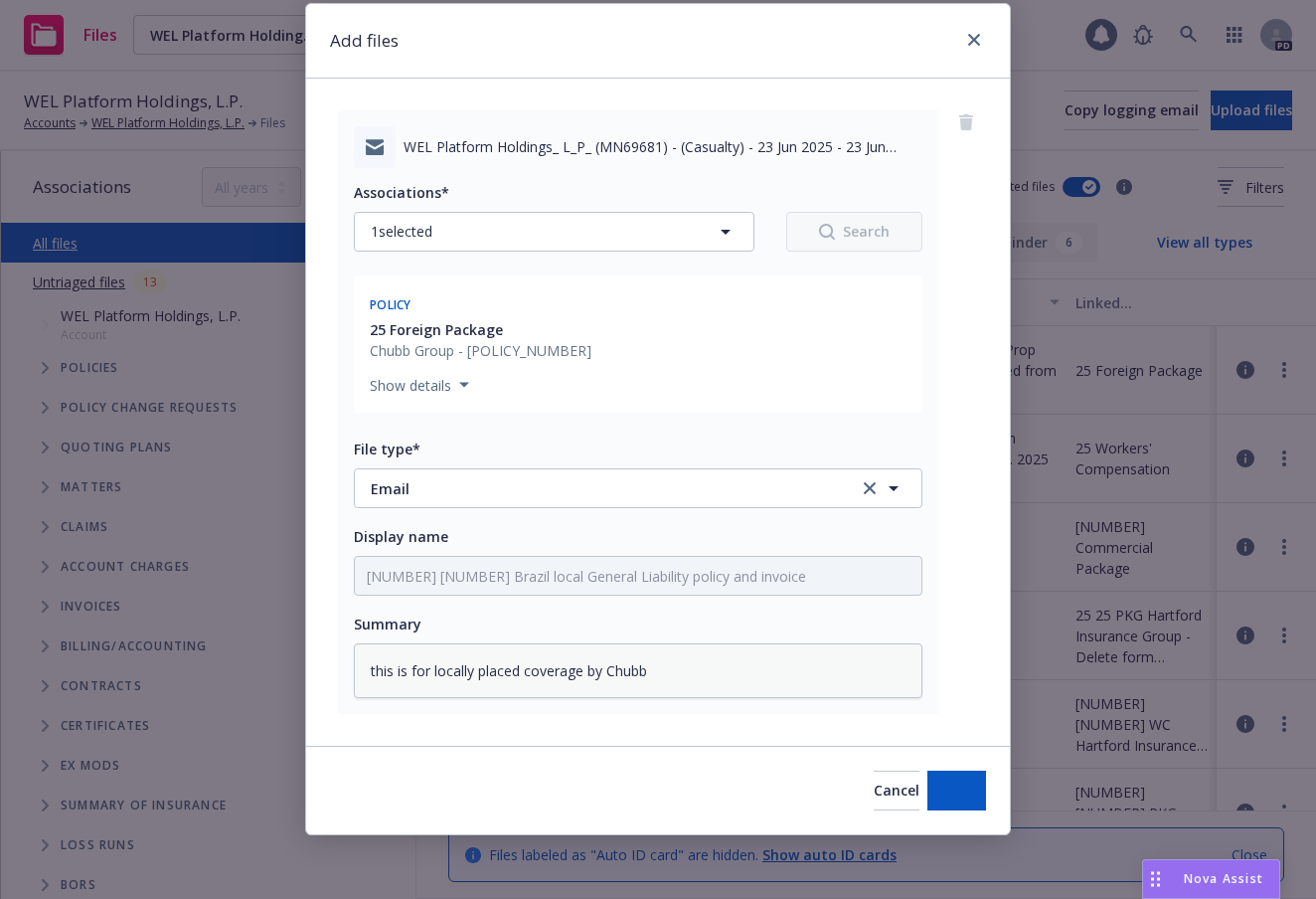 scroll, scrollTop: 61, scrollLeft: 0, axis: vertical 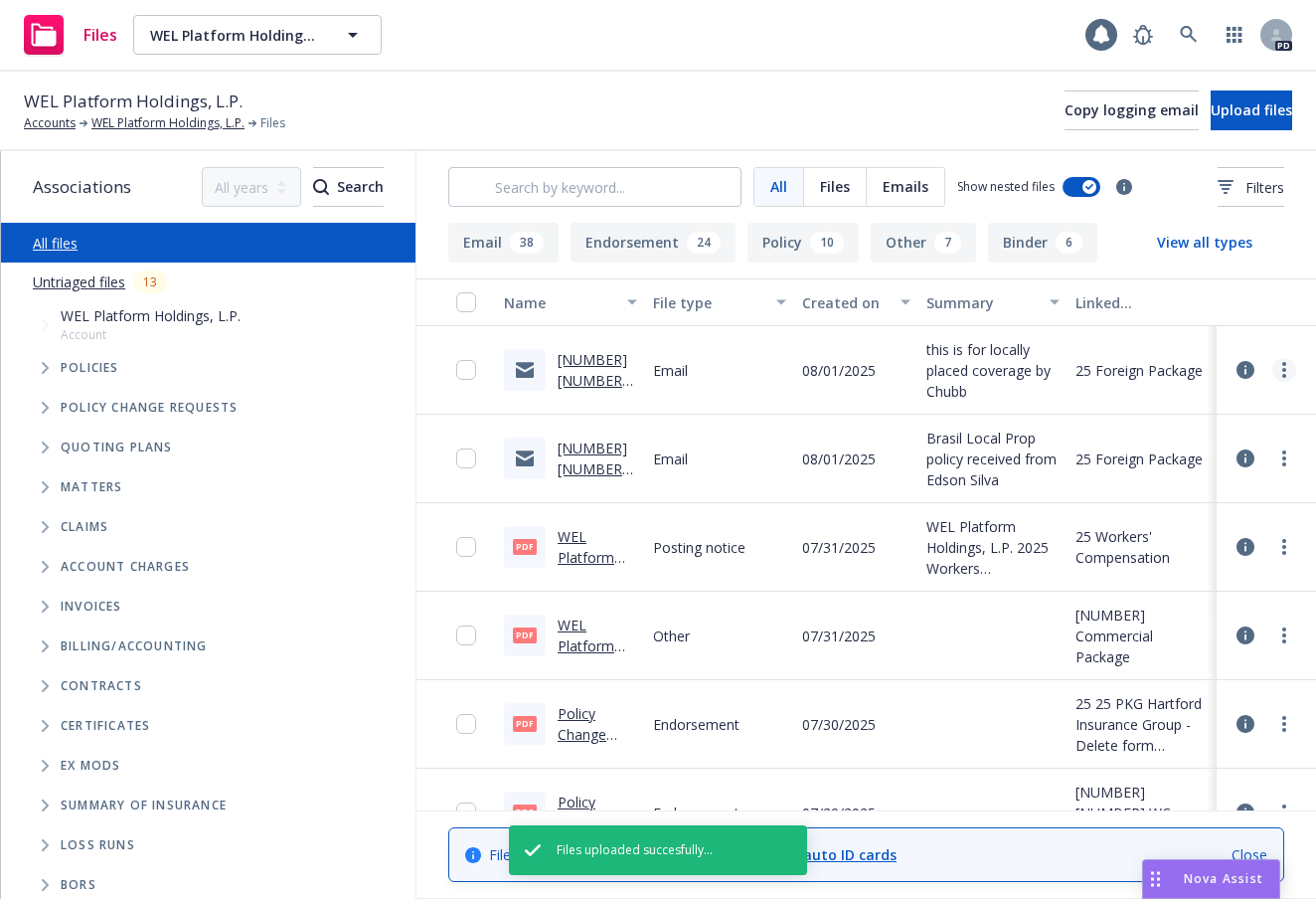 click 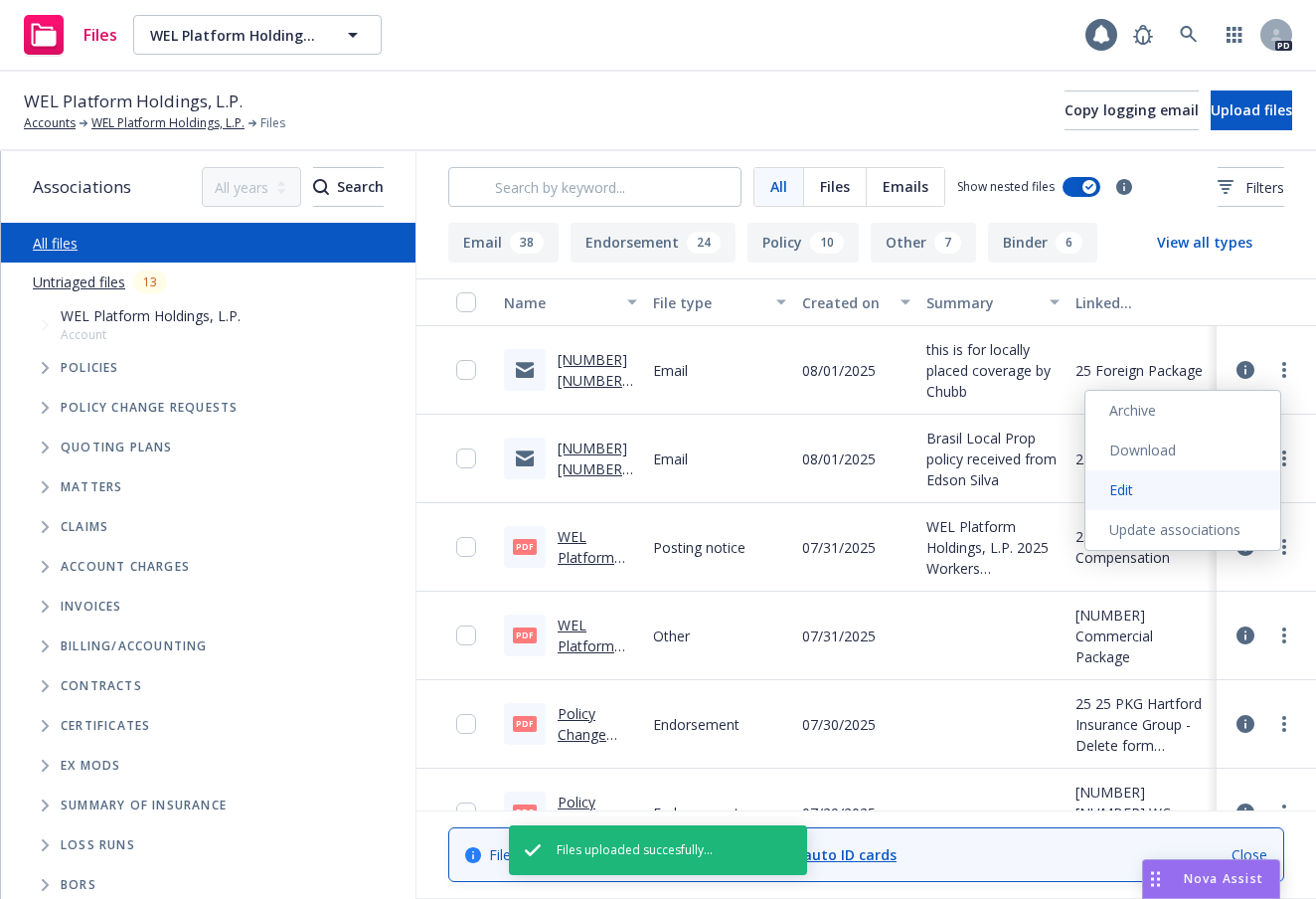click on "Edit" at bounding box center (1183, 490) 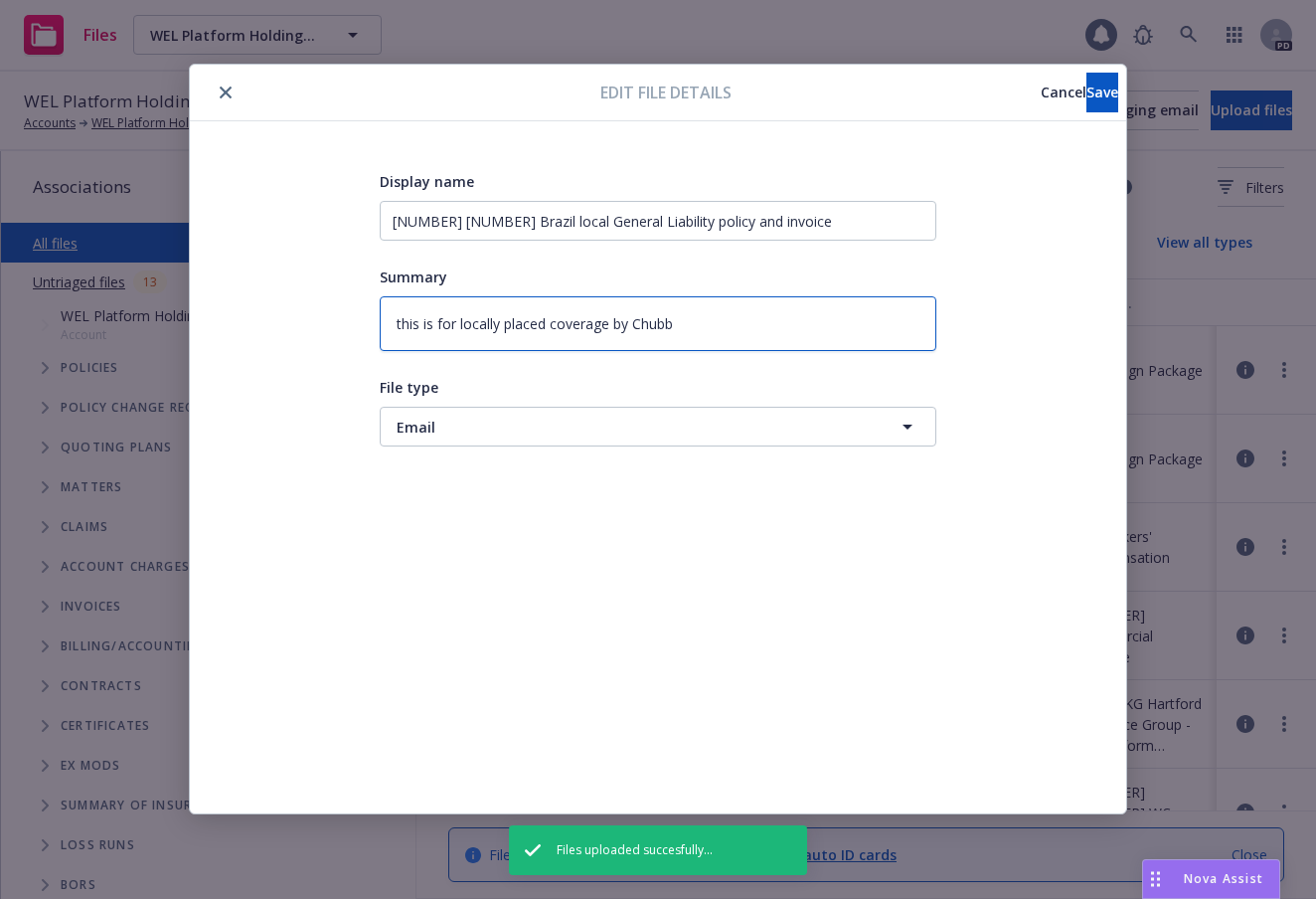 click on "this is for locally placed coverage by Chubb" at bounding box center (658, 323) 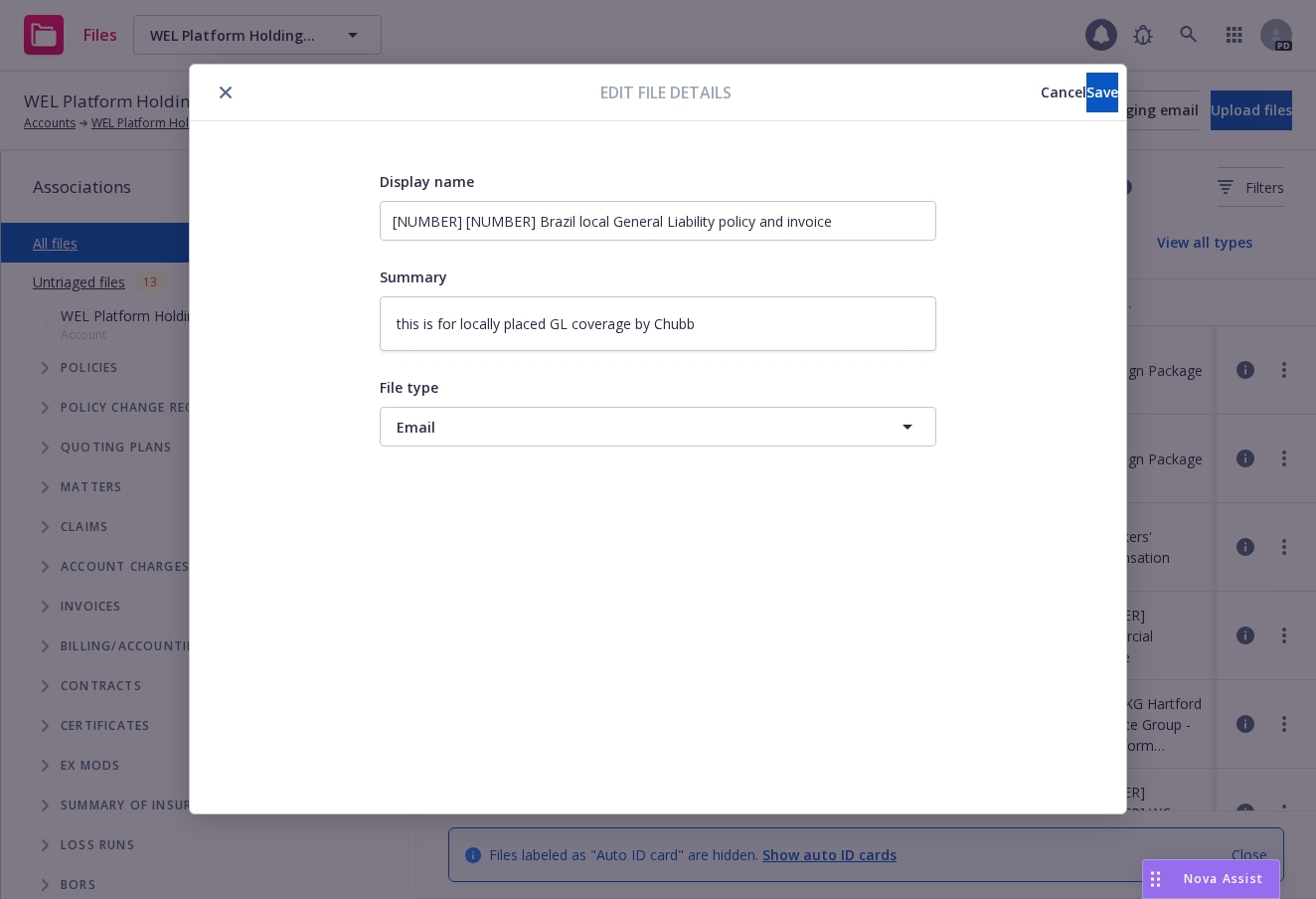 click on "Display name 2025 06 Brazil local General Liability policy and invoice Summary this is for locally placed GL coverage by Chubb File type Email Email" at bounding box center [658, 467] 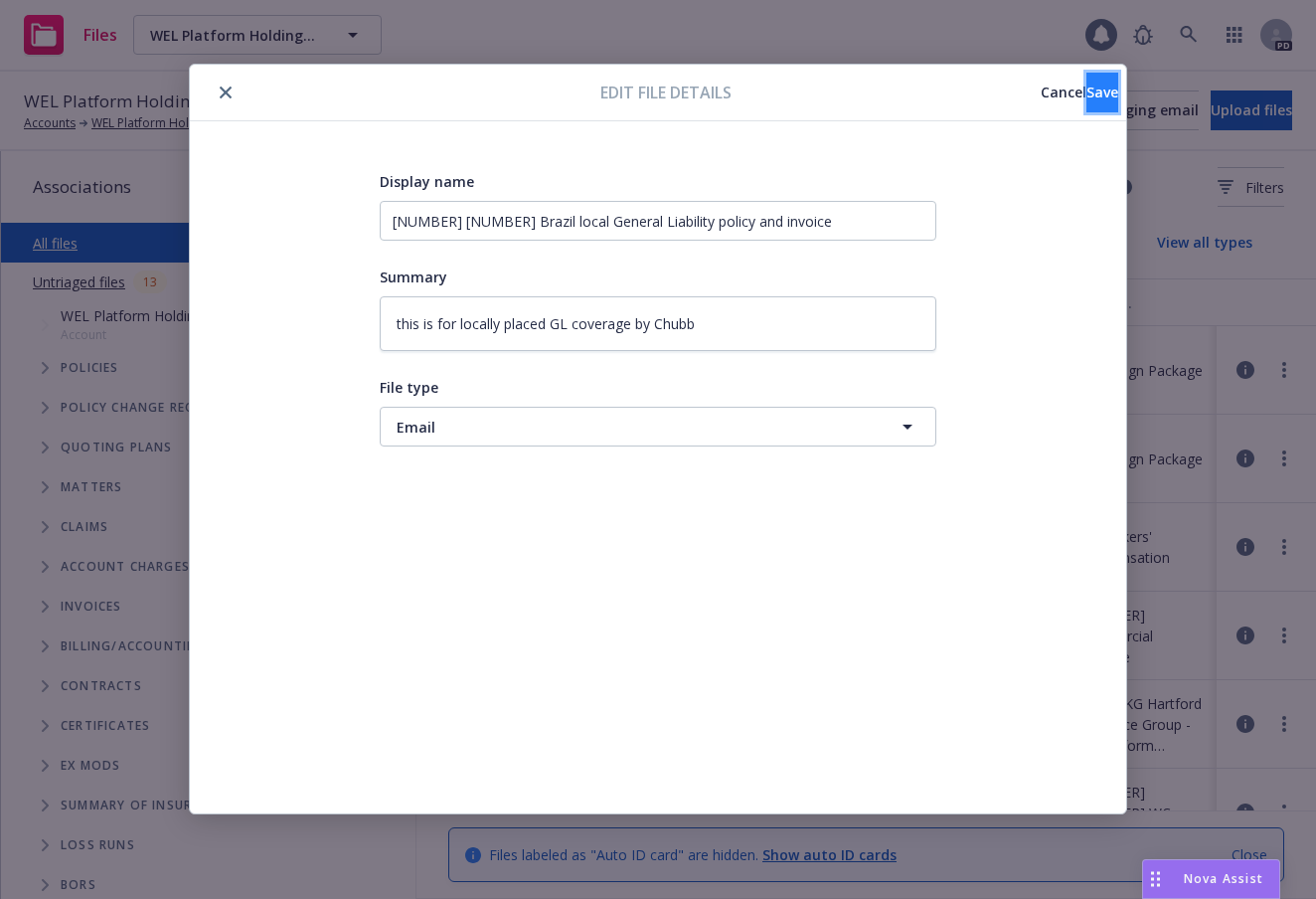 click on "Save" at bounding box center (1102, 92) 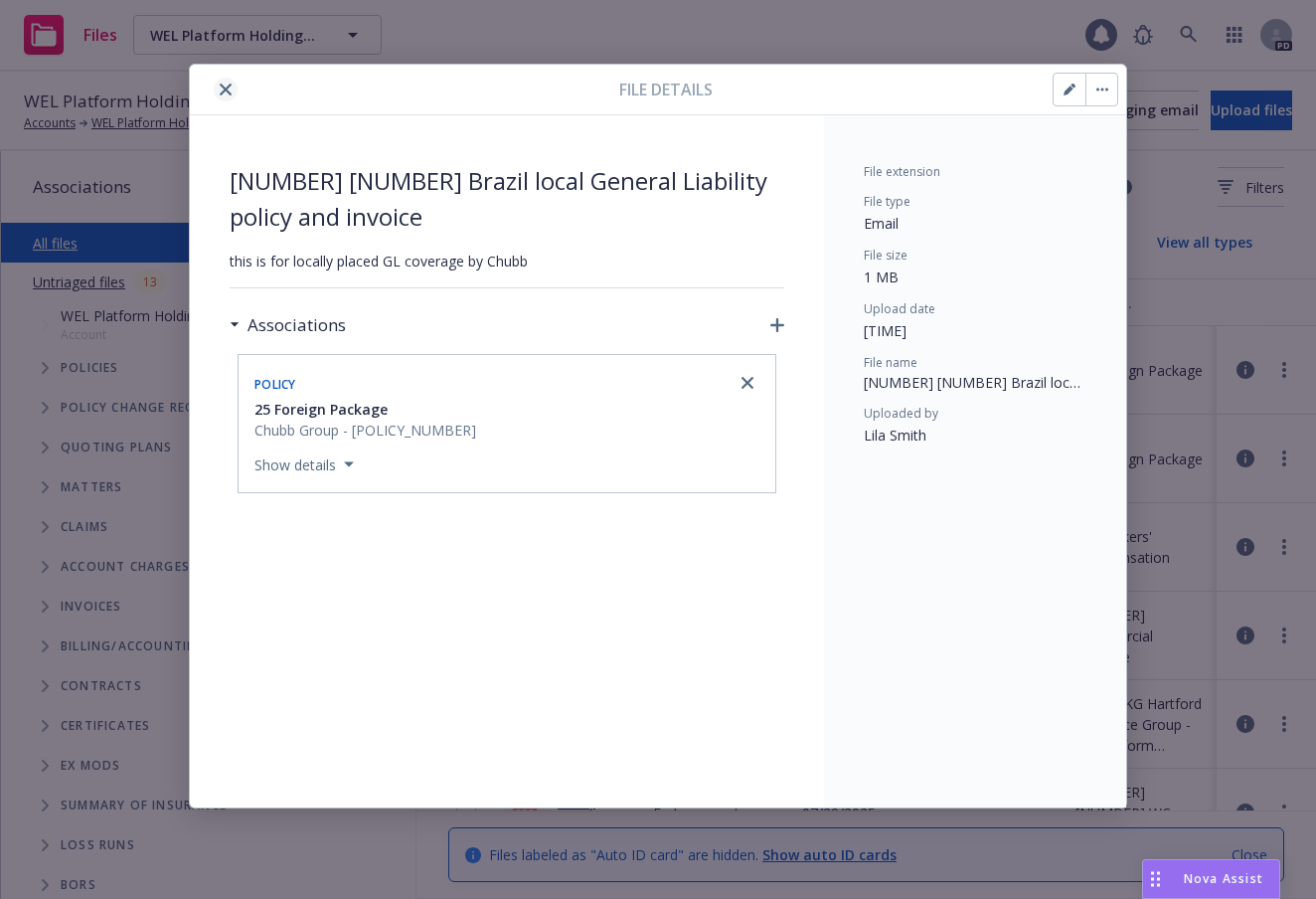click 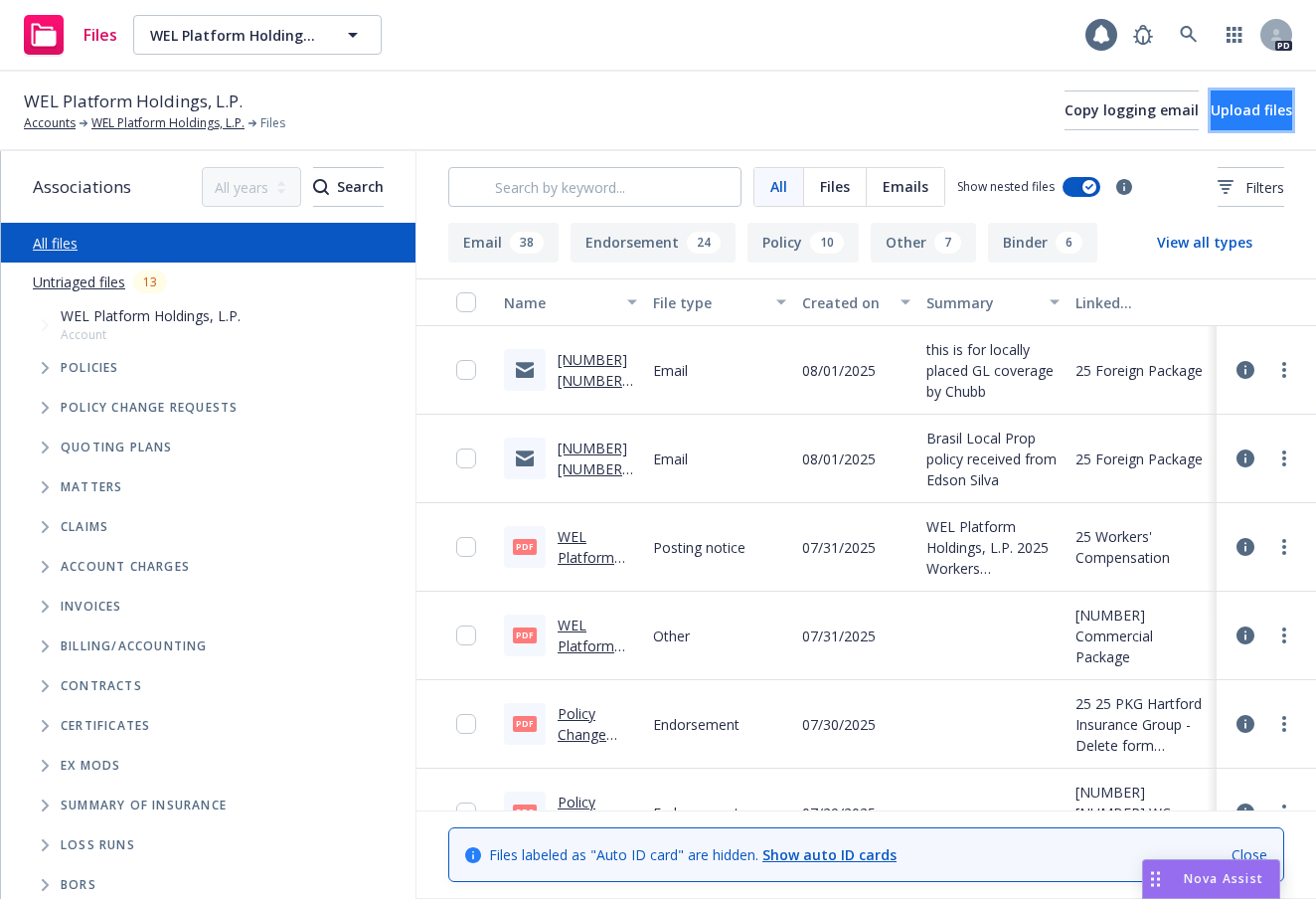 click on "Upload files" at bounding box center (1251, 109) 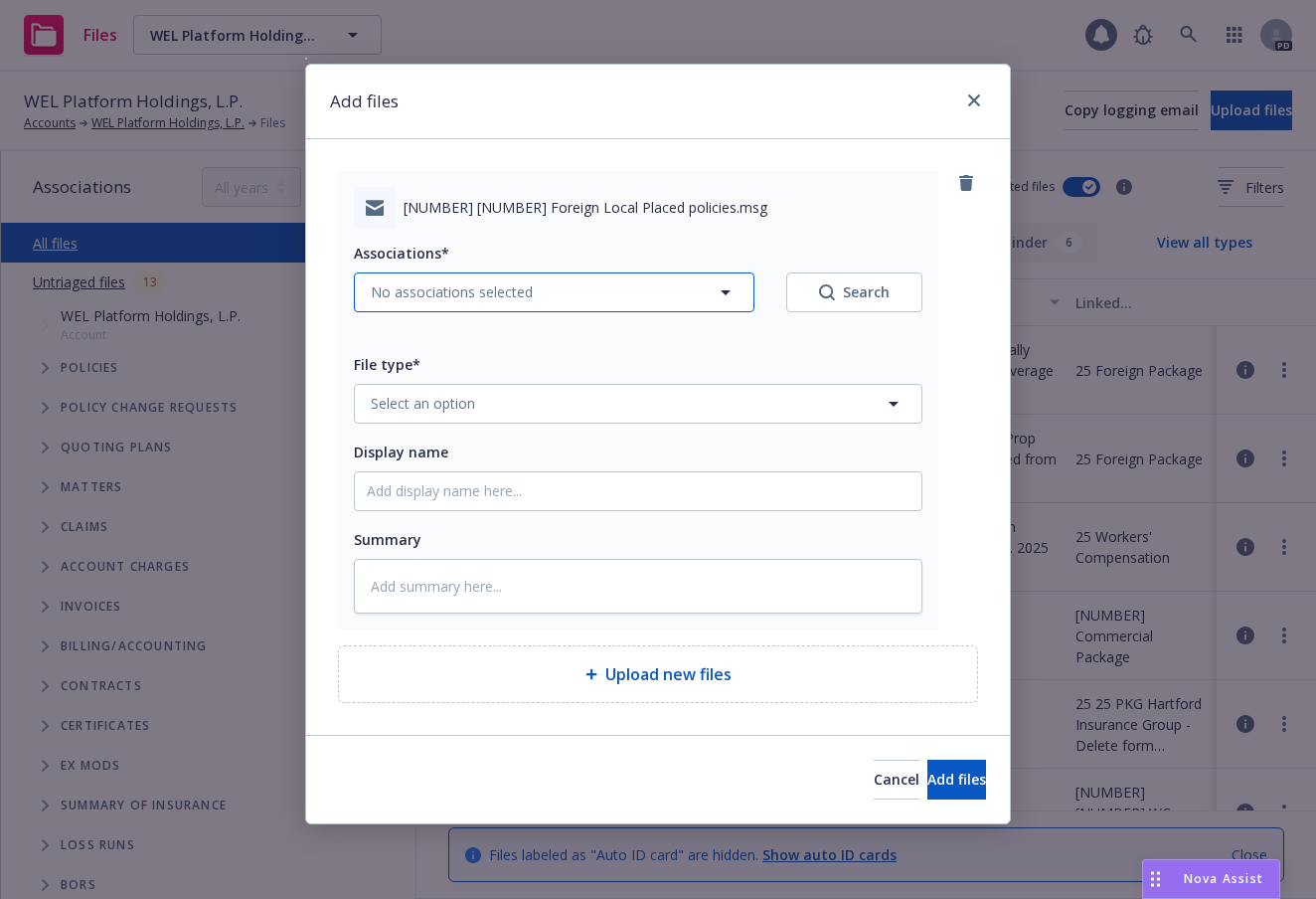 click on "No associations selected" at bounding box center (554, 292) 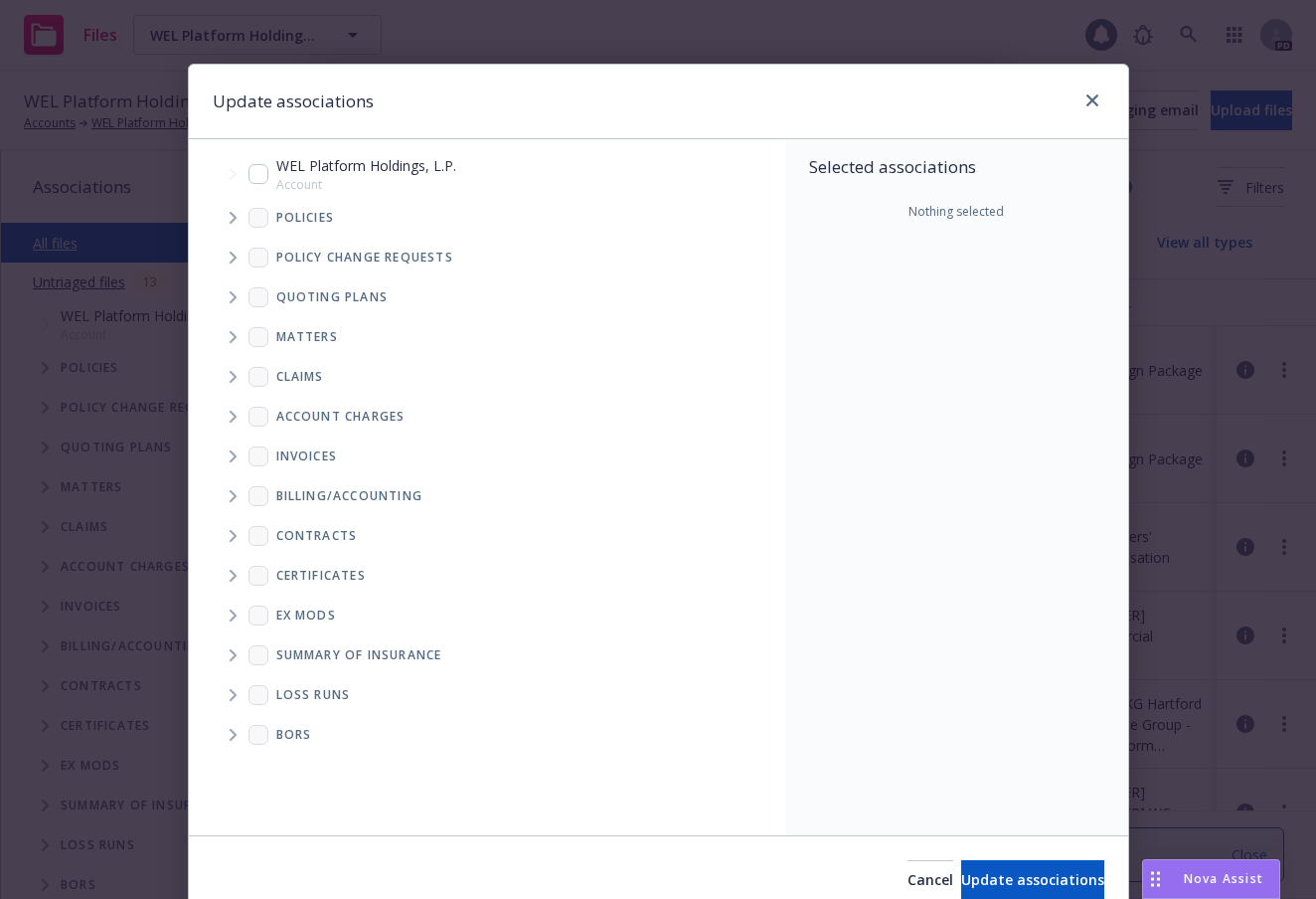 click 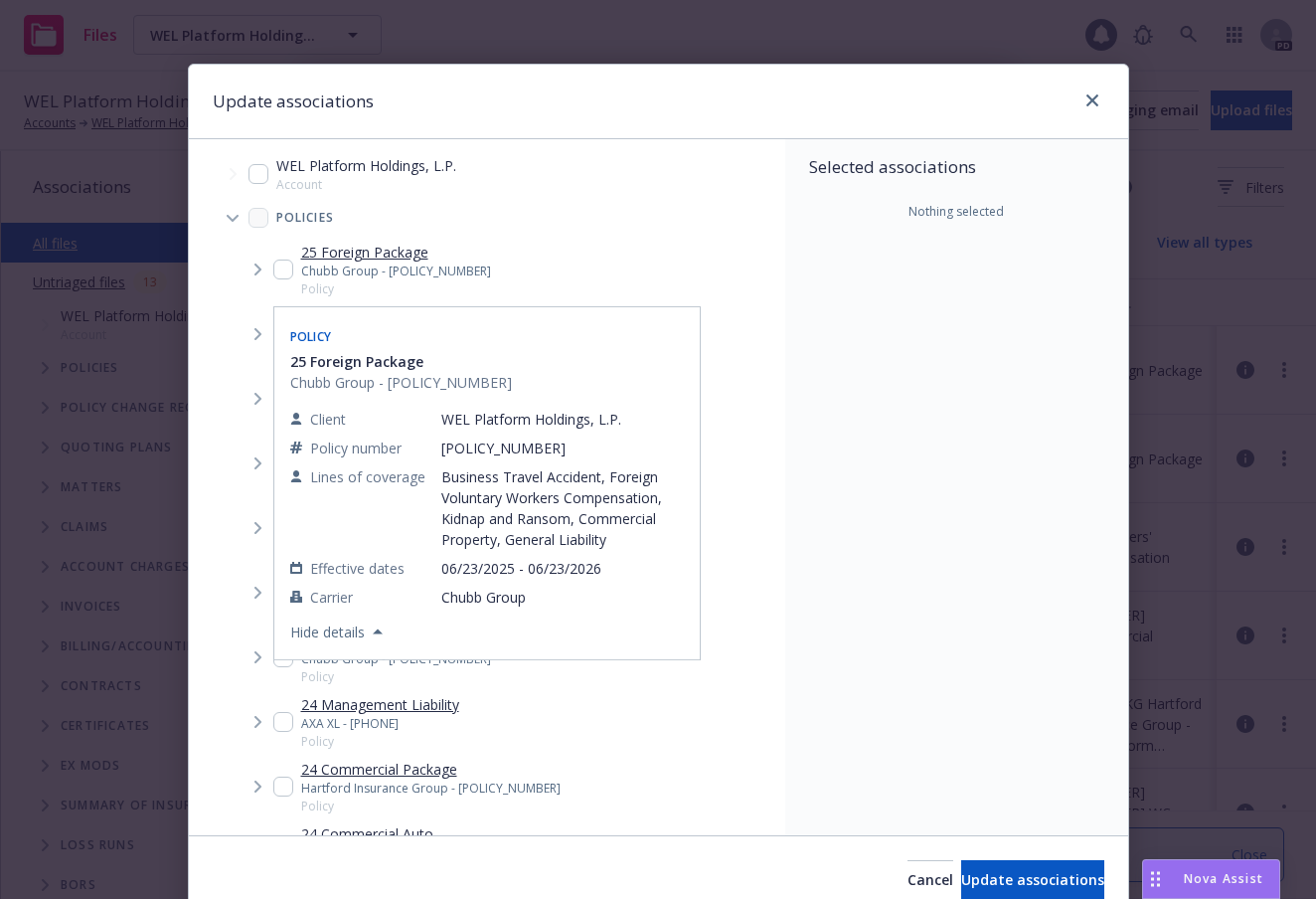 click at bounding box center (283, 270) 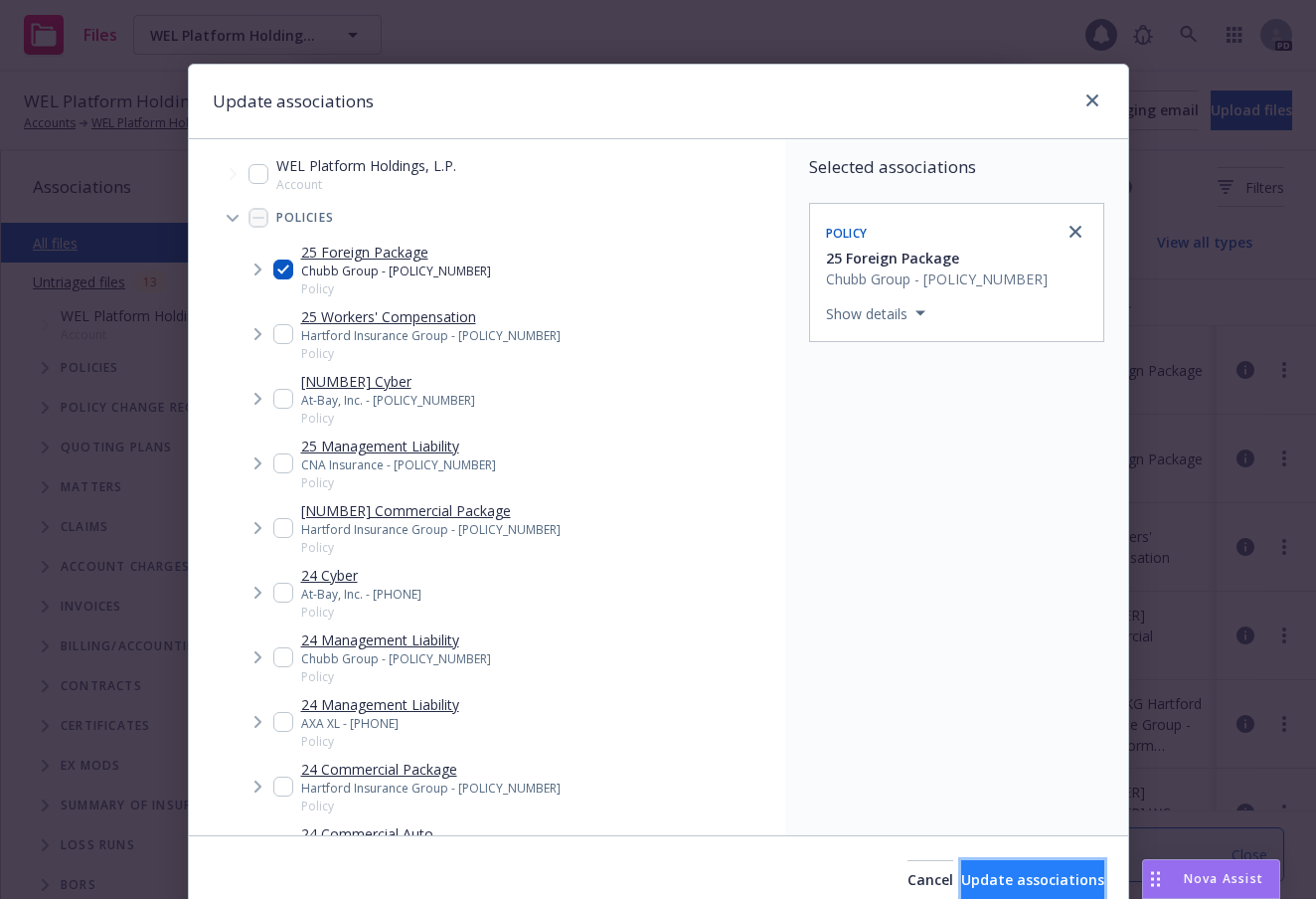 click on "Update associations" at bounding box center [1033, 879] 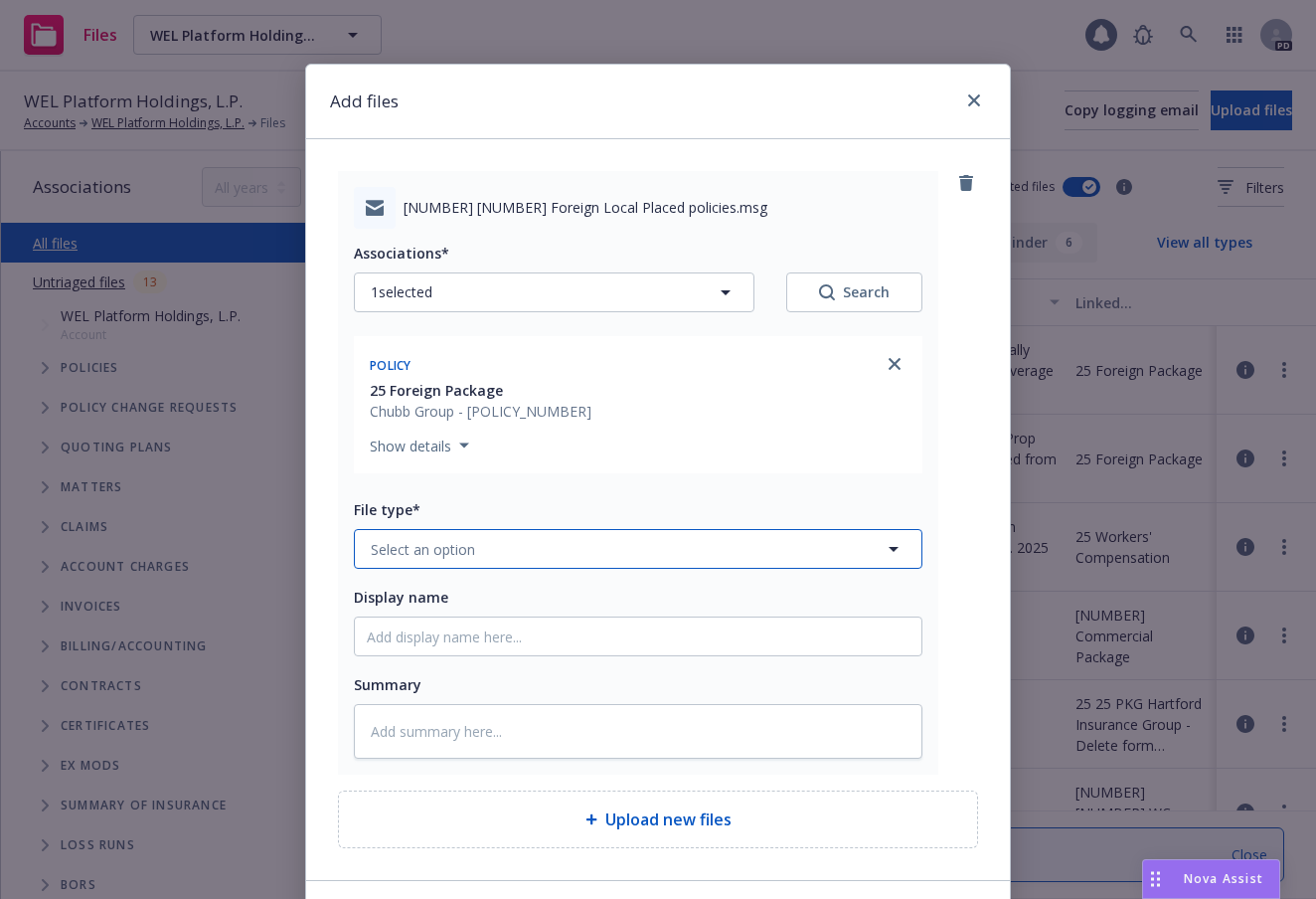 click on "Select an option" at bounding box center (638, 549) 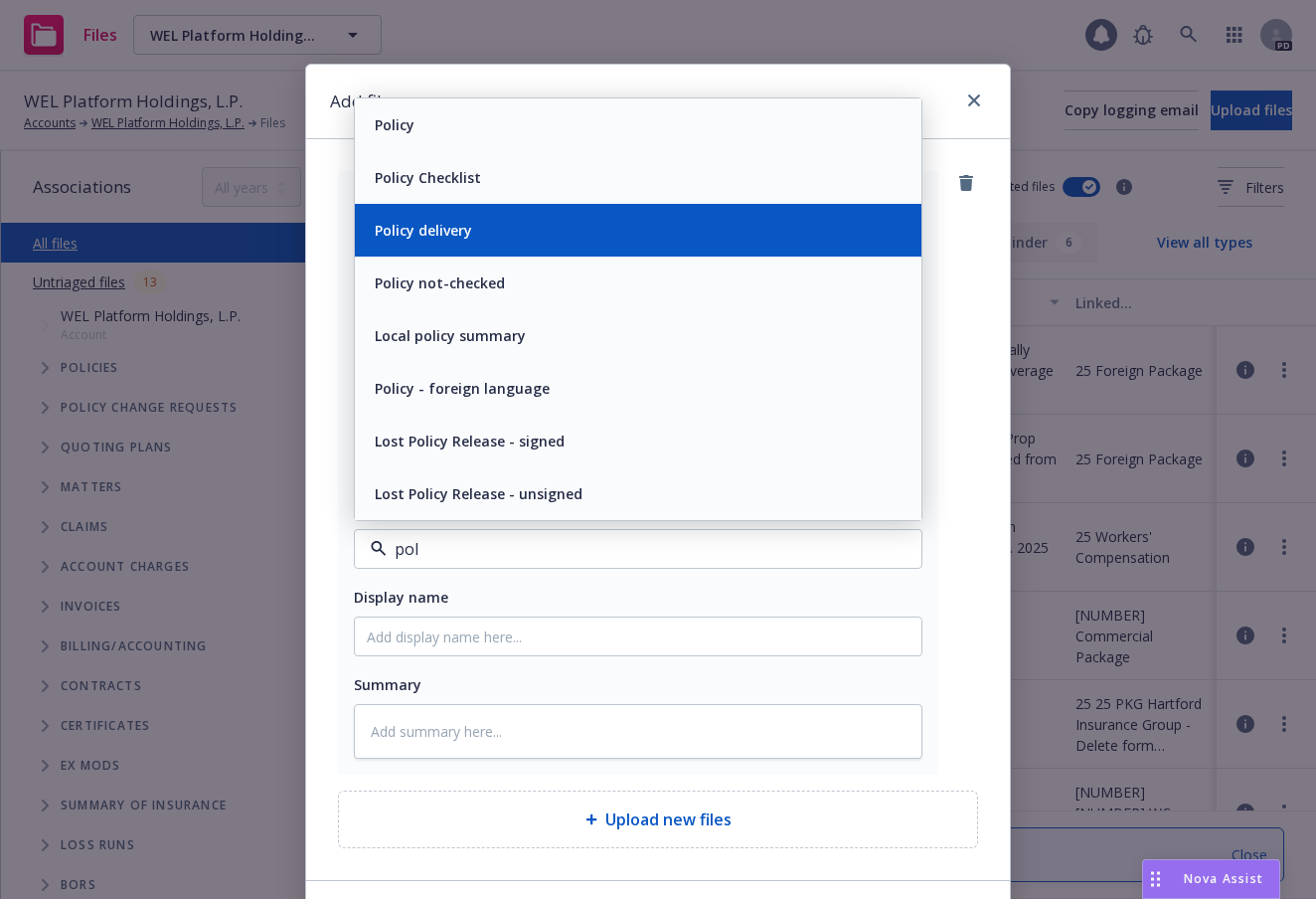 click on "Policy delivery" at bounding box center [421, 230] 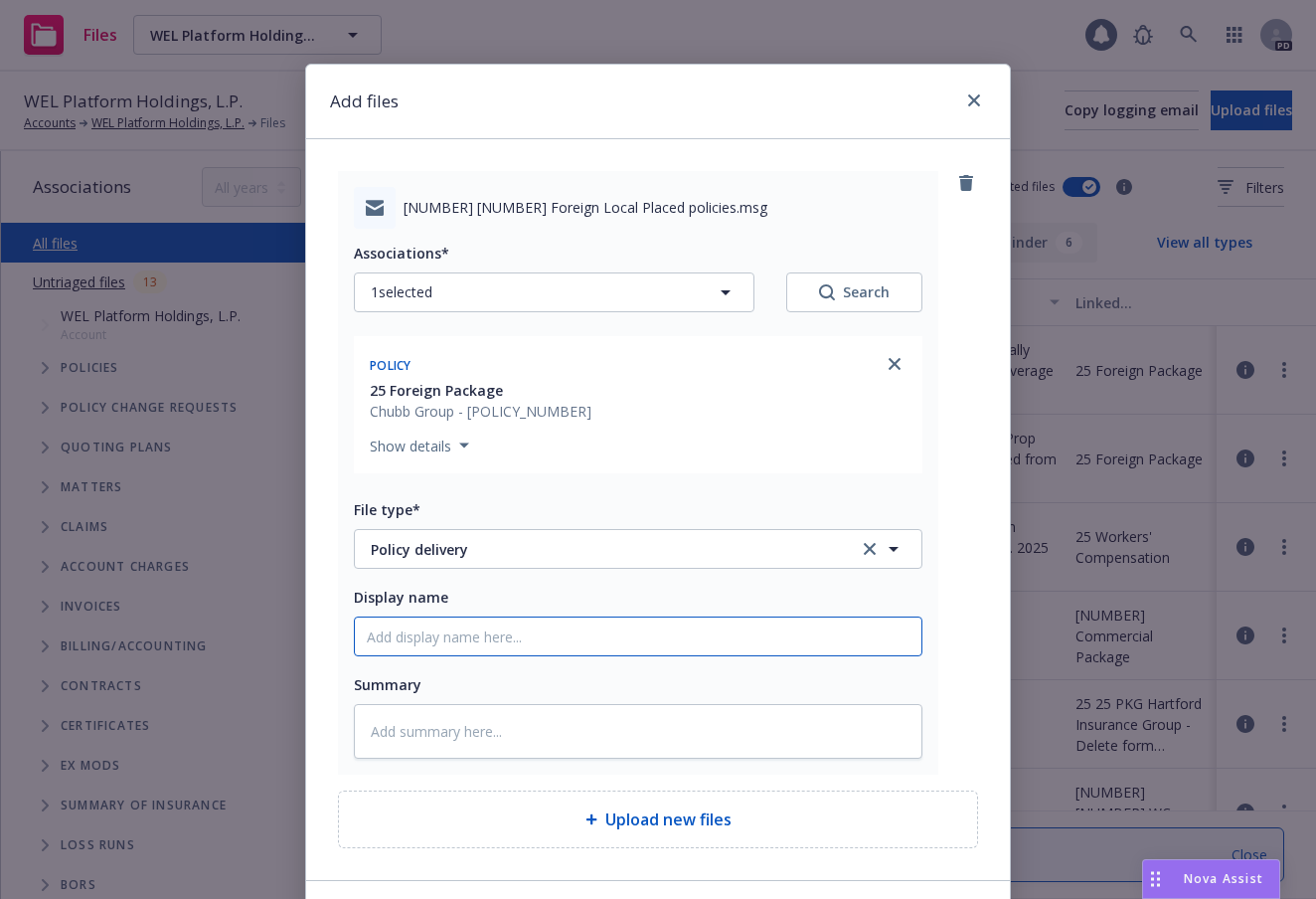 click on "Display name" at bounding box center (638, 636) 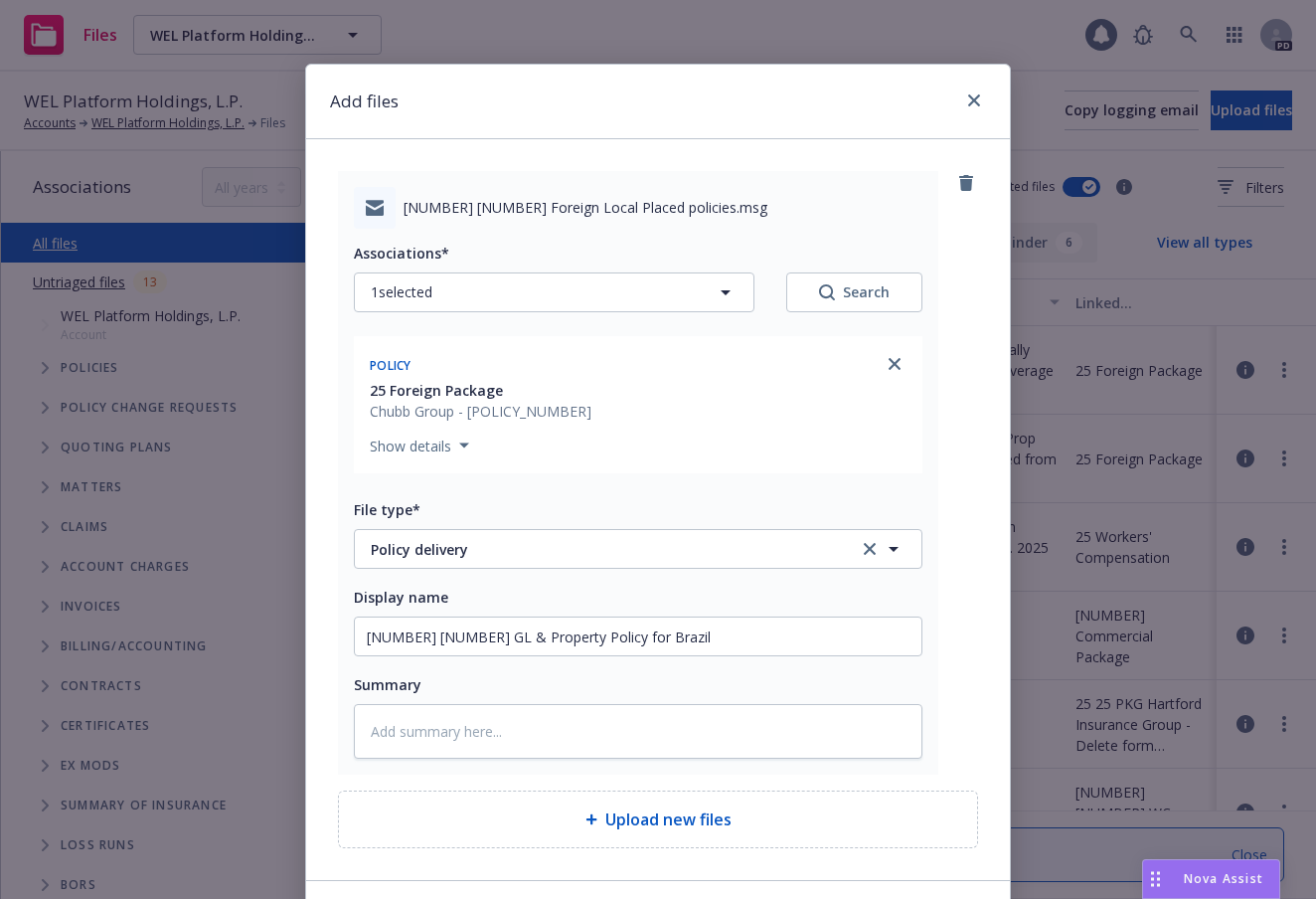 scroll, scrollTop: 134, scrollLeft: 0, axis: vertical 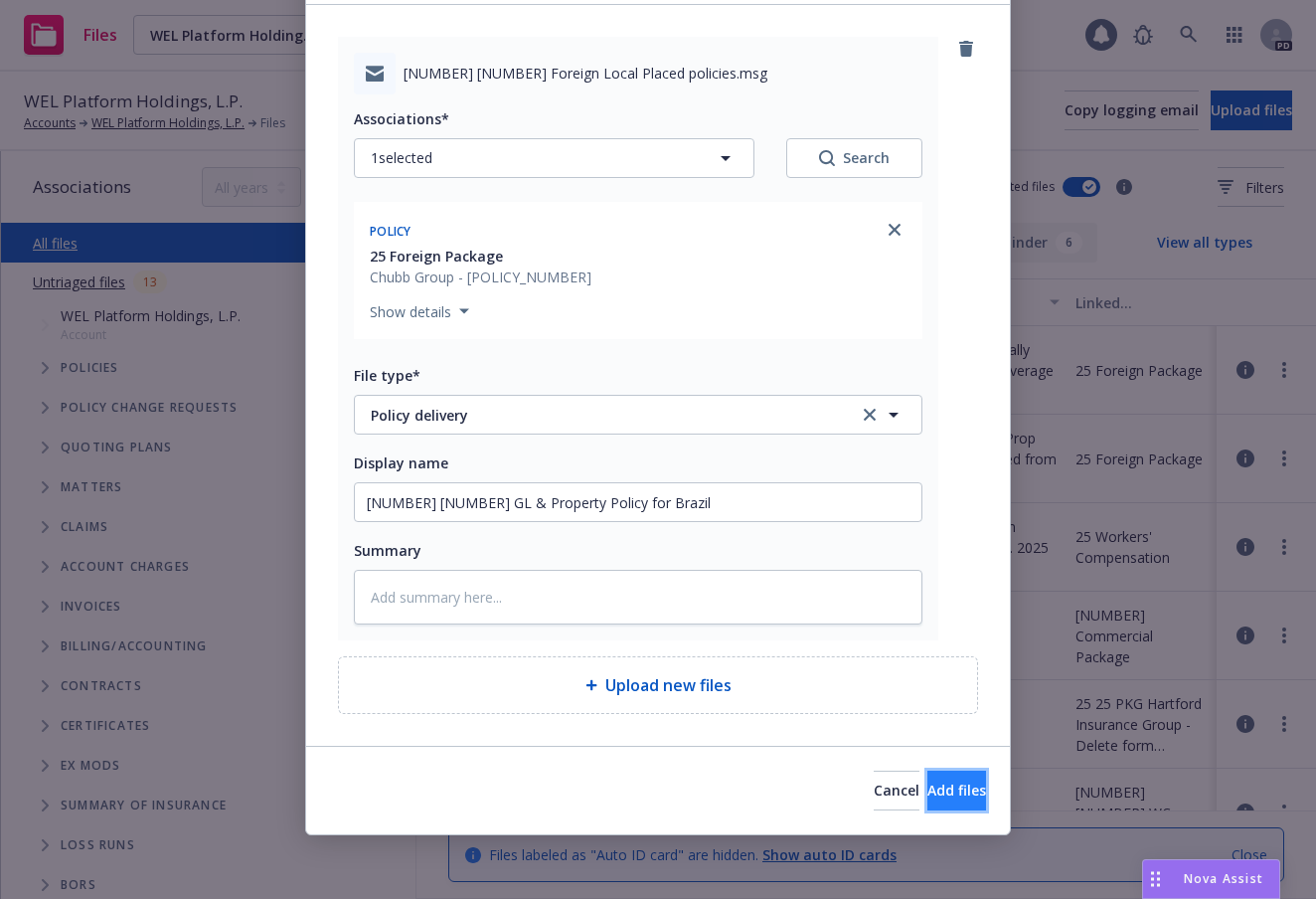 click on "Add files" at bounding box center [956, 791] 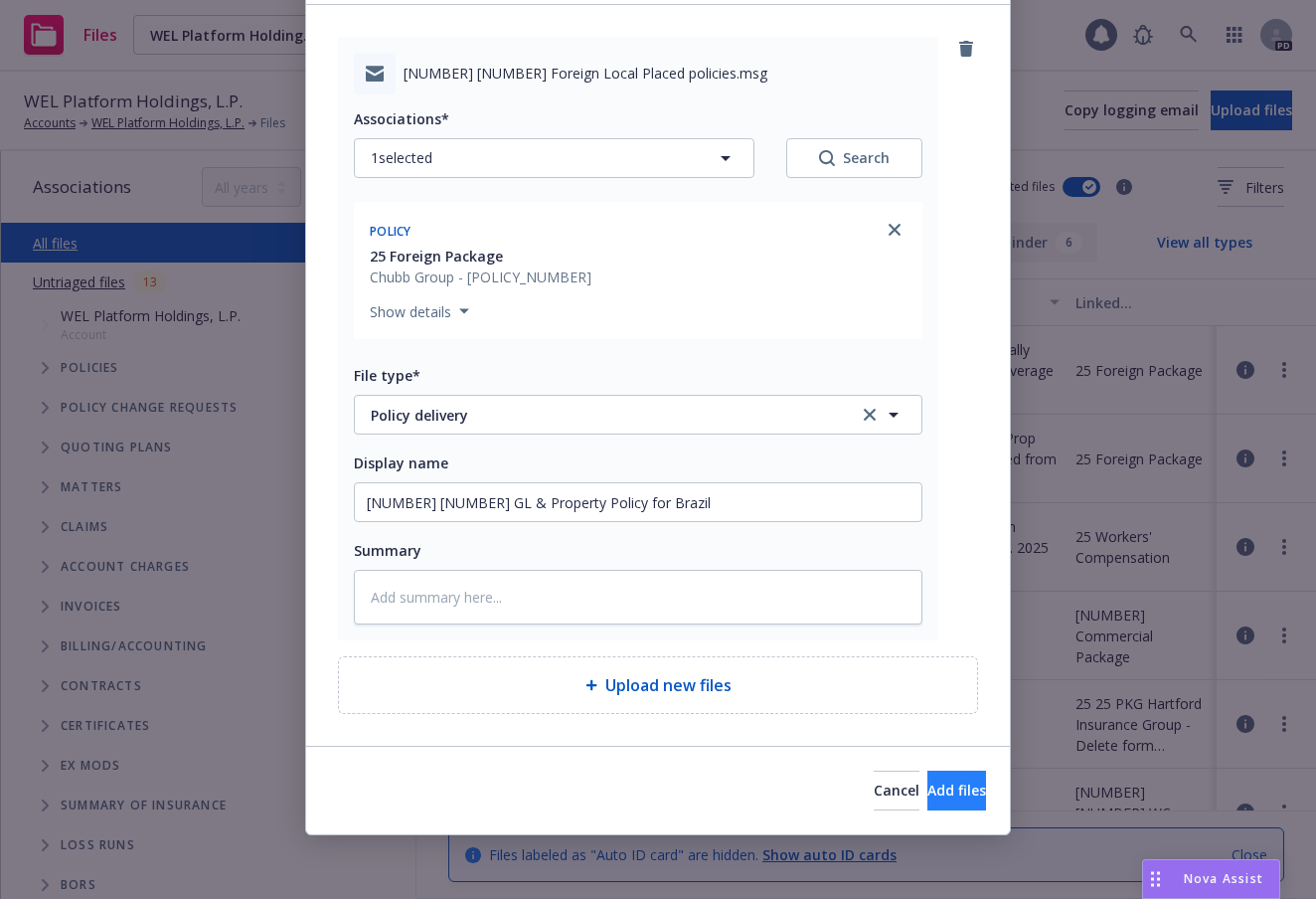 scroll, scrollTop: 61, scrollLeft: 0, axis: vertical 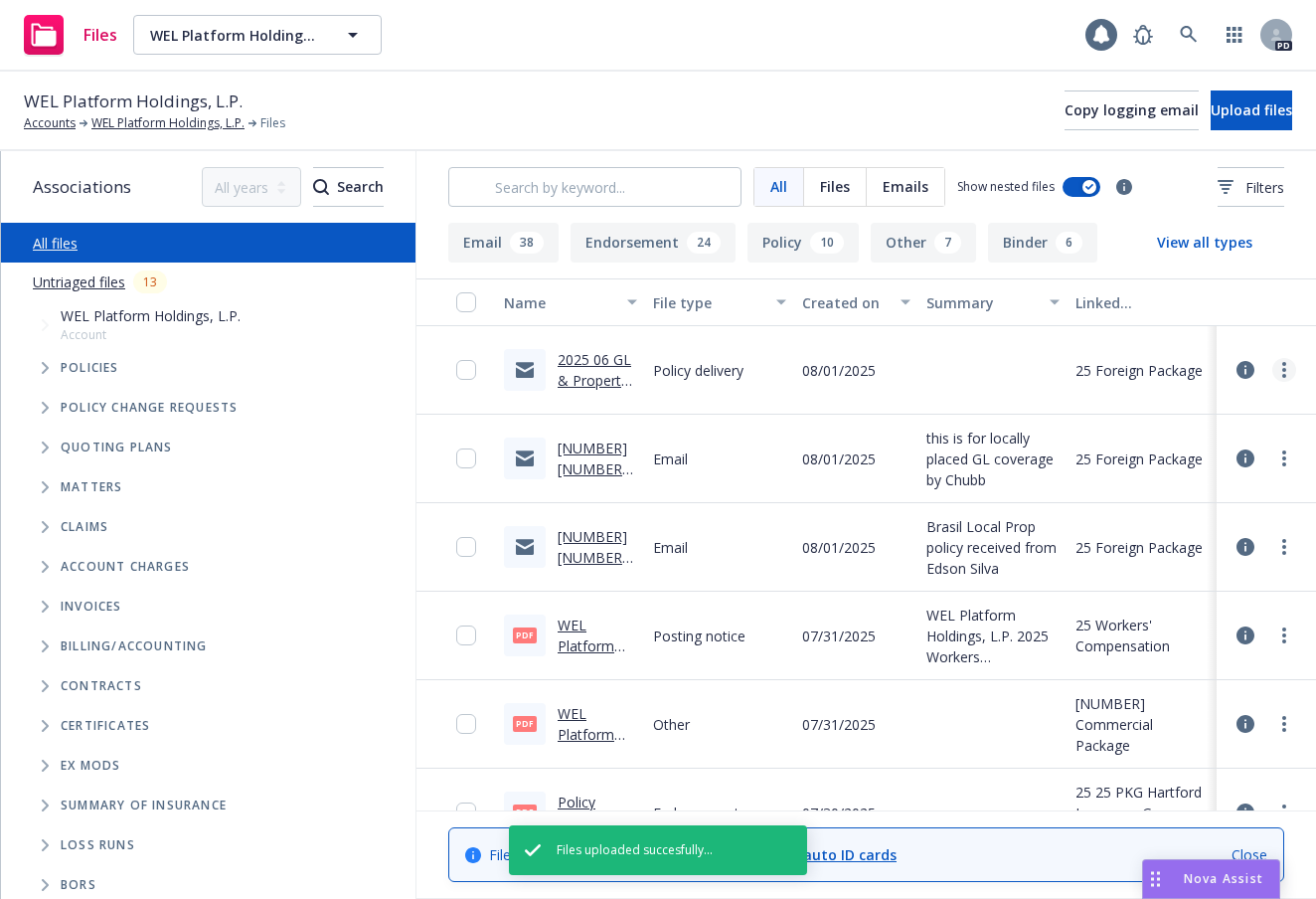 click at bounding box center [1284, 370] 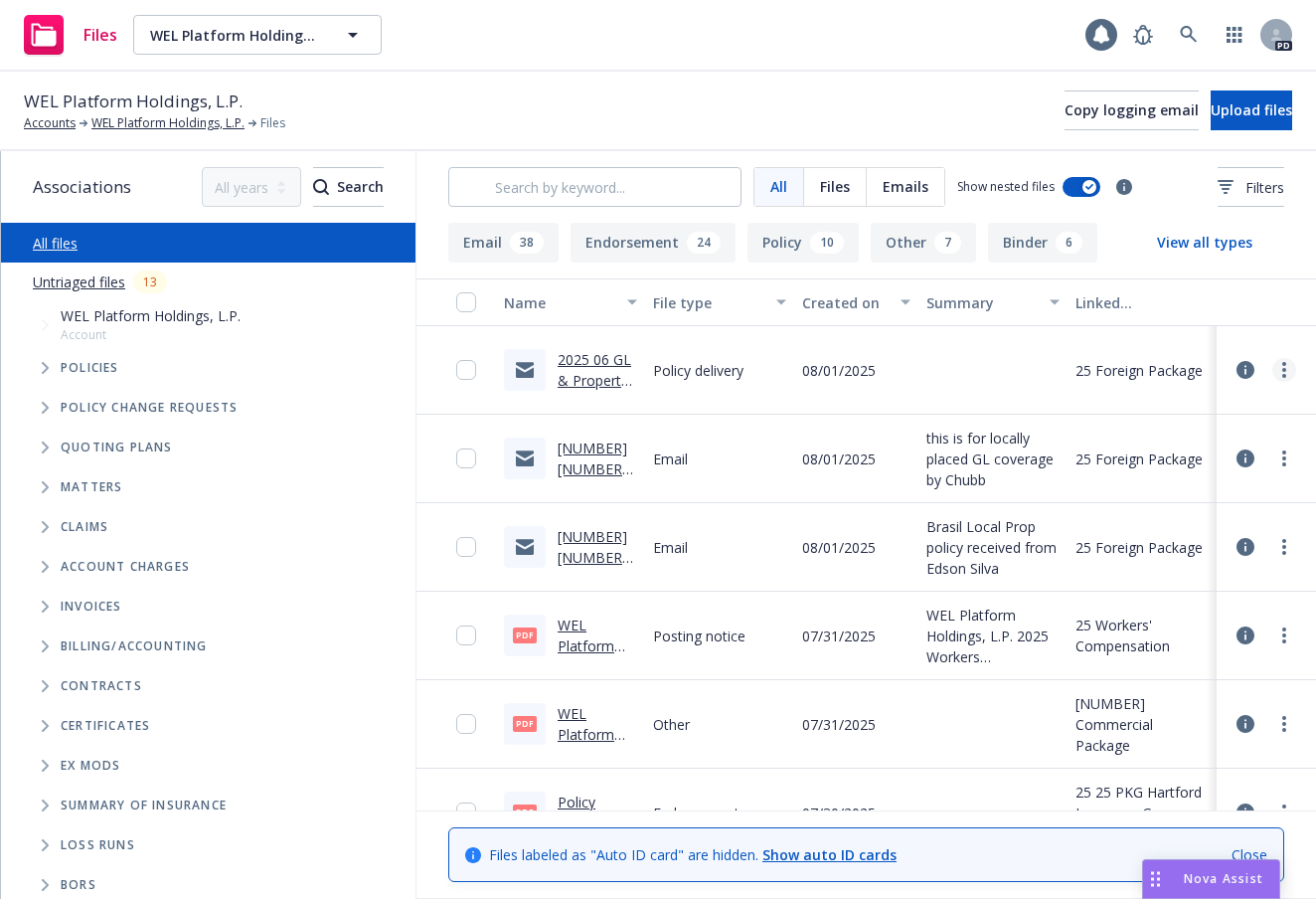 click at bounding box center (1284, 370) 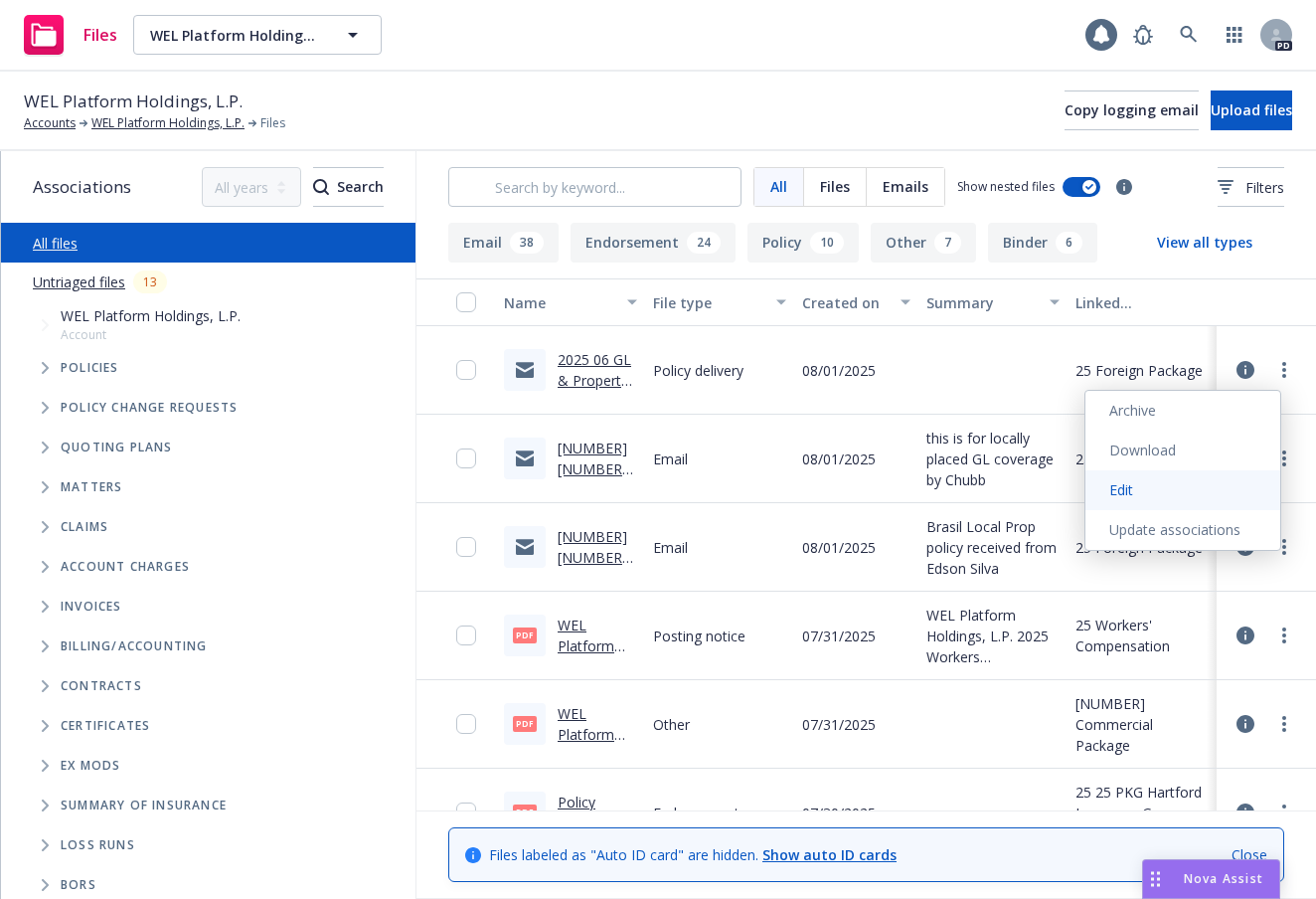 click on "Edit" at bounding box center (1183, 490) 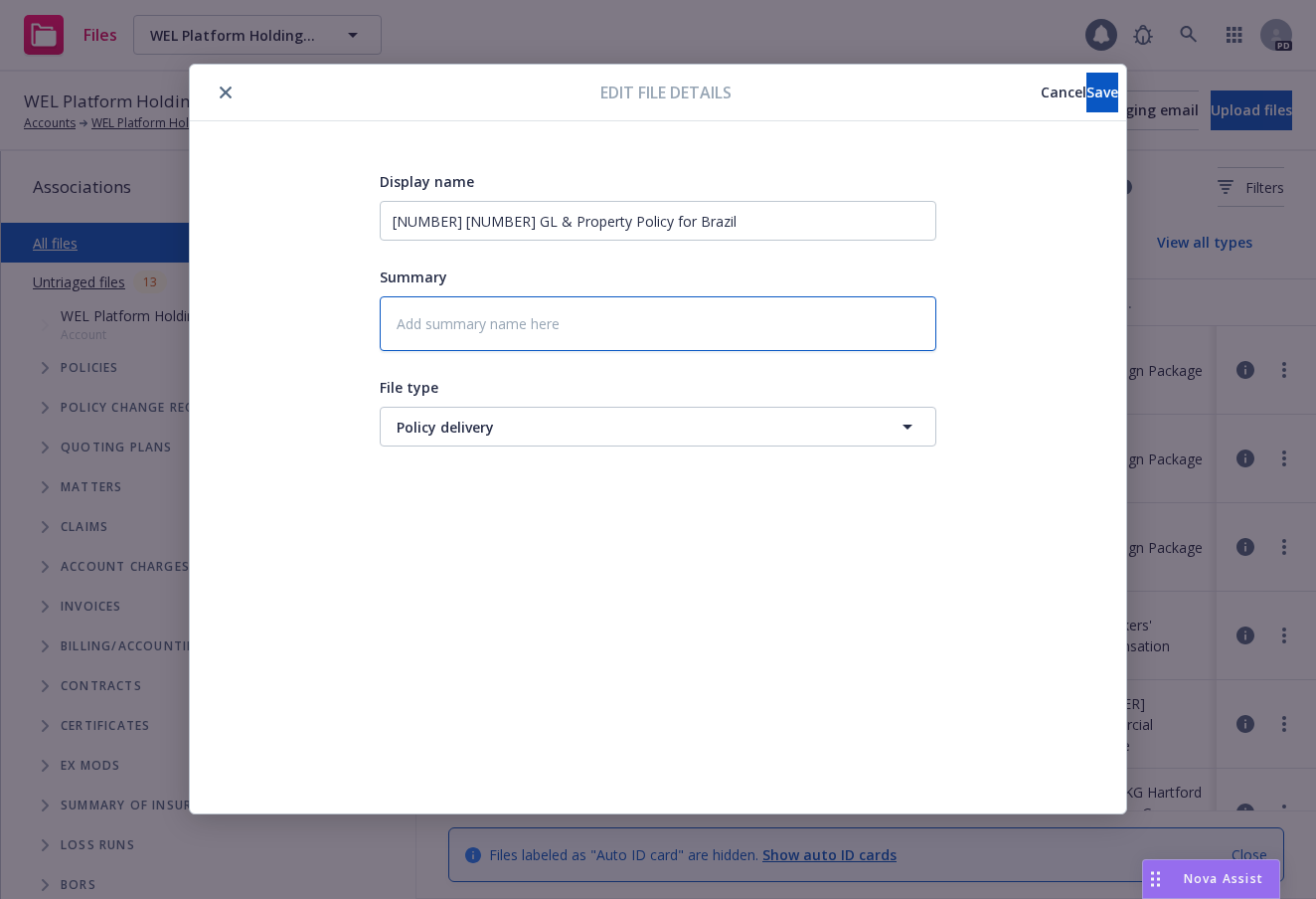 click at bounding box center (658, 323) 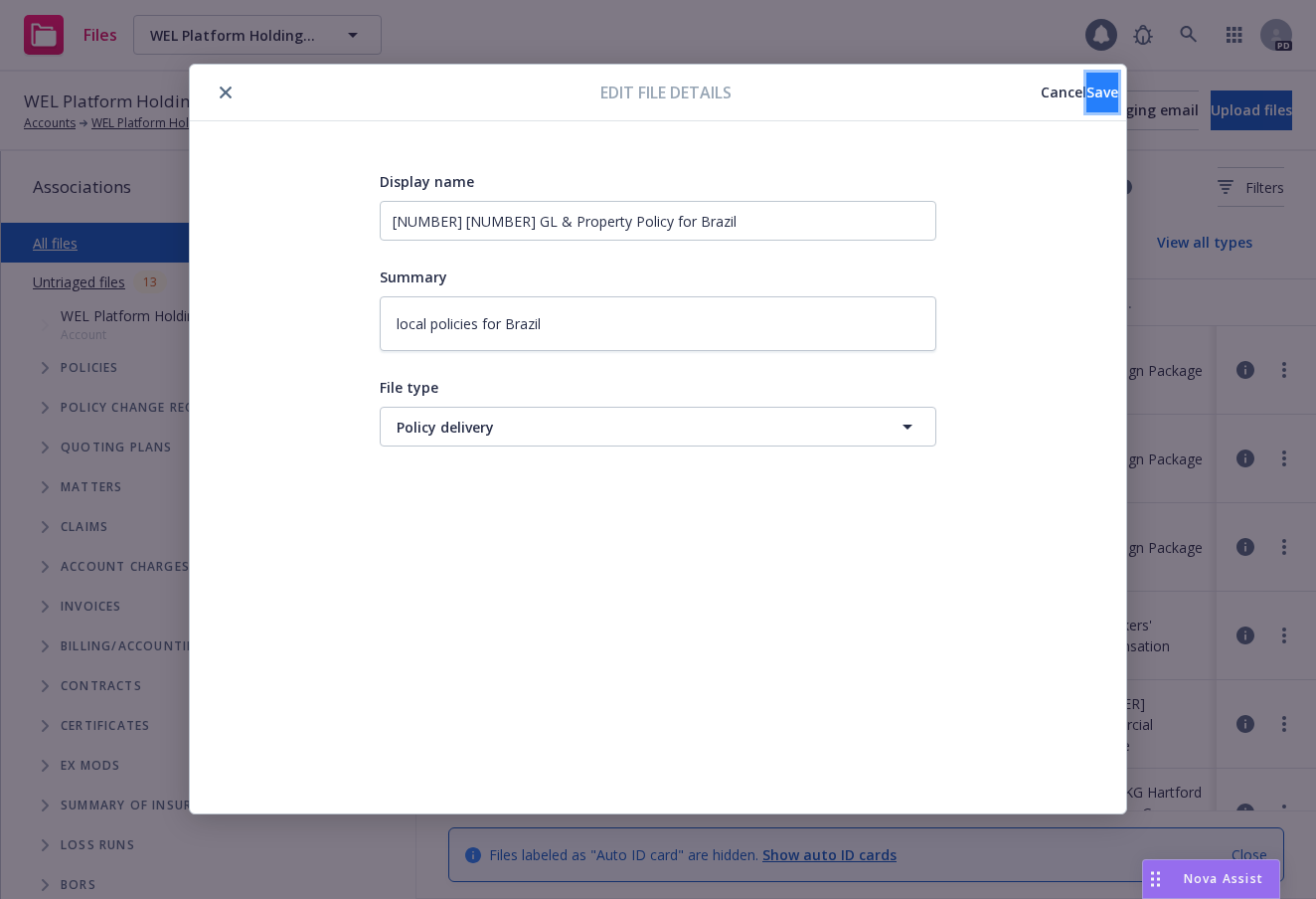 click on "Save" at bounding box center [1102, 91] 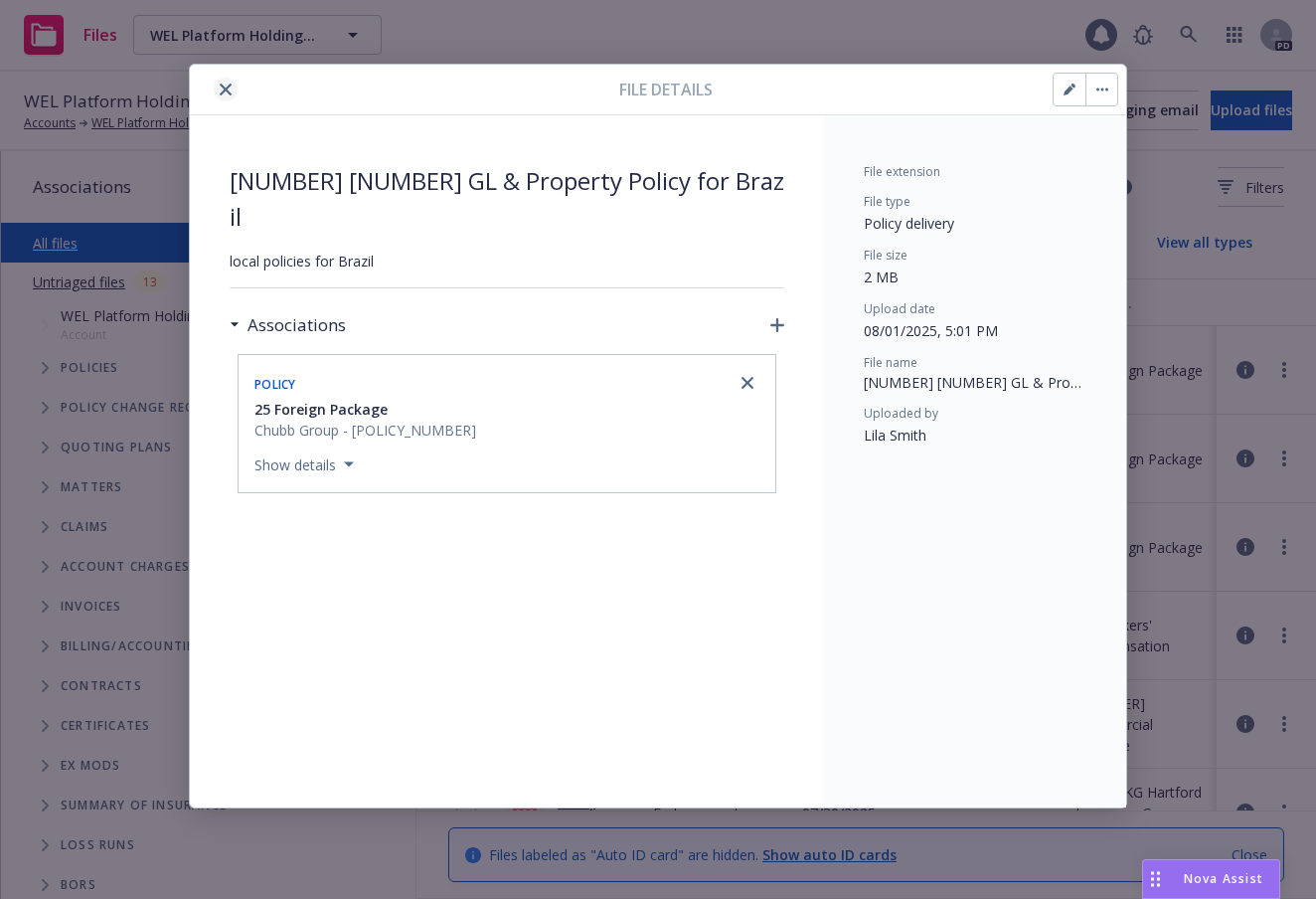 click at bounding box center [226, 90] 